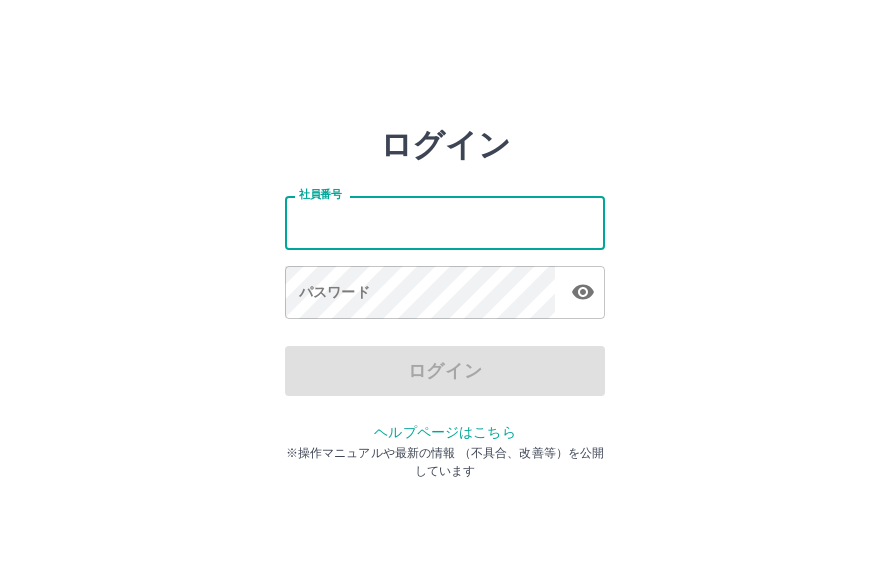 scroll, scrollTop: 0, scrollLeft: 0, axis: both 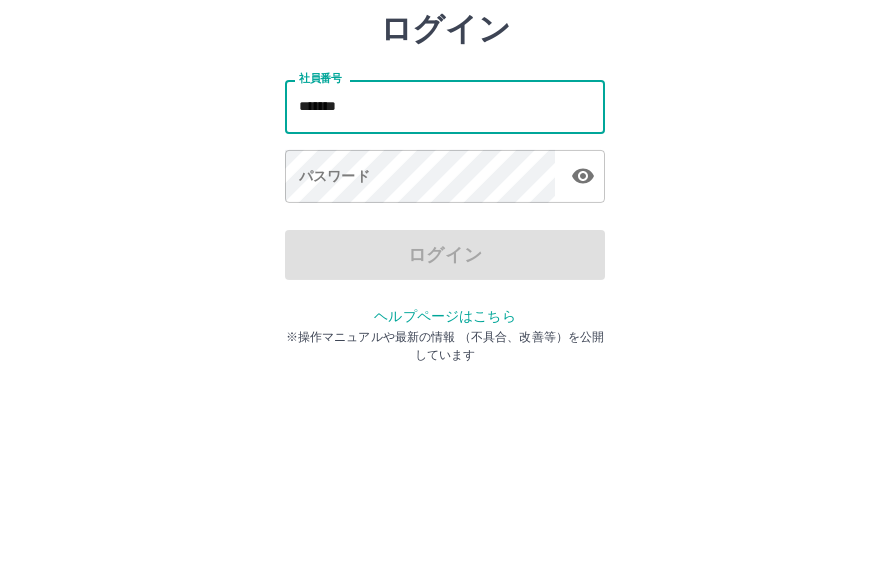 type on "*******" 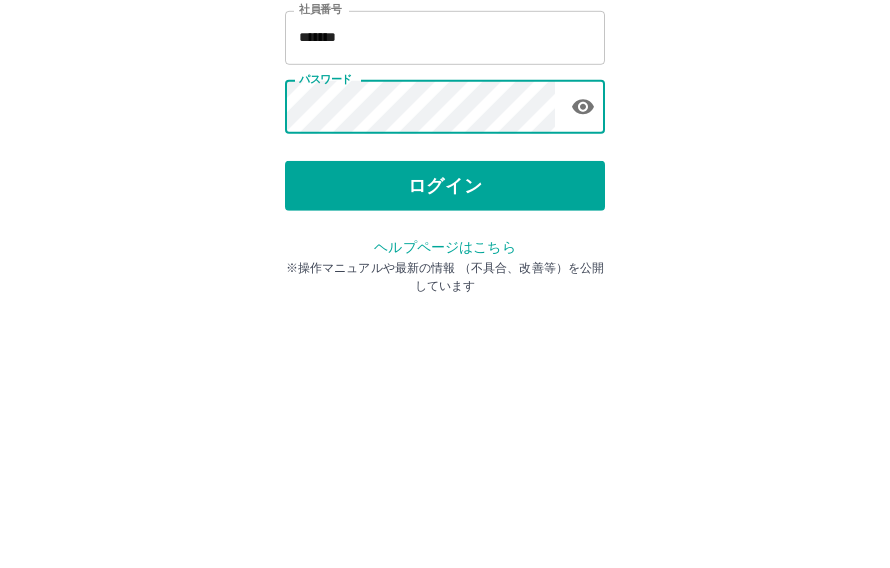 click on "ログイン" at bounding box center (445, 371) 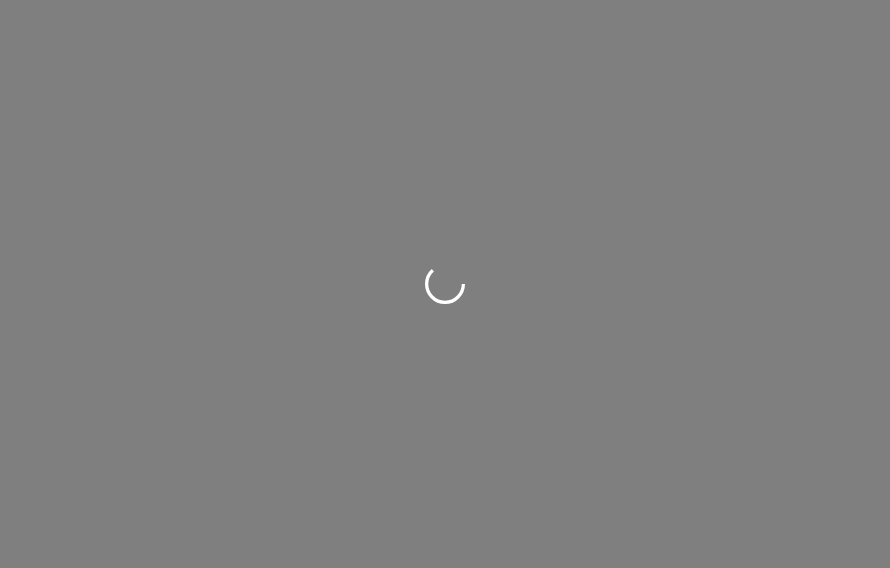 scroll, scrollTop: 0, scrollLeft: 0, axis: both 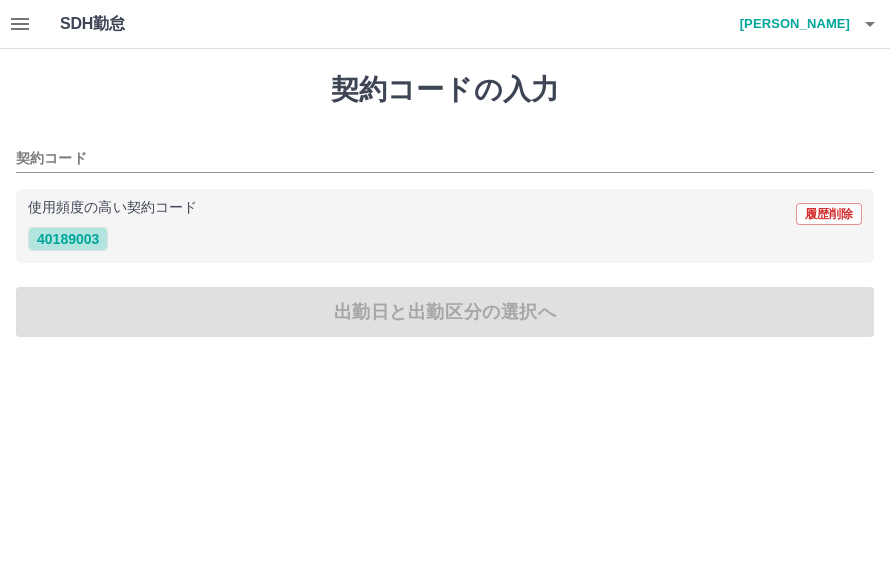 click on "40189003" at bounding box center (68, 239) 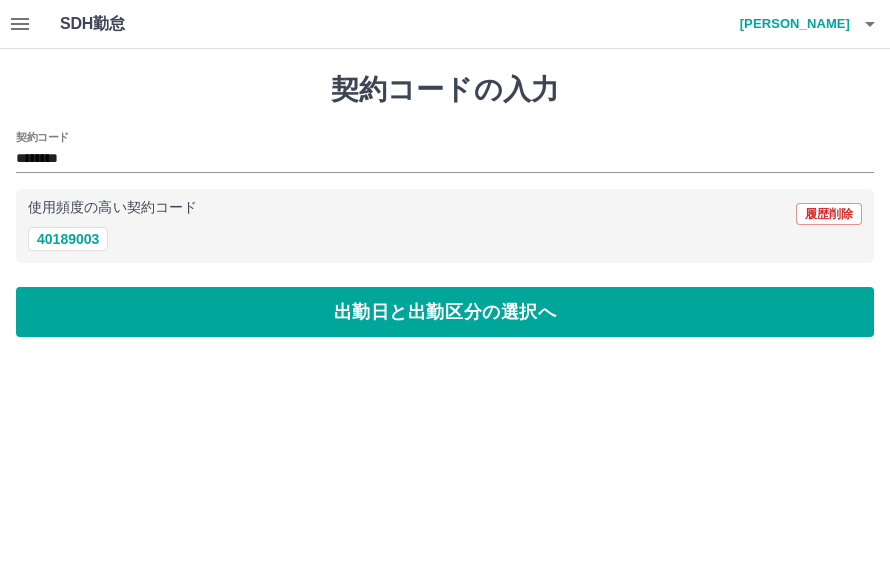 click on "出勤日と出勤区分の選択へ" at bounding box center (445, 312) 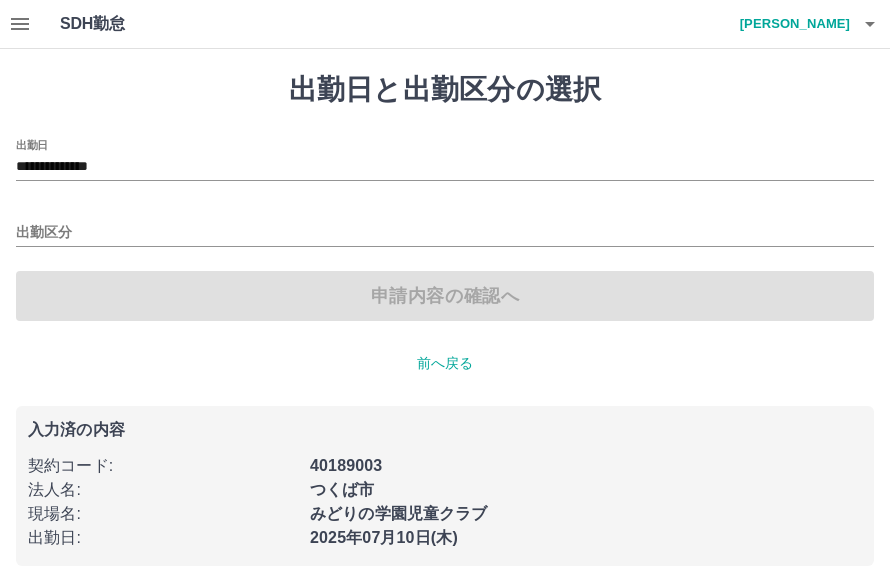 click on "出勤区分" at bounding box center [445, 233] 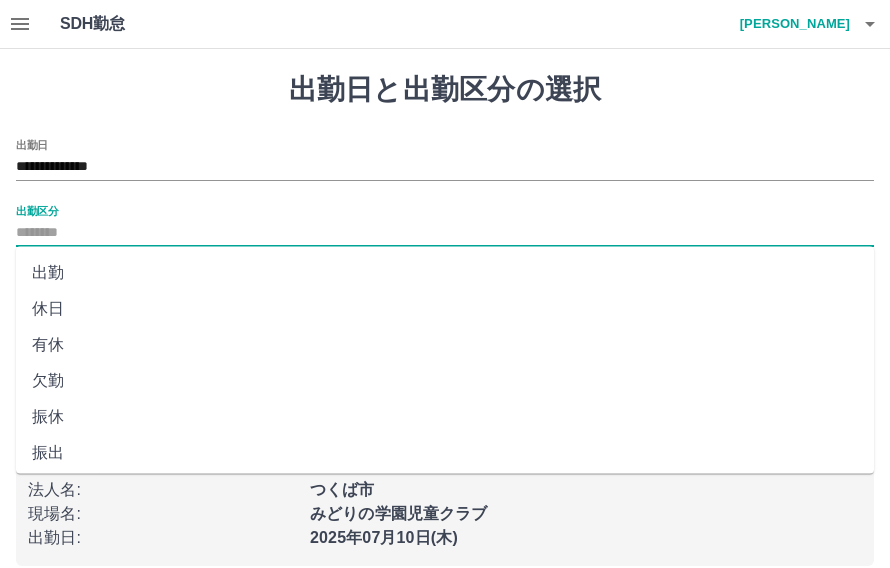 click on "出勤" at bounding box center (445, 273) 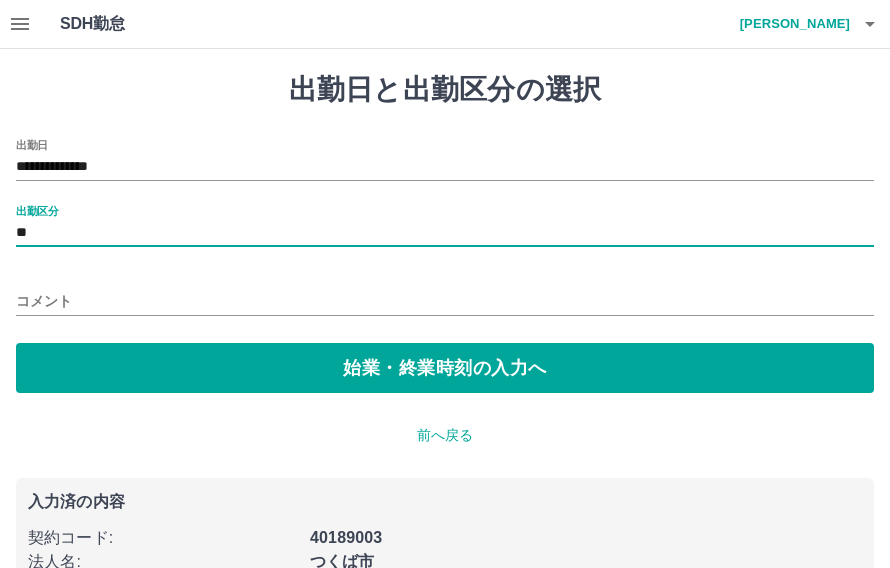 click on "コメント" at bounding box center [445, 301] 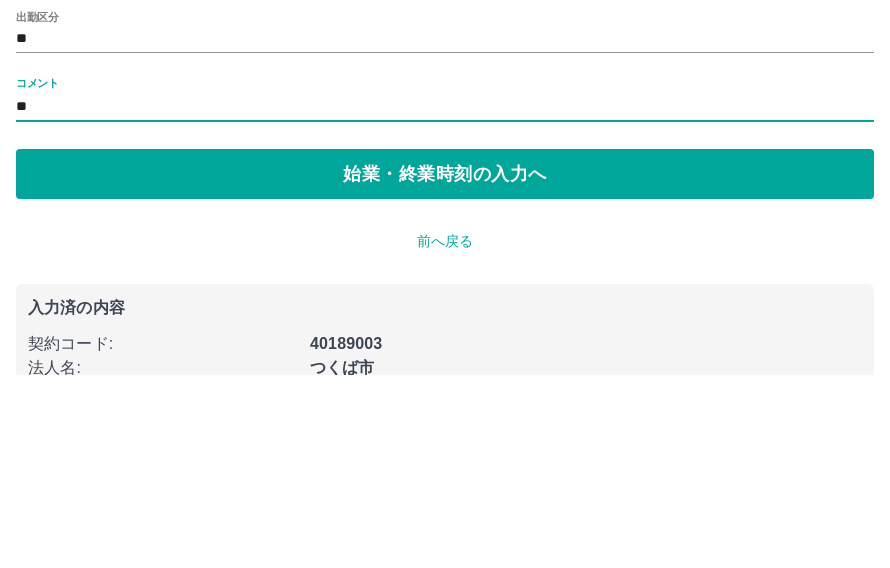 type on "*" 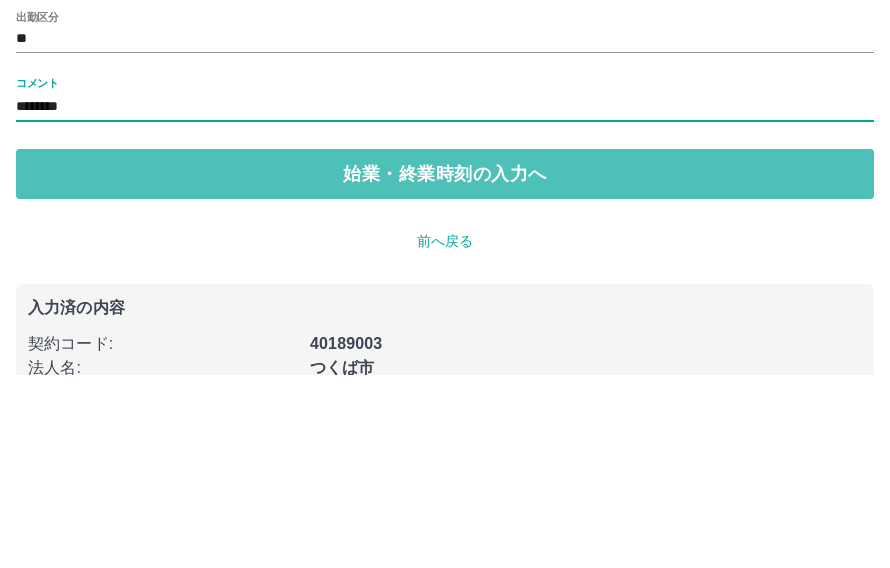 type on "********" 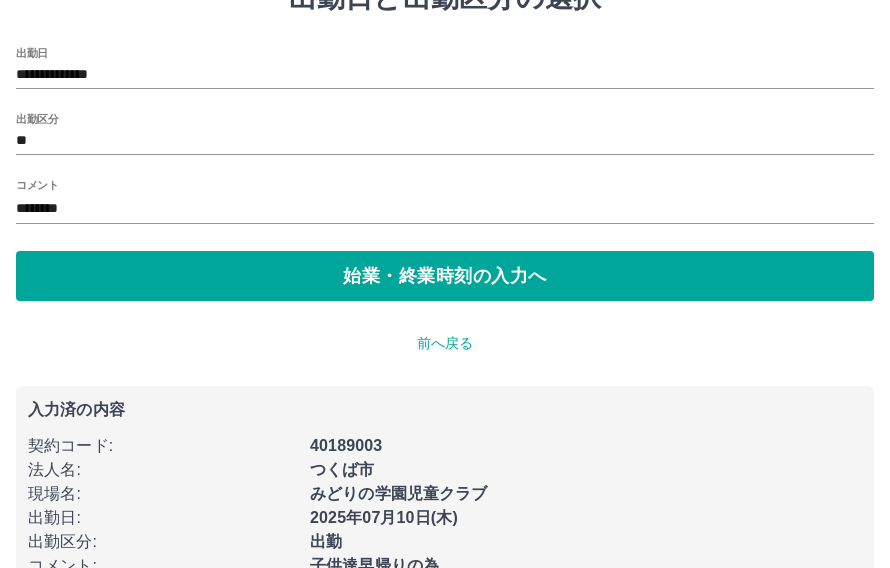 scroll, scrollTop: 0, scrollLeft: 0, axis: both 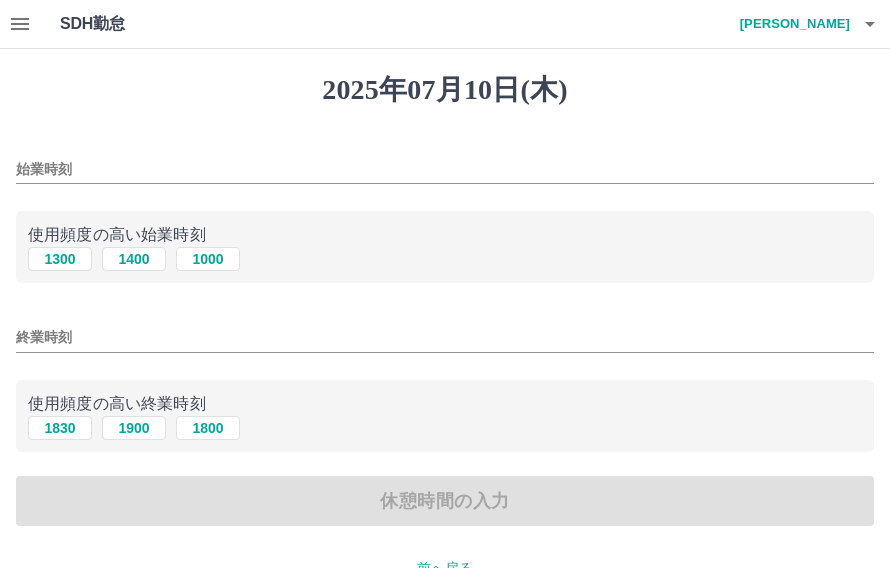 click on "1300" at bounding box center [60, 259] 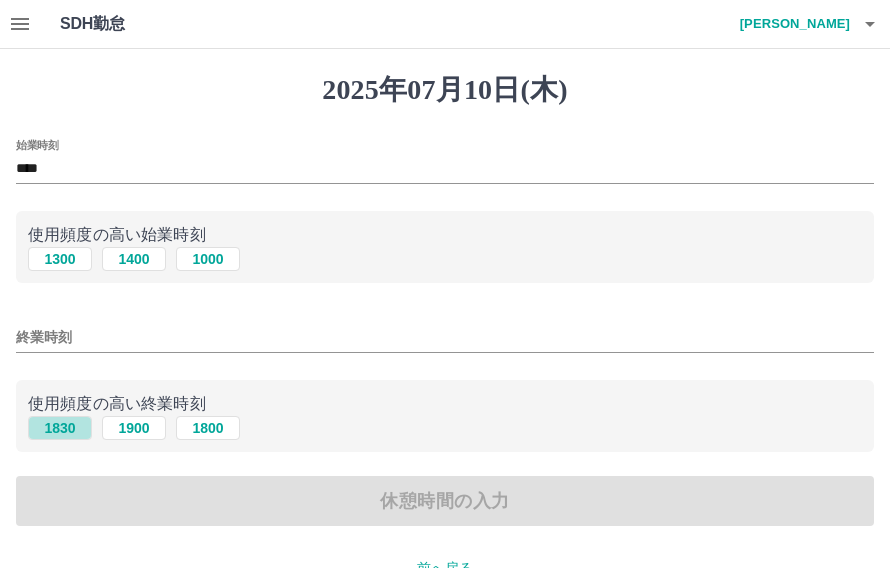 click on "1830" at bounding box center (60, 428) 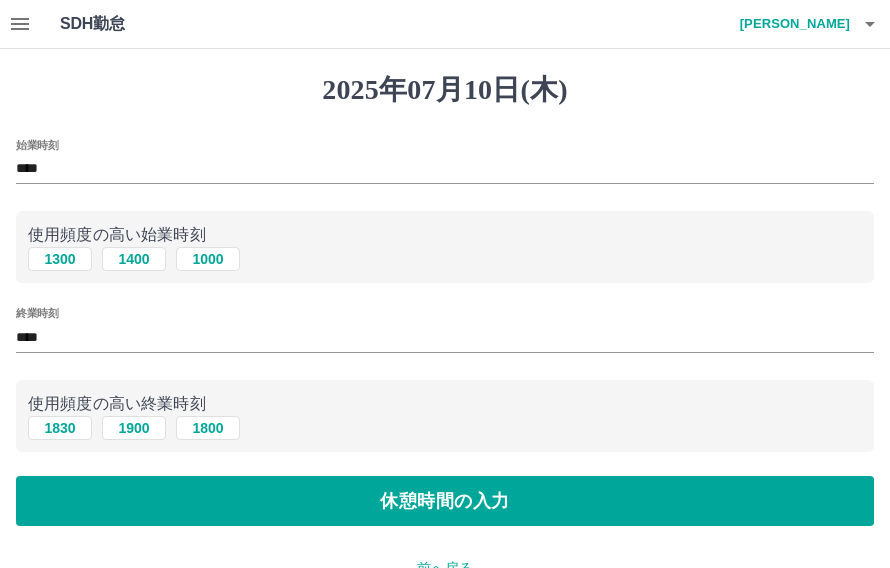 click on "休憩時間の入力" at bounding box center (445, 501) 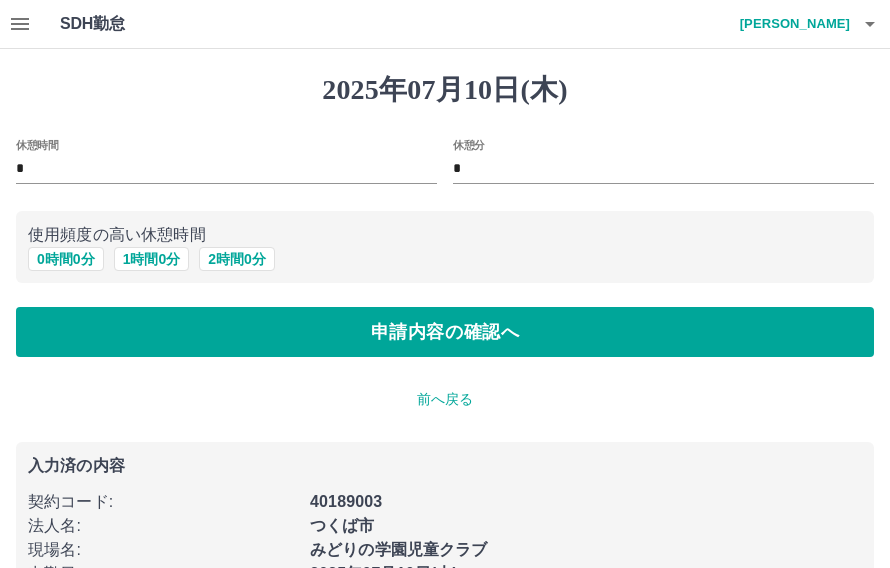 click on "申請内容の確認へ" at bounding box center [445, 332] 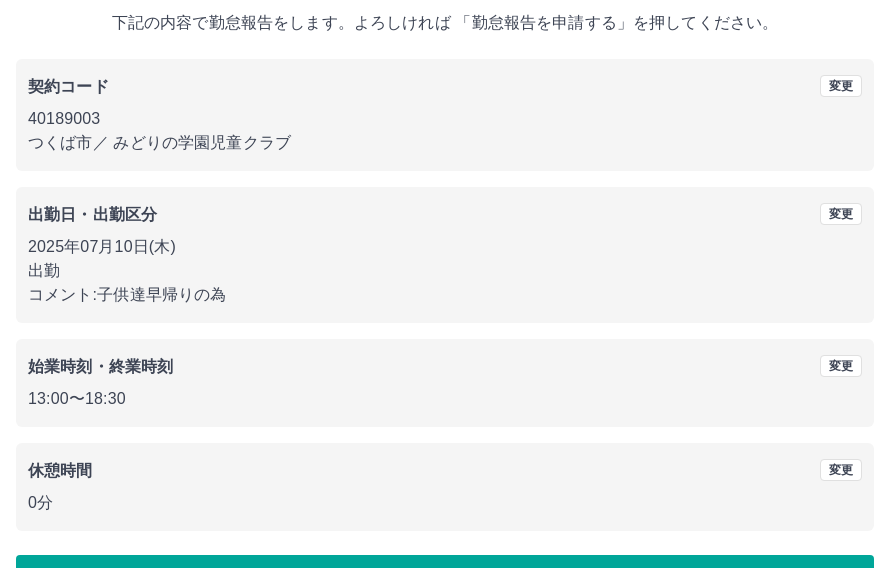 scroll, scrollTop: 119, scrollLeft: 0, axis: vertical 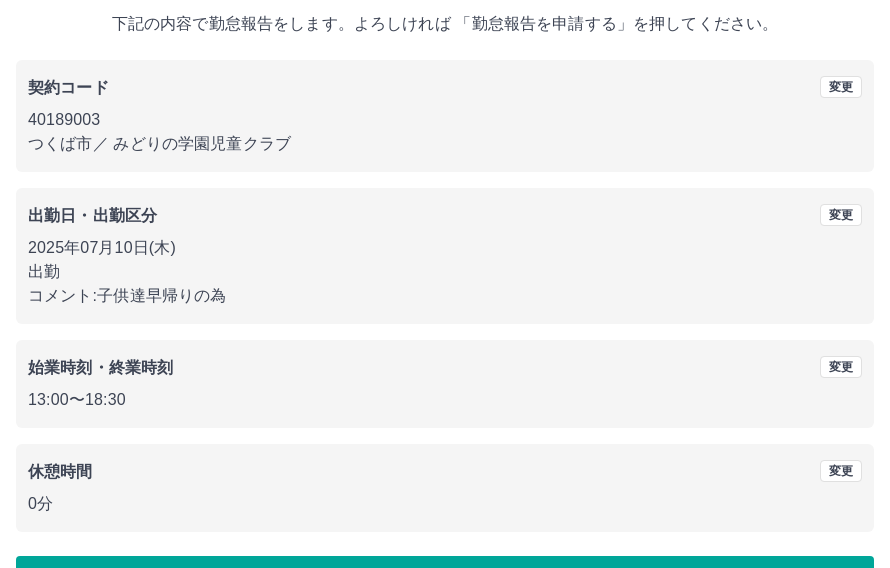 click on "勤怠報告を申請する" at bounding box center (445, 581) 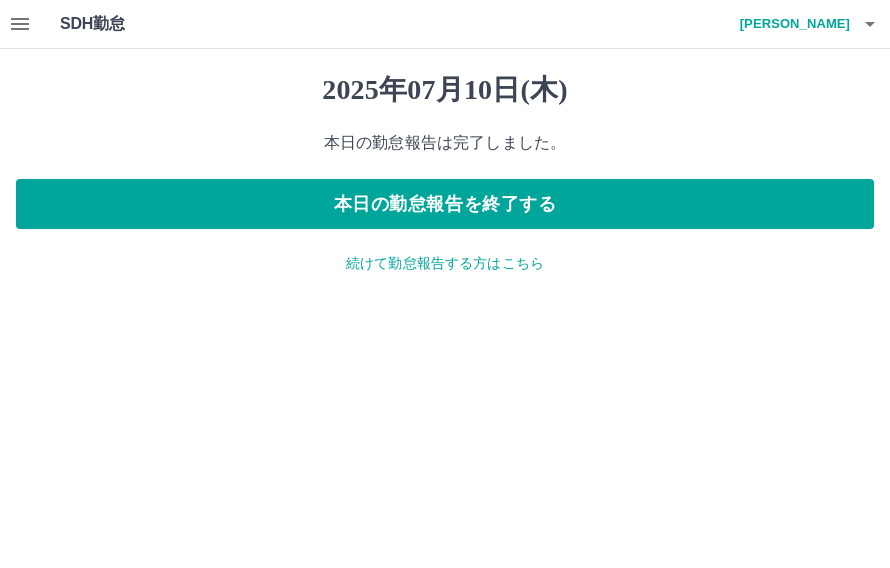 click 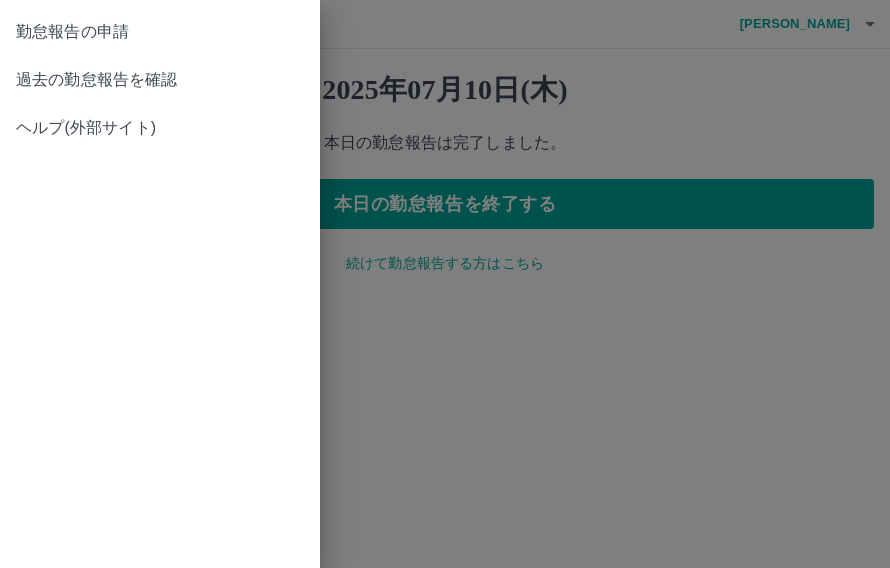 click on "勤怠報告の申請" at bounding box center (160, 32) 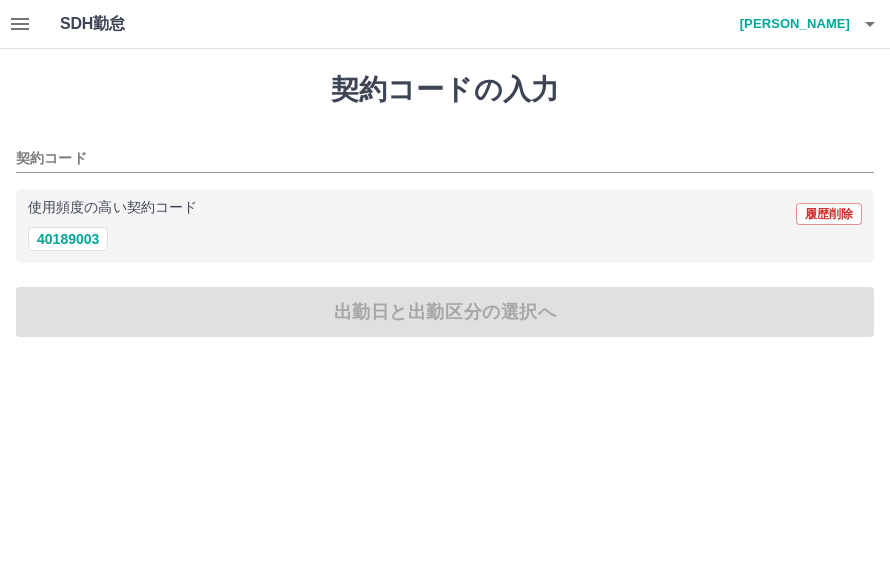 click 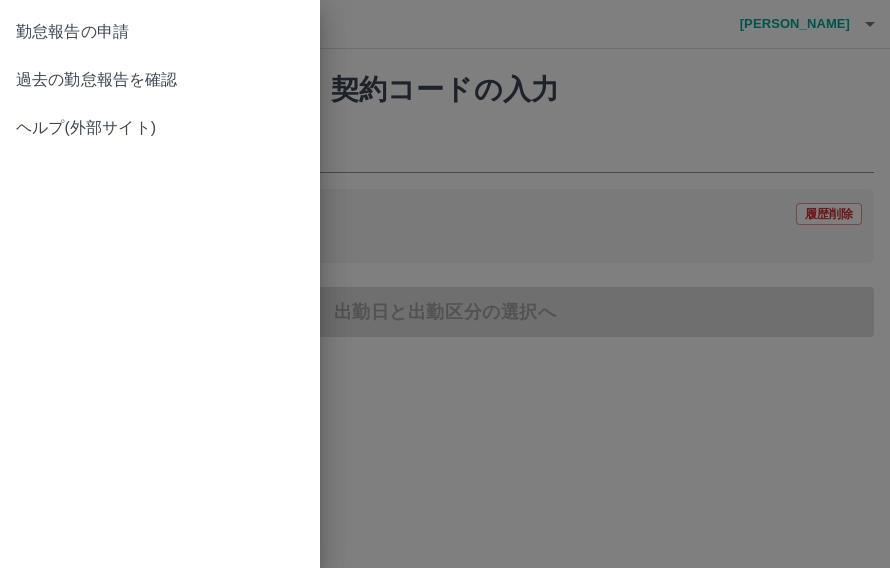 click on "勤怠報告の申請" at bounding box center [160, 32] 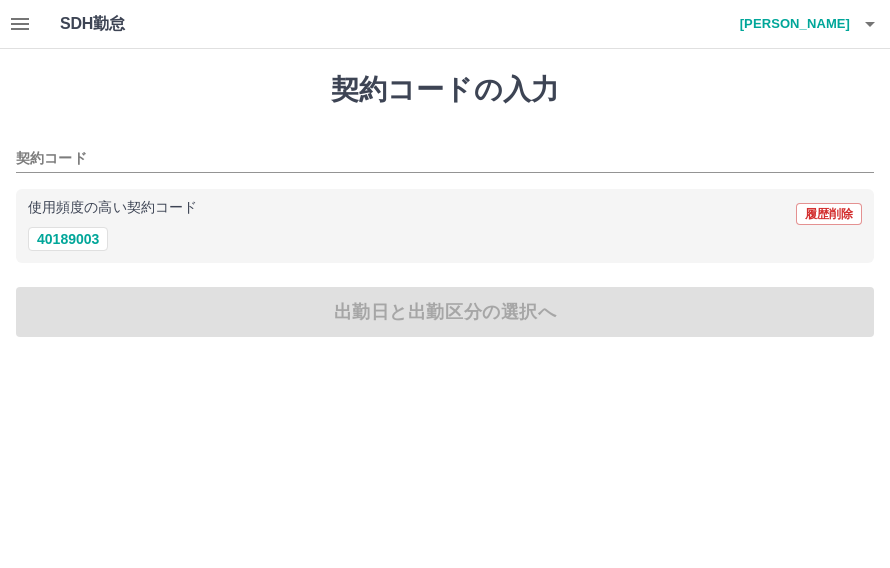 click on "40189003" at bounding box center [68, 239] 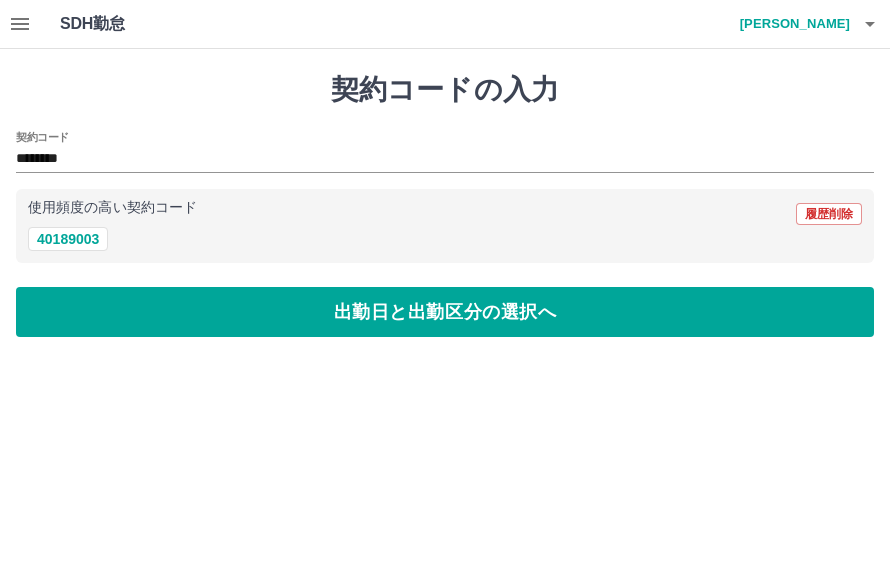 click on "出勤日と出勤区分の選択へ" at bounding box center (445, 312) 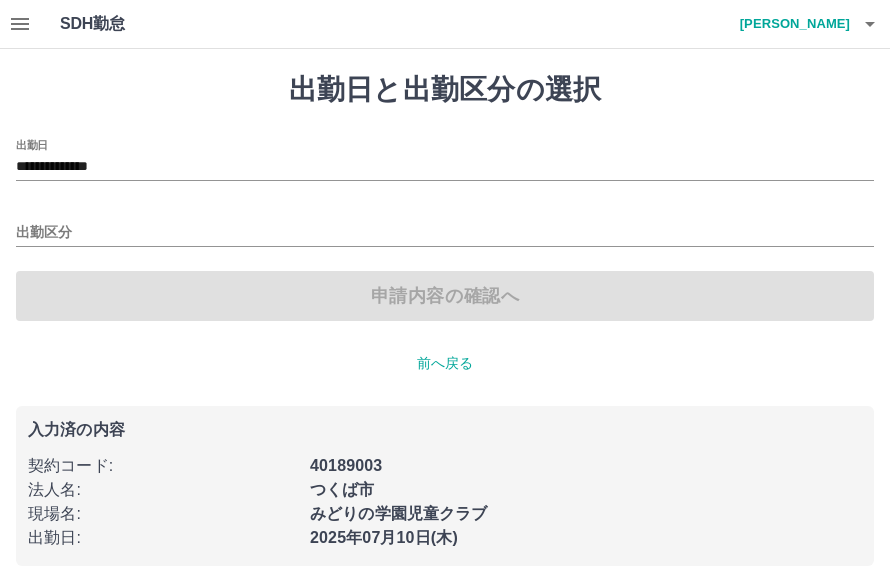 click on "**********" at bounding box center [445, 167] 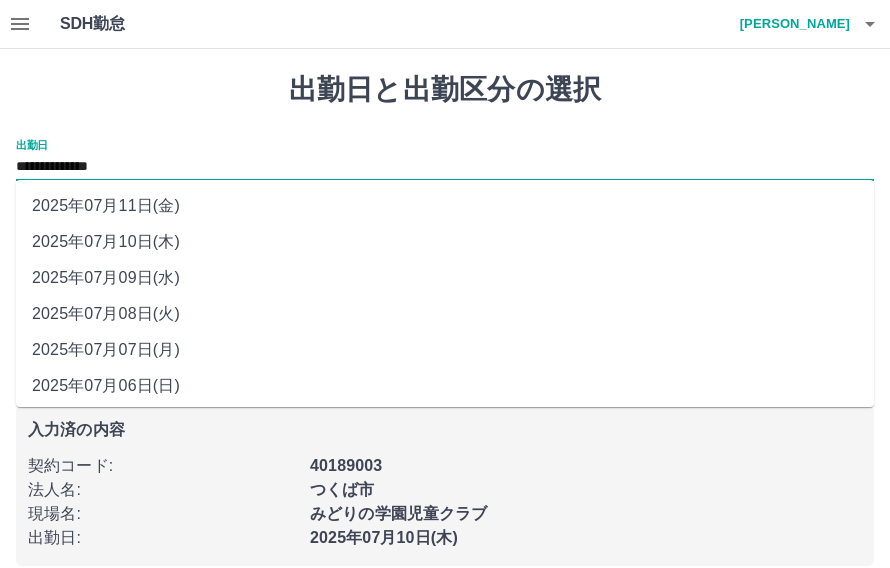 click on "2025年07月11日(金)" at bounding box center [445, 206] 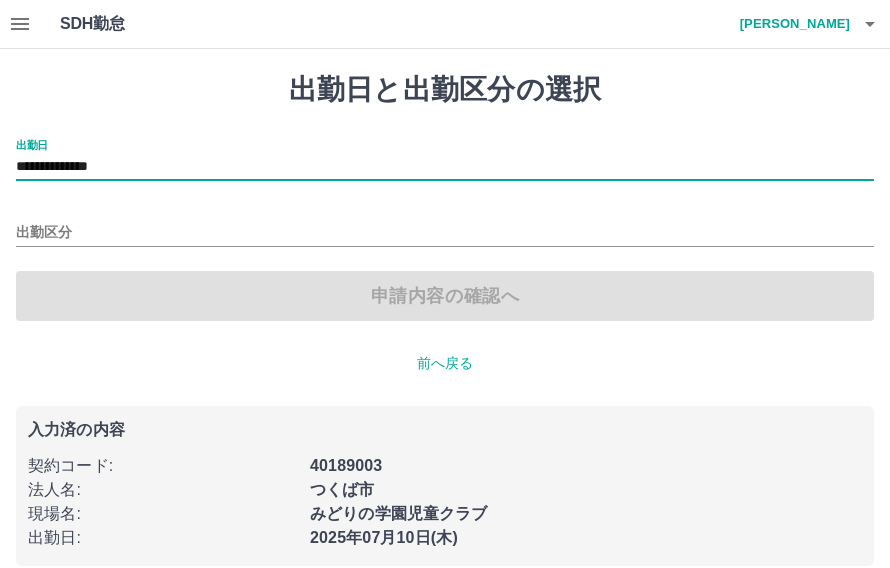 click on "出勤区分" at bounding box center [445, 233] 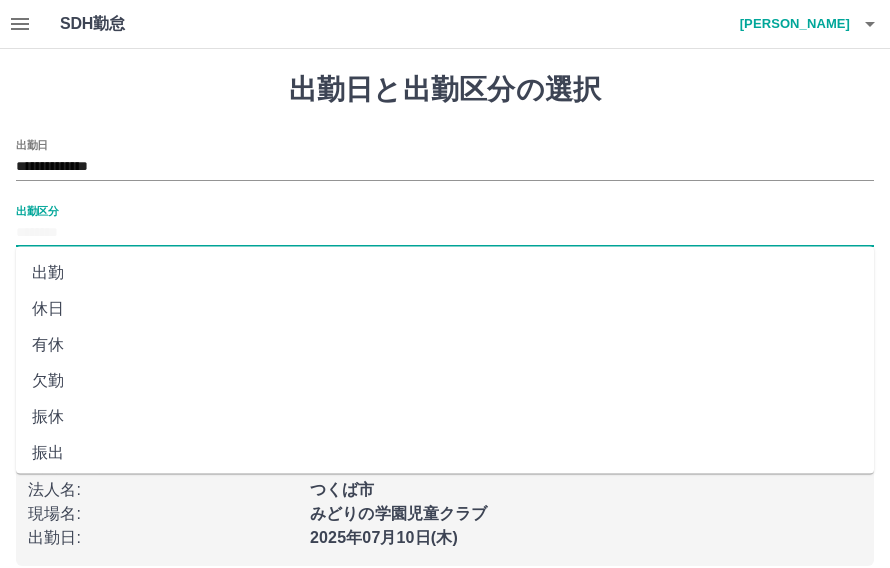 click on "出勤" at bounding box center (445, 273) 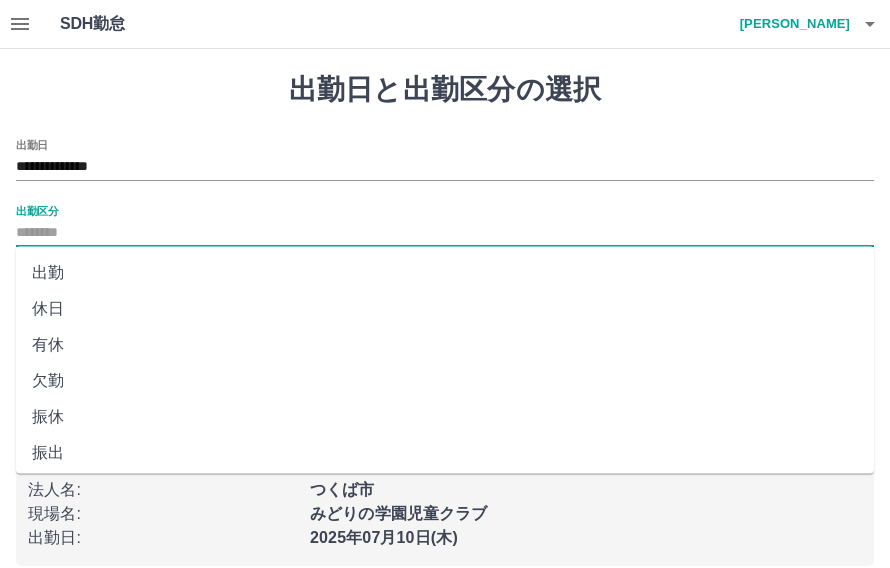 type on "**" 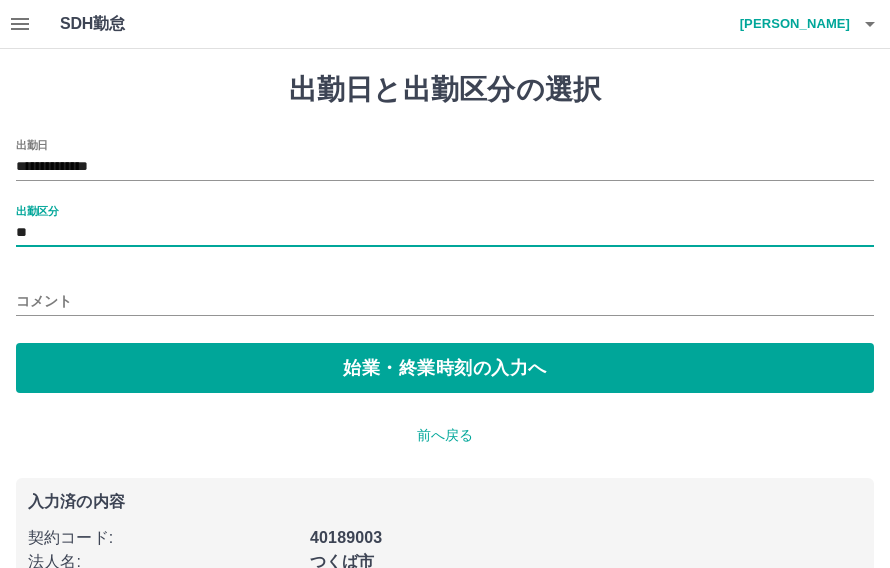 click on "コメント" at bounding box center [445, 301] 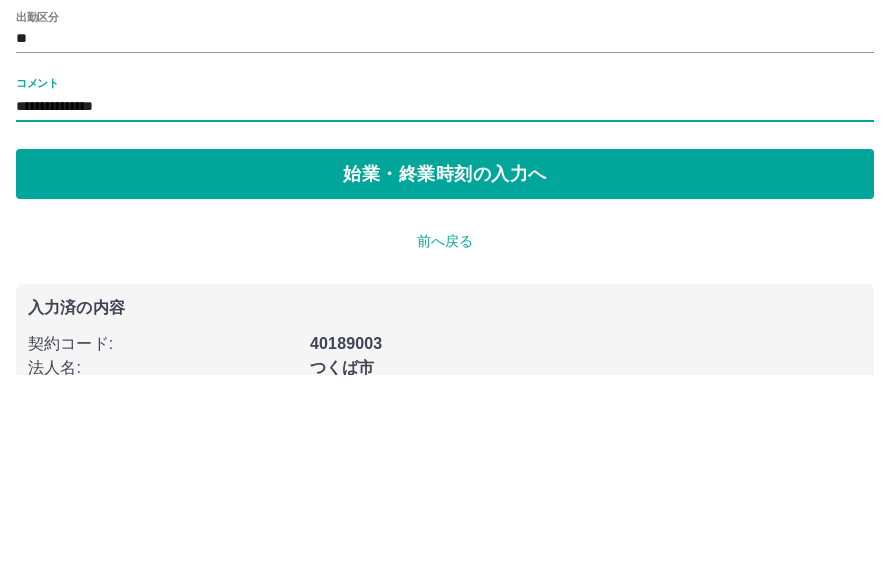 scroll, scrollTop: 92, scrollLeft: 0, axis: vertical 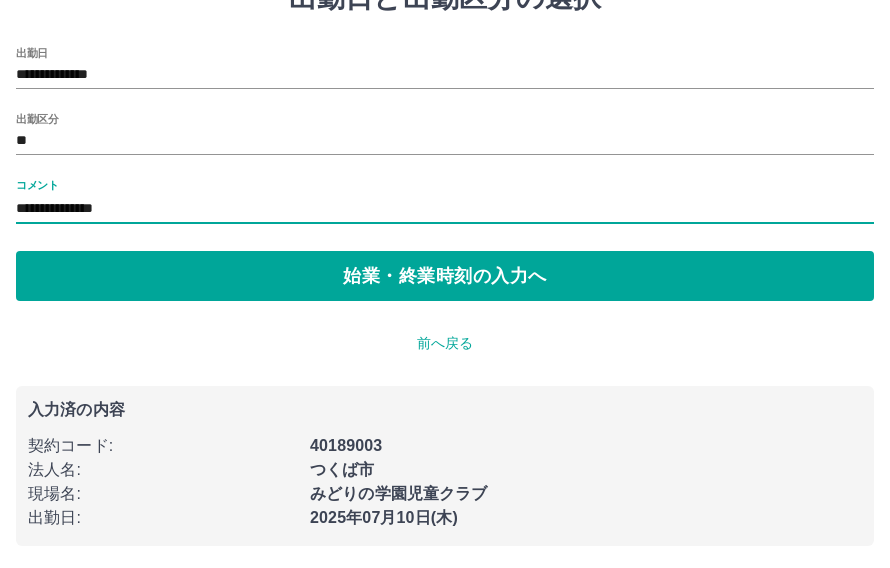 click on "**********" at bounding box center [445, 209] 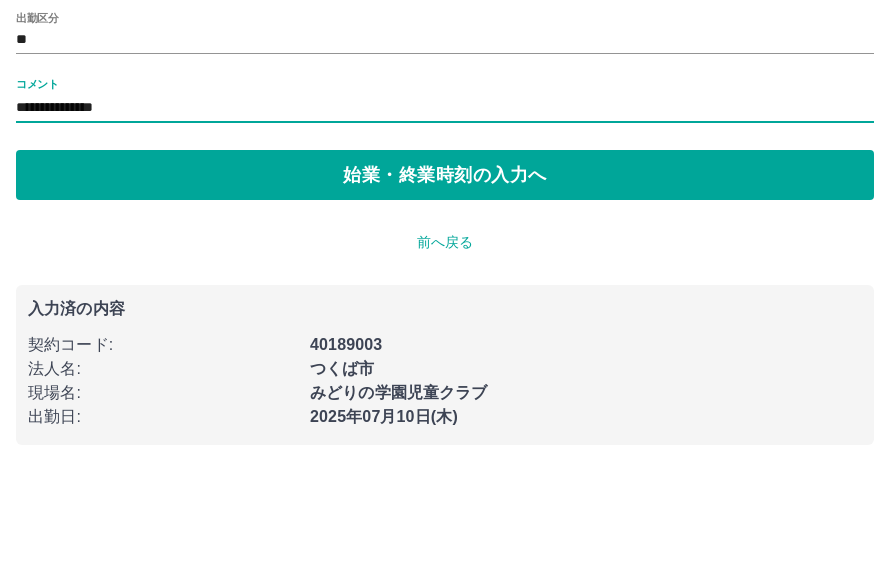 click on "**********" at bounding box center (445, 209) 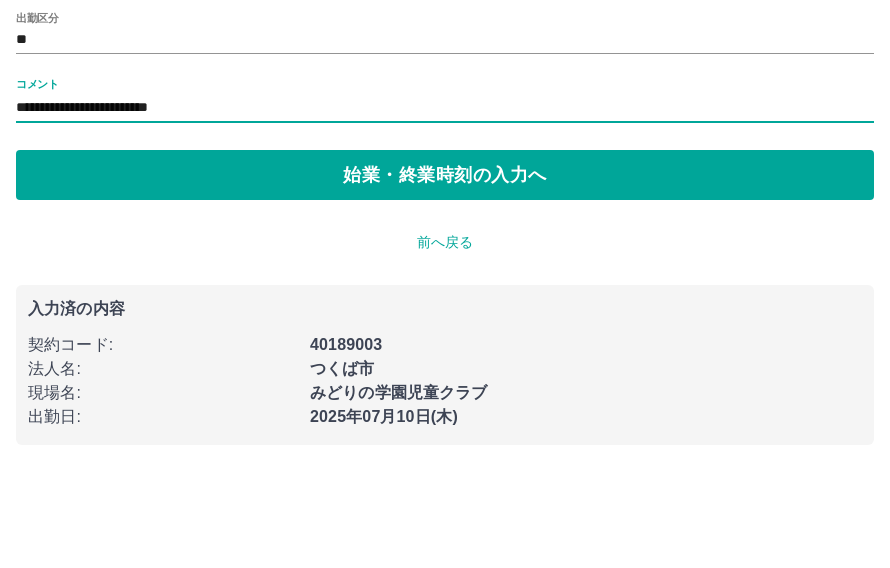 type on "**********" 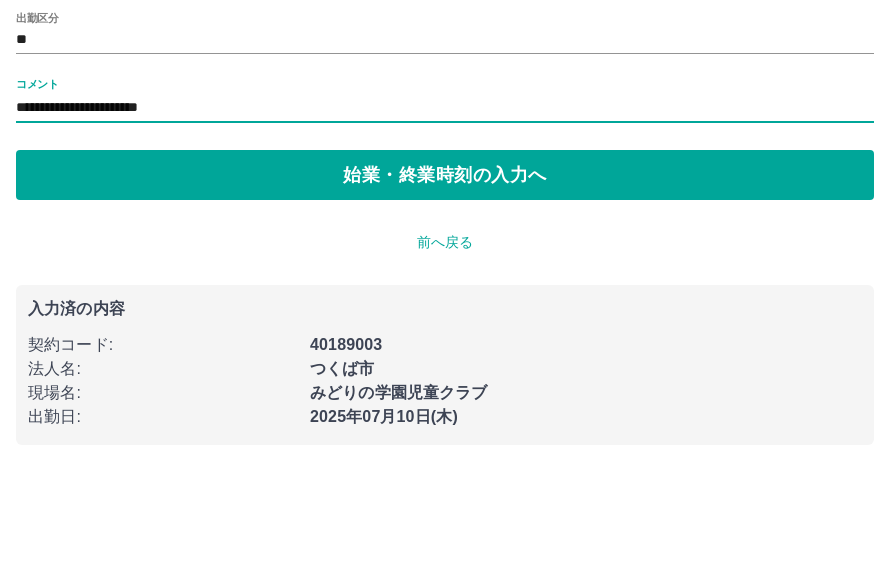 click on "始業・終業時刻の入力へ" at bounding box center (445, 276) 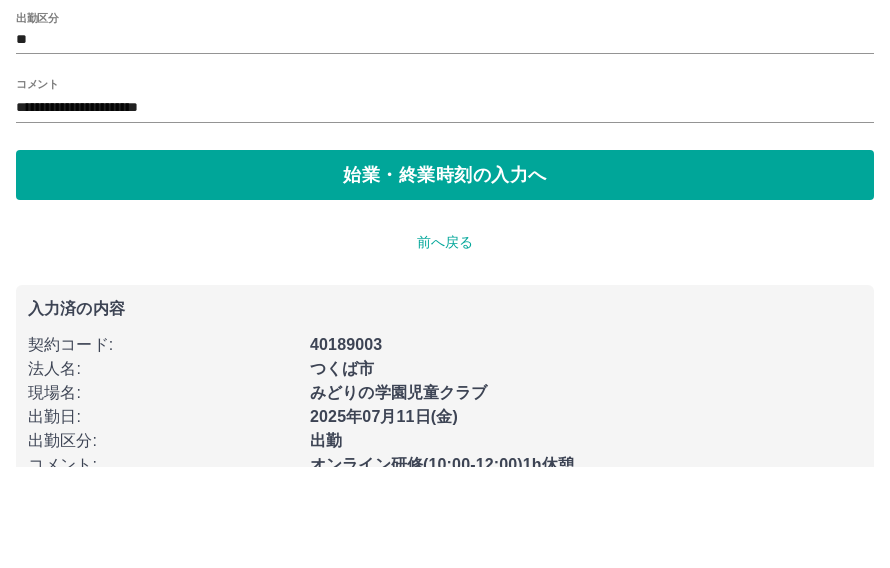 scroll, scrollTop: 0, scrollLeft: 0, axis: both 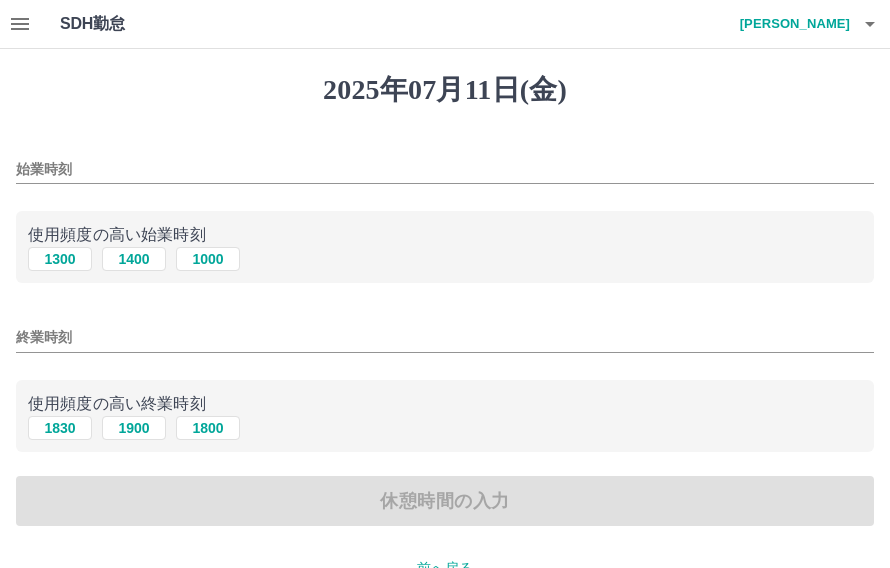 click on "1000" at bounding box center [208, 259] 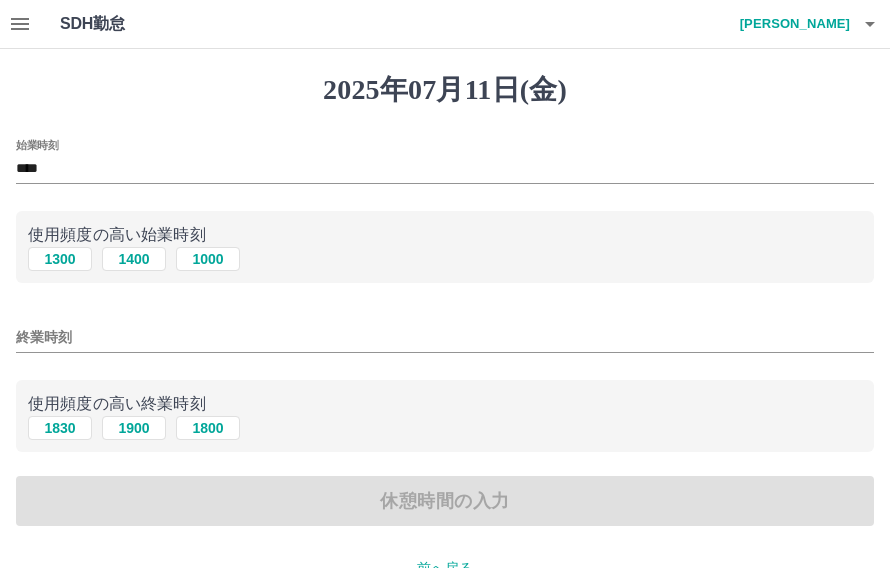 click on "1830" at bounding box center (60, 428) 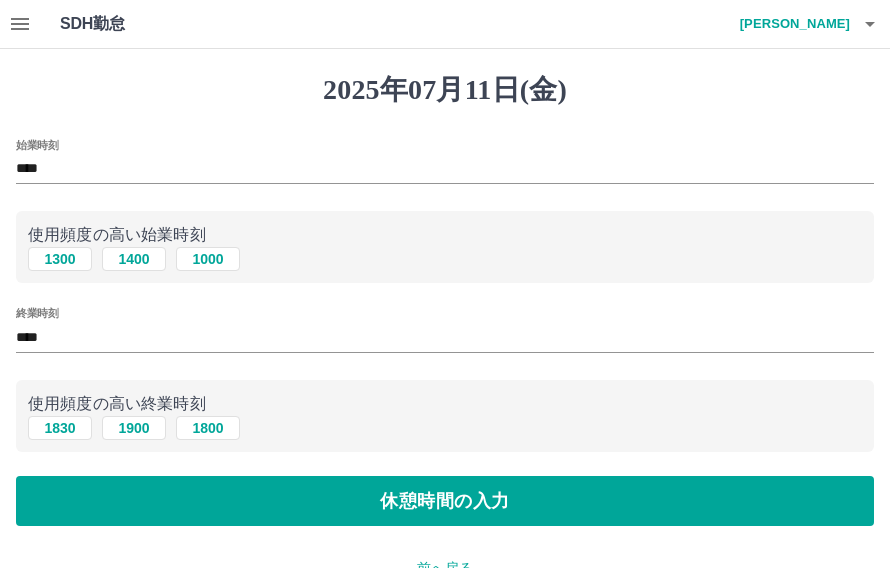 click on "休憩時間の入力" at bounding box center (445, 501) 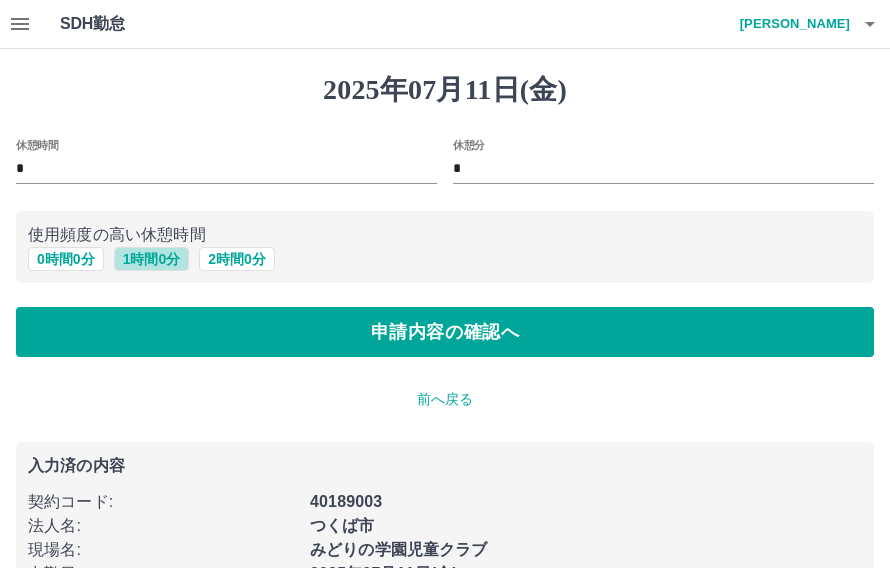 click on "1 時間 0 分" at bounding box center [152, 259] 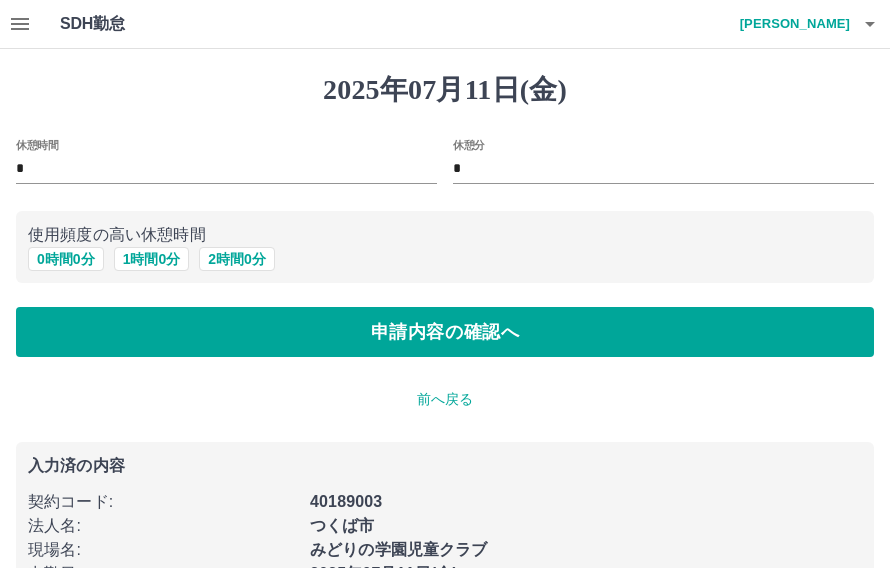 click on "申請内容の確認へ" at bounding box center [445, 332] 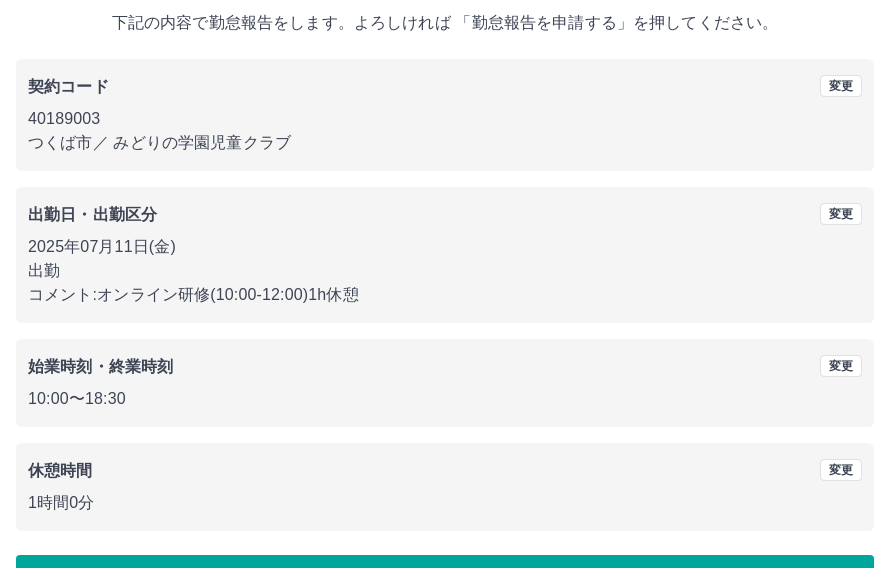 scroll, scrollTop: 119, scrollLeft: 0, axis: vertical 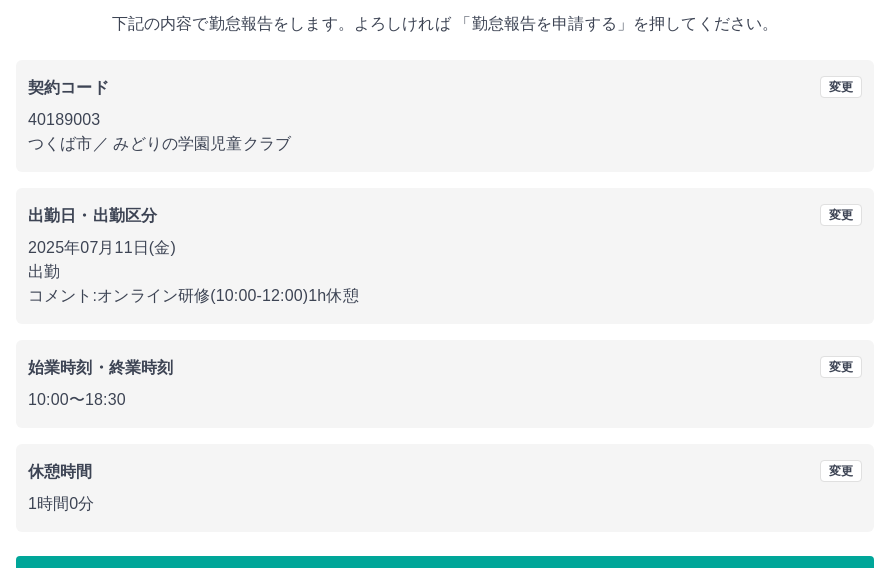 click on "勤怠報告を申請する" at bounding box center [445, 581] 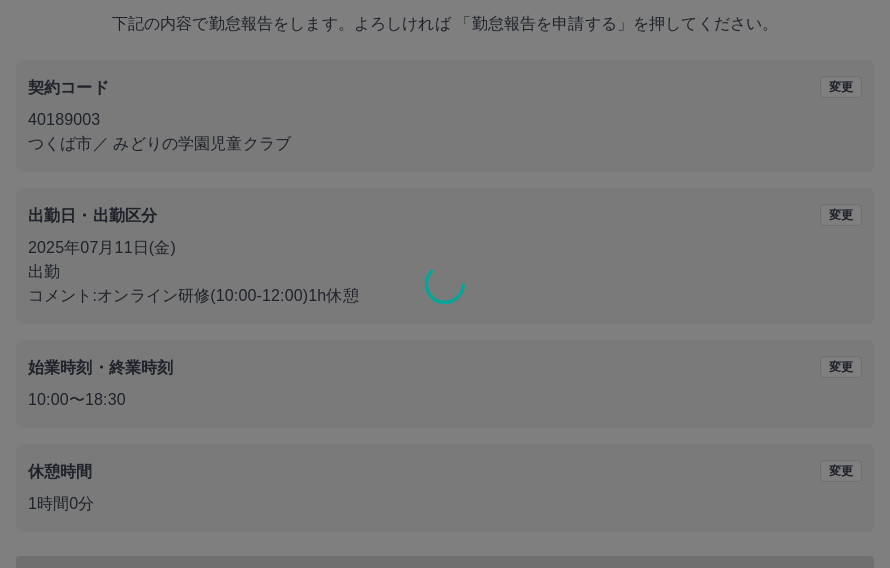 scroll, scrollTop: 0, scrollLeft: 0, axis: both 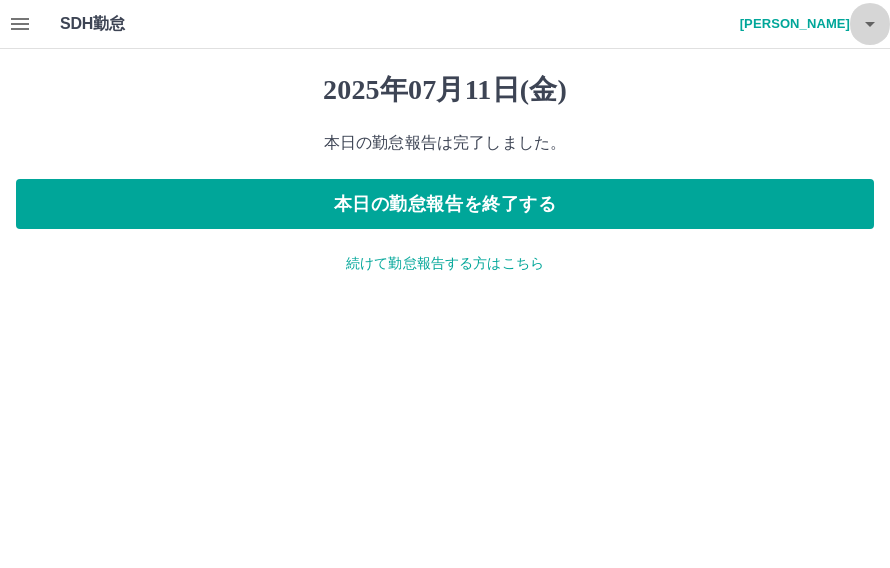 click 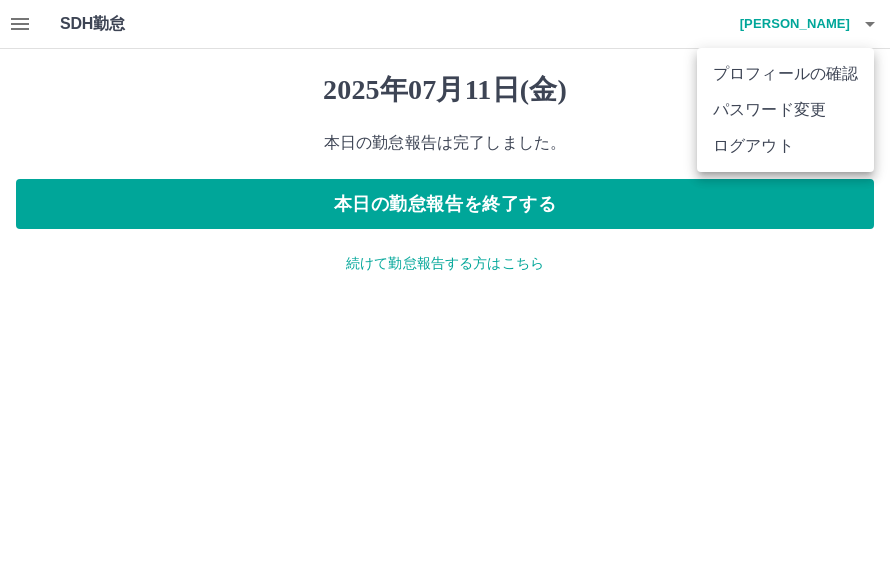 click on "ログアウト" at bounding box center (785, 146) 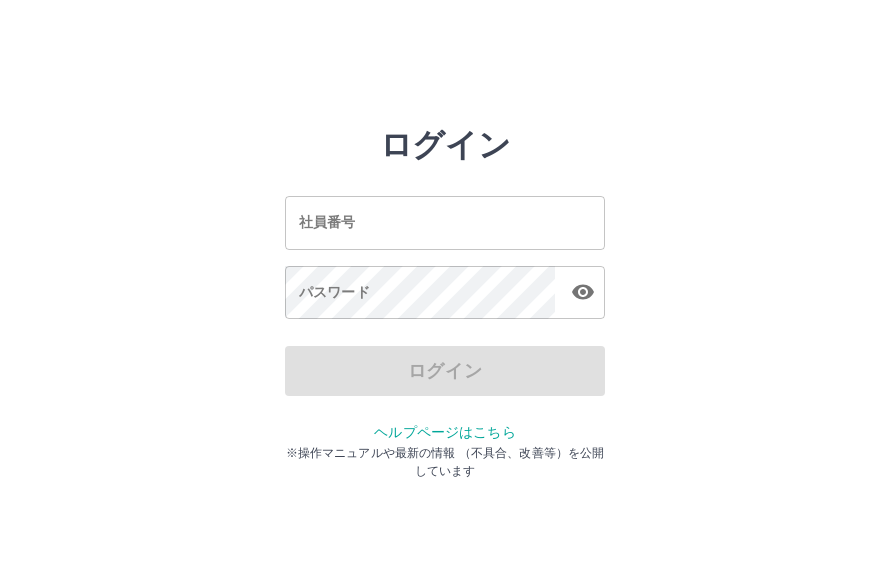 scroll, scrollTop: 0, scrollLeft: 0, axis: both 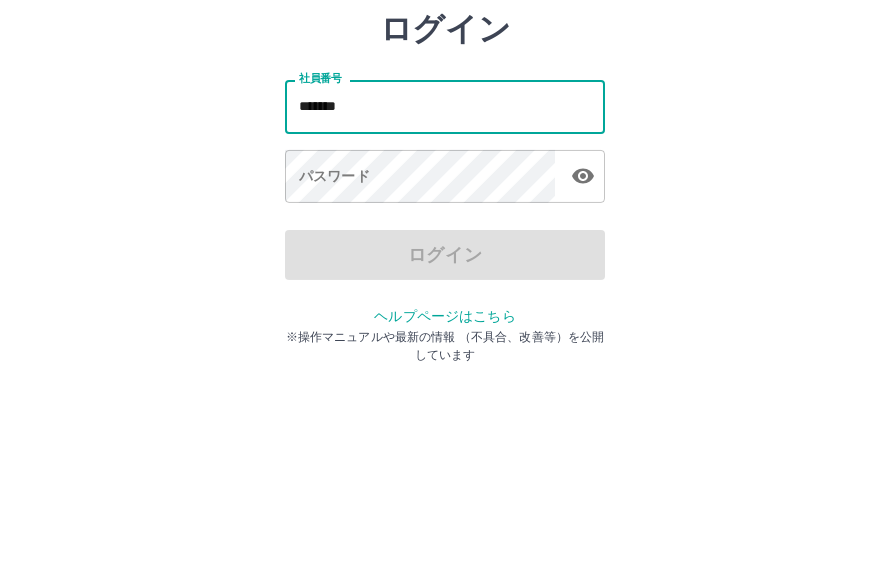 type on "*******" 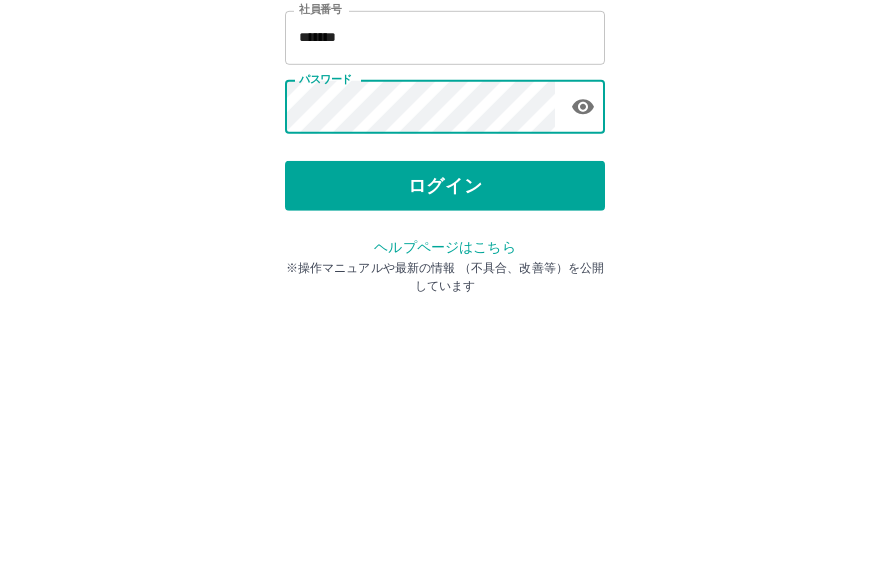 click on "ログイン" at bounding box center [445, 371] 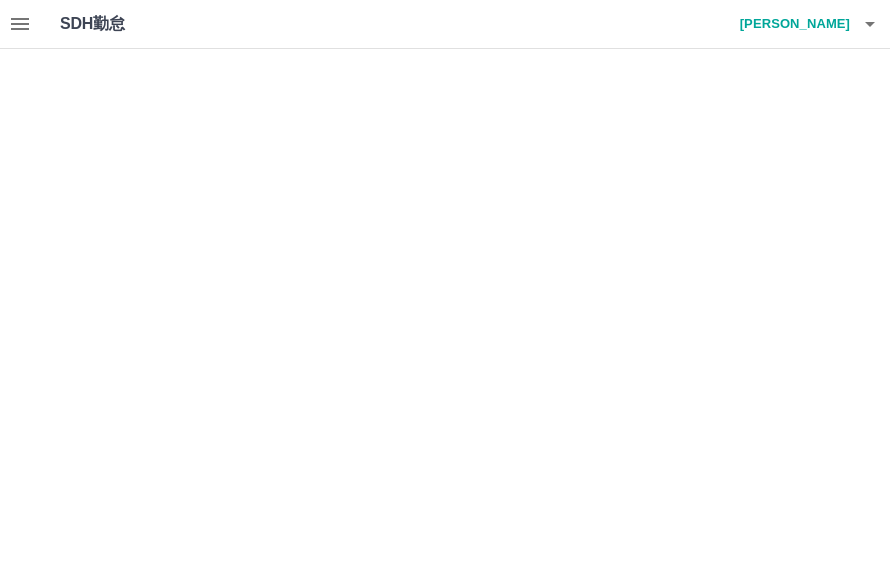 scroll, scrollTop: 0, scrollLeft: 0, axis: both 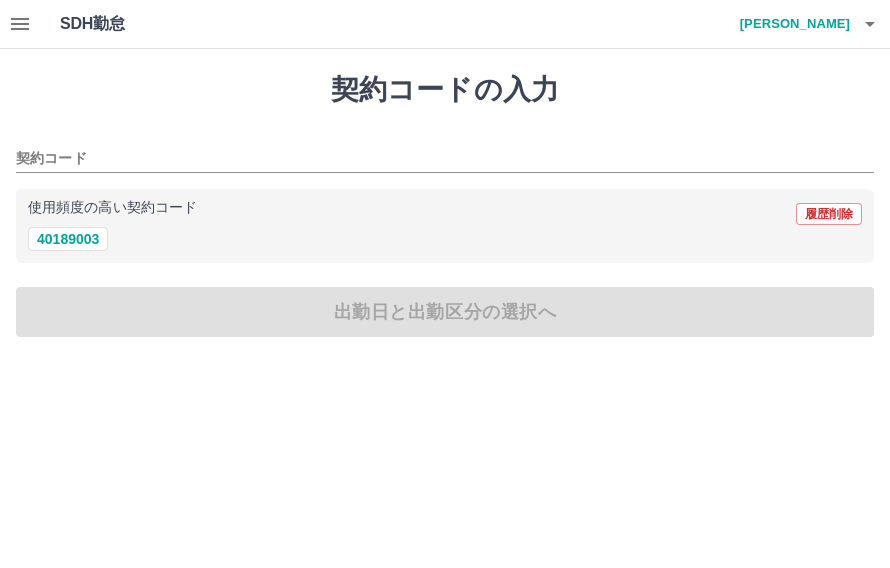 click on "40189003" at bounding box center (68, 239) 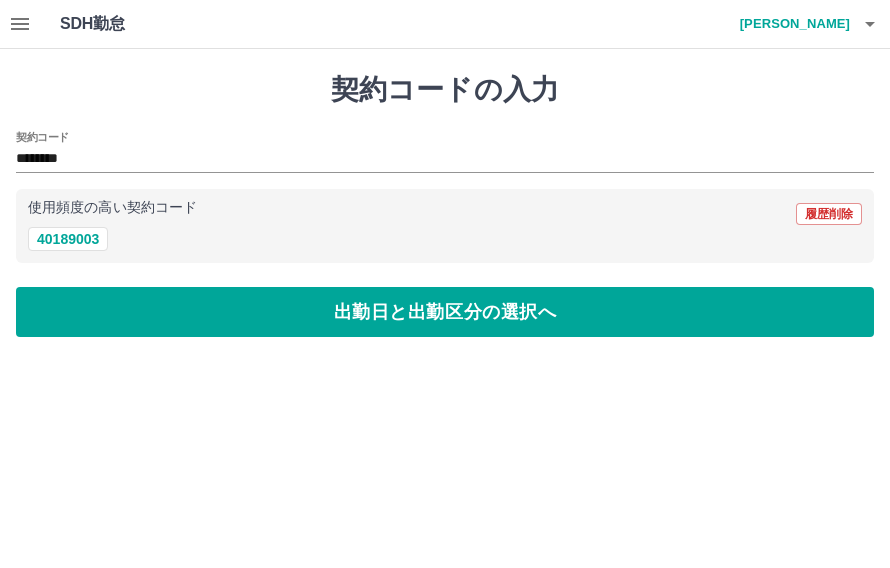click on "出勤日と出勤区分の選択へ" at bounding box center [445, 312] 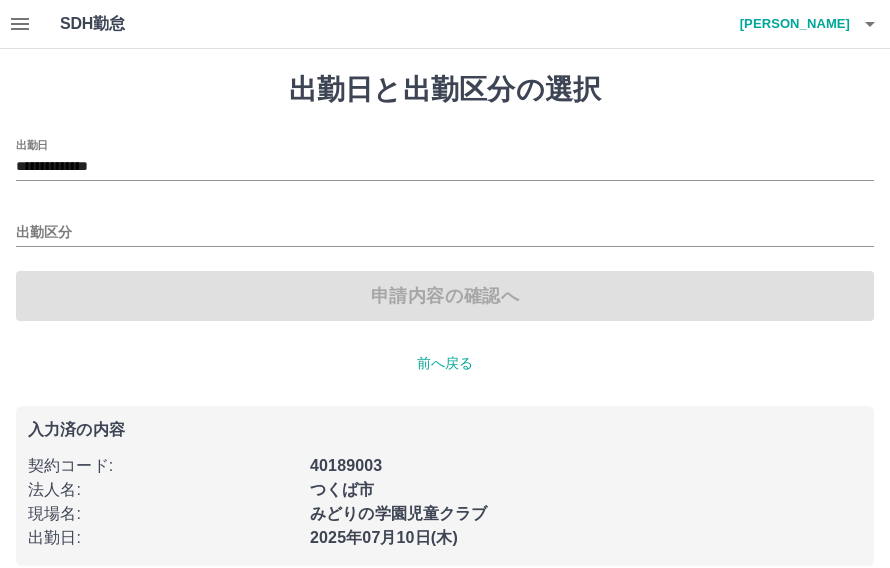 click on "**********" at bounding box center [445, 167] 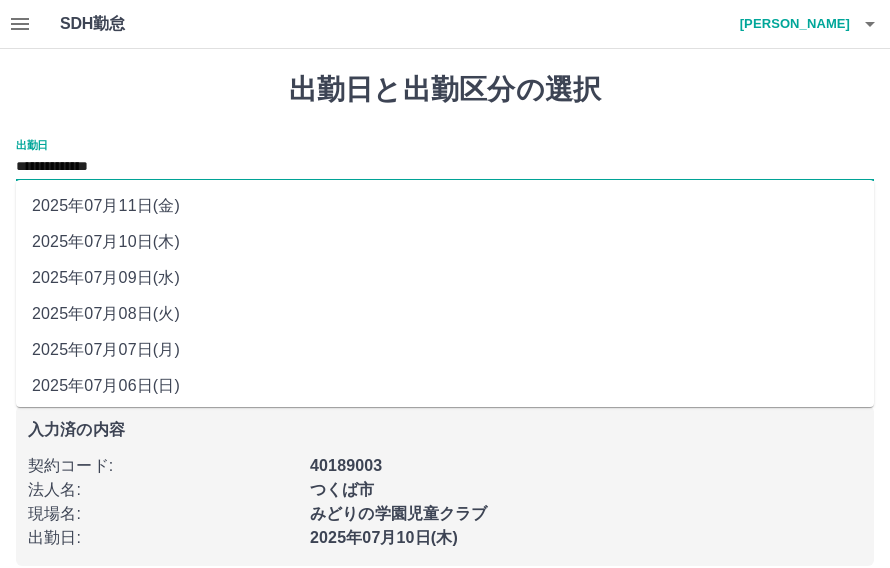 click on "2025年07月11日(金)" at bounding box center [445, 206] 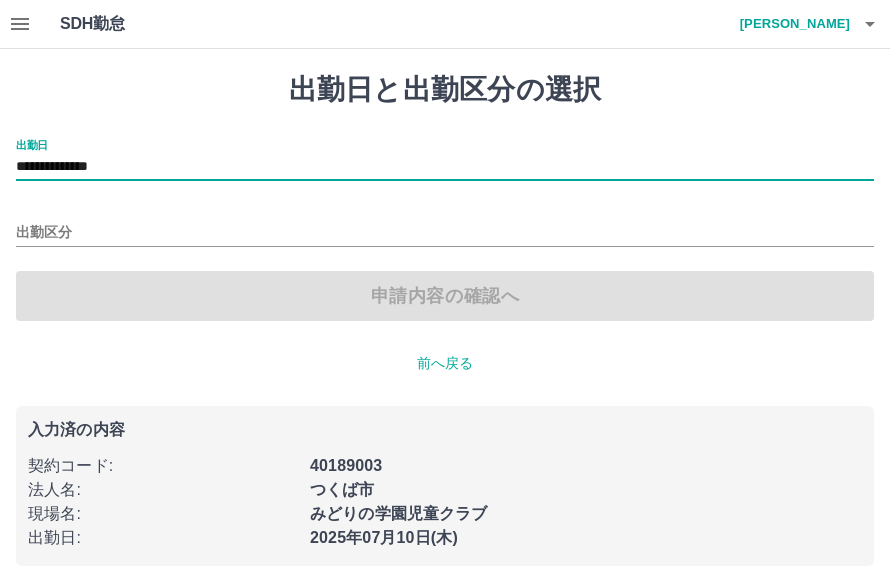 type on "**********" 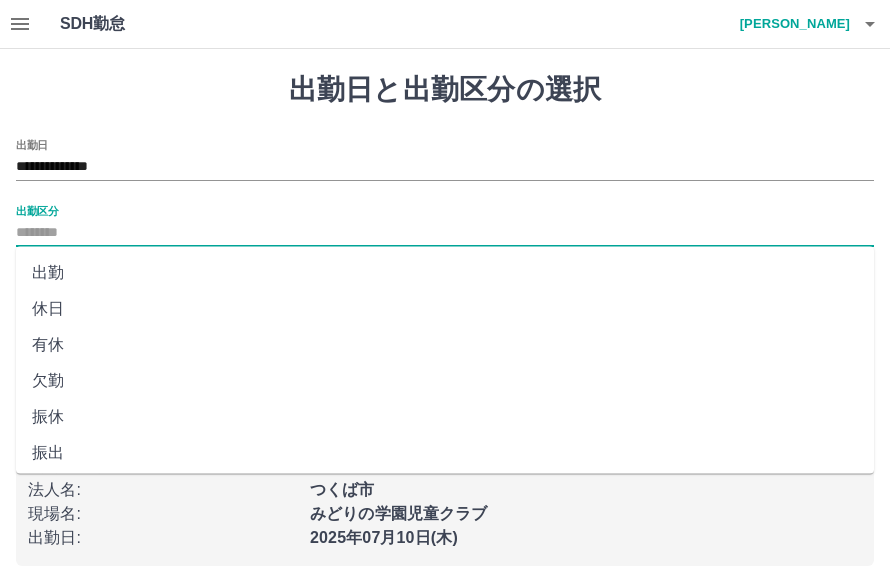 click on "休日" at bounding box center (445, 309) 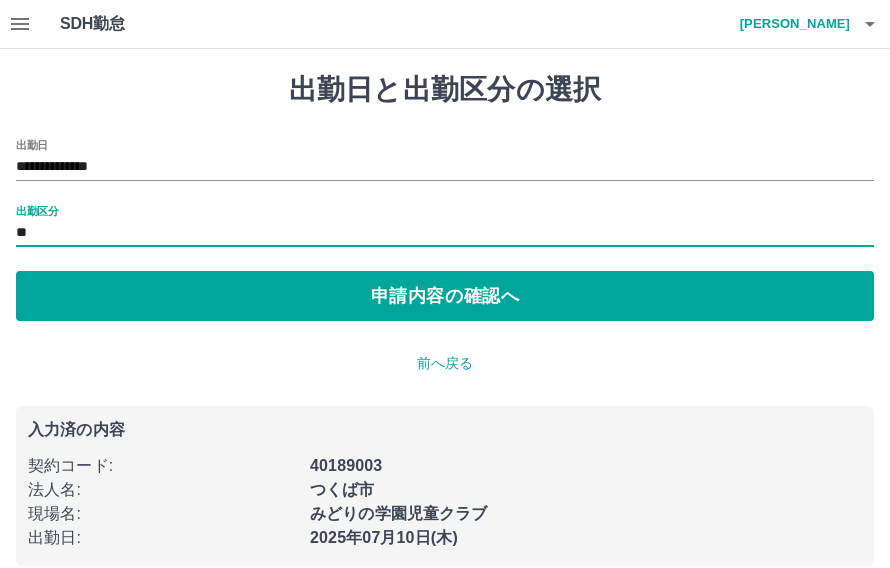 click on "申請内容の確認へ" at bounding box center [445, 296] 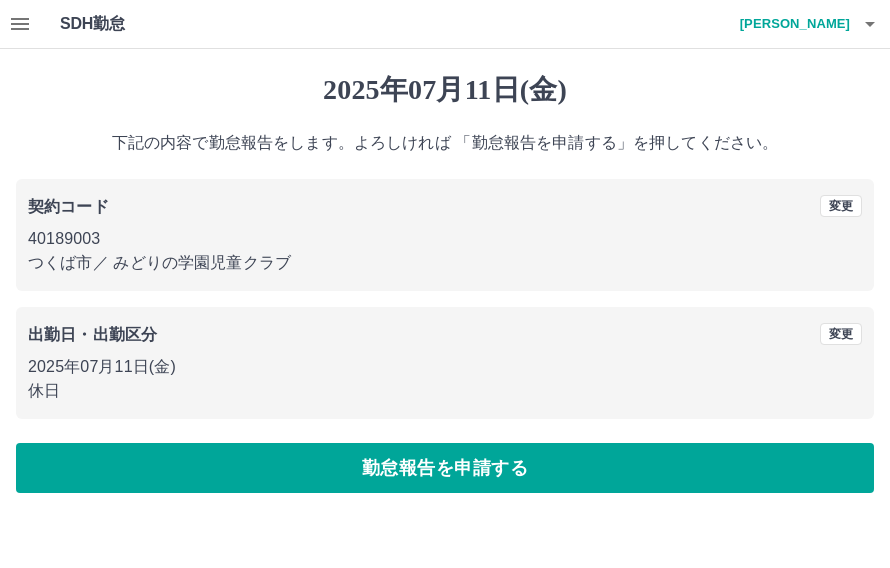 click on "勤怠報告を申請する" at bounding box center (445, 468) 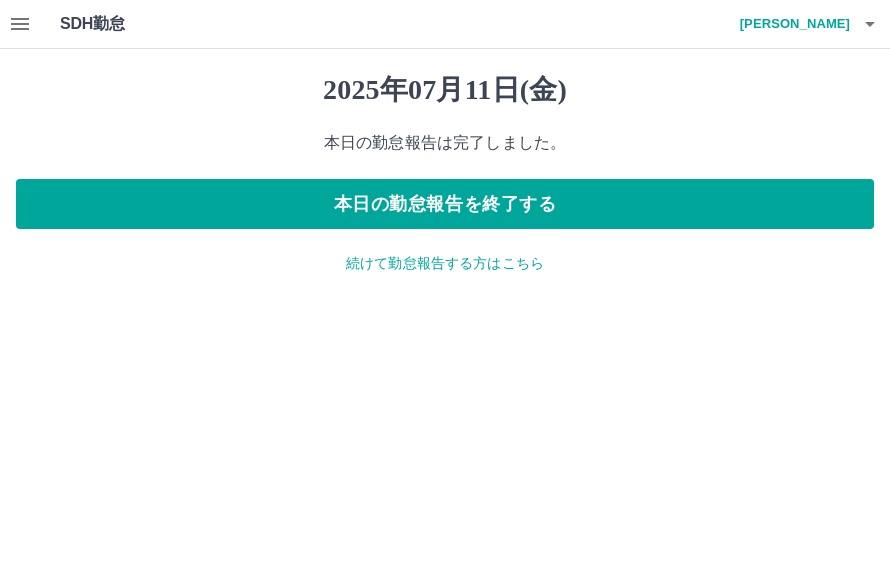 click on "本日の勤怠報告を終了する" at bounding box center [445, 204] 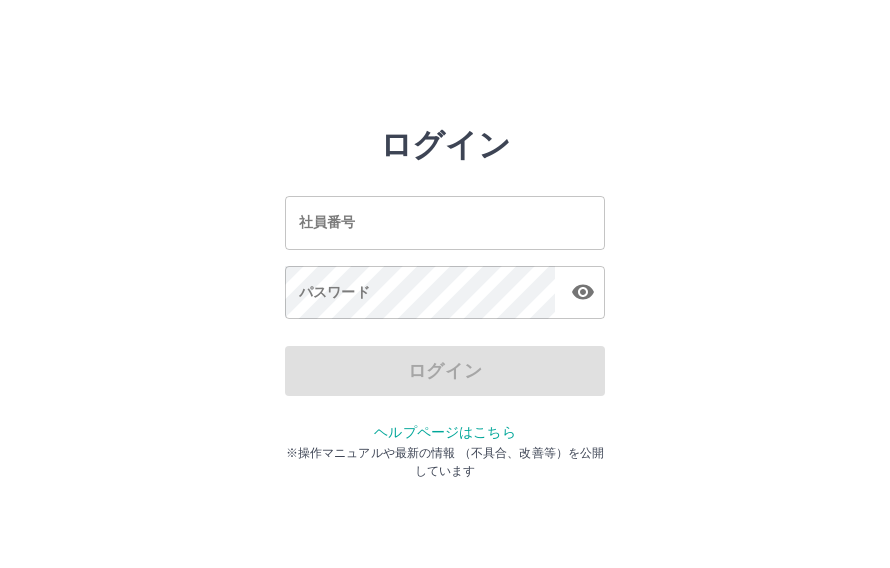 scroll, scrollTop: 0, scrollLeft: 0, axis: both 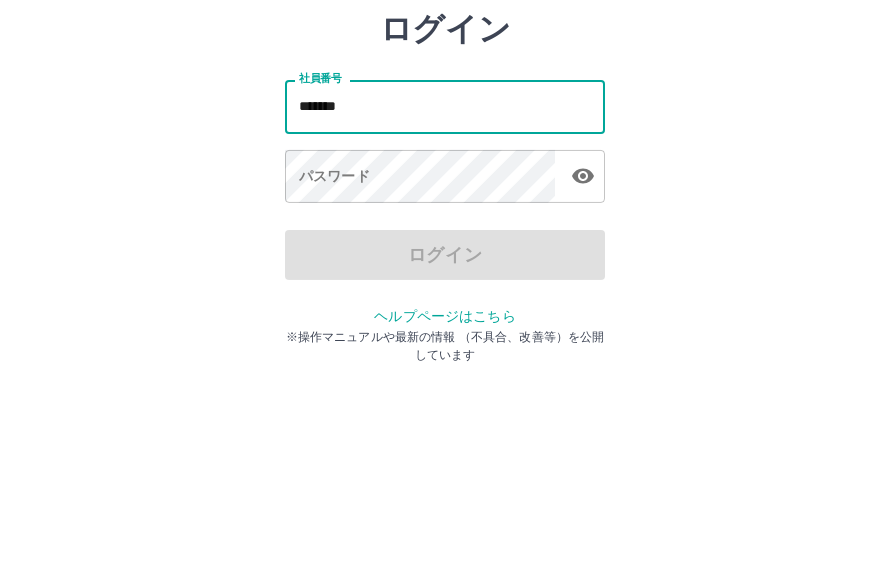 type on "*******" 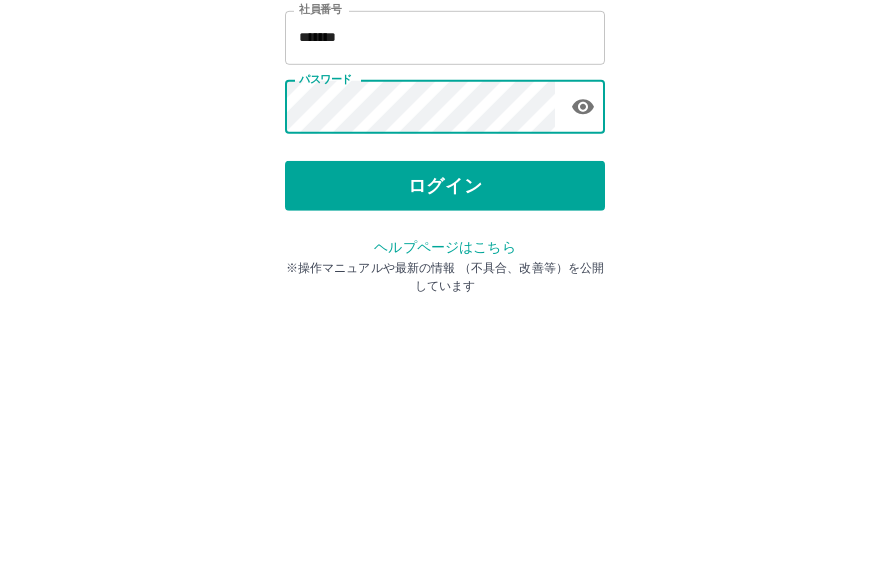 click on "ログイン" at bounding box center (445, 371) 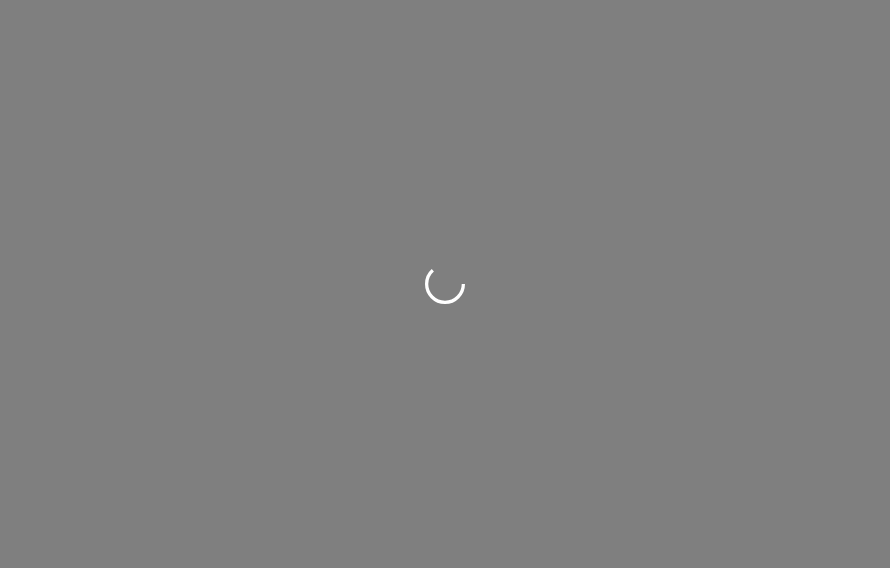 scroll, scrollTop: 0, scrollLeft: 0, axis: both 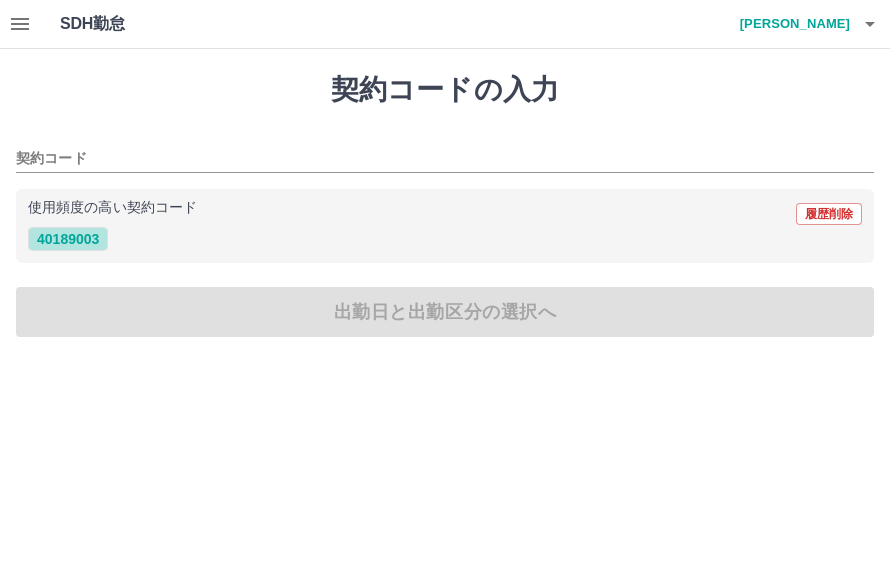click on "40189003" at bounding box center [68, 239] 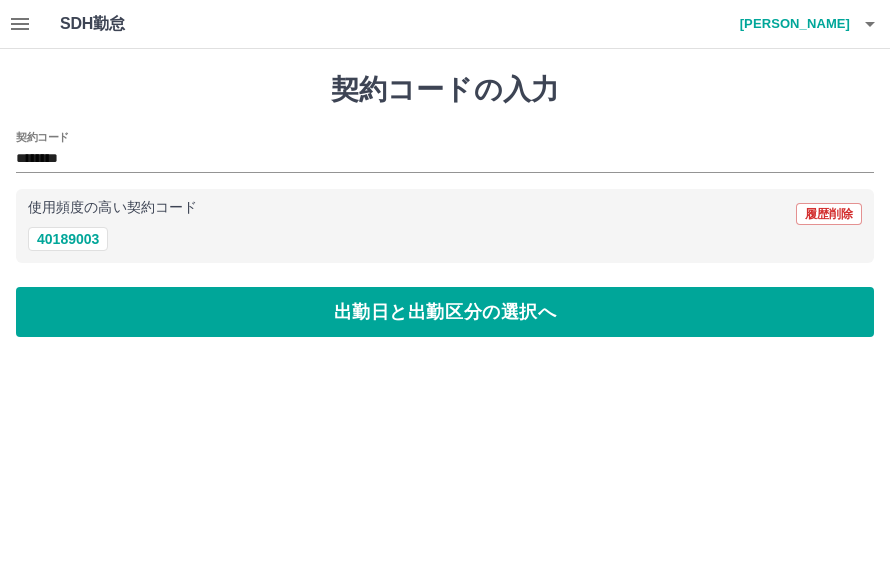 click on "出勤日と出勤区分の選択へ" at bounding box center (445, 312) 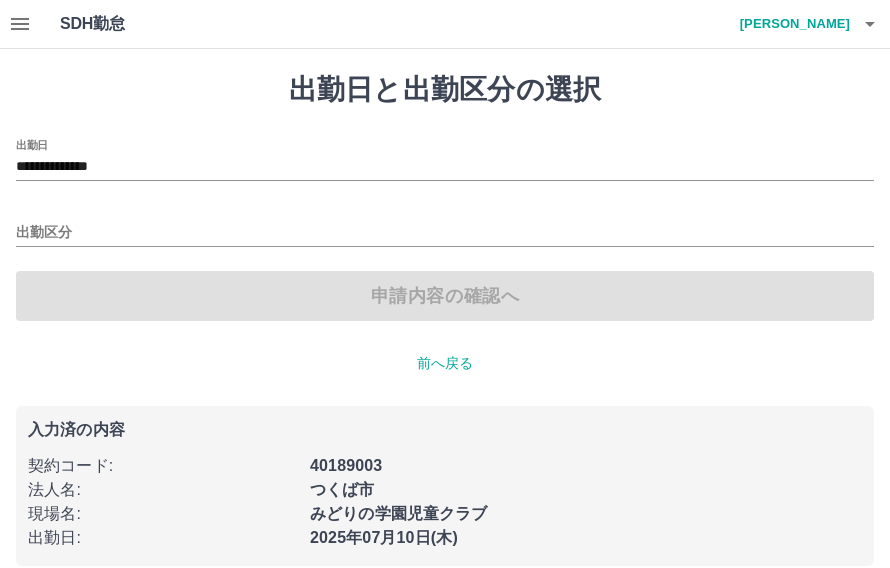 click on "出勤区分" at bounding box center [445, 233] 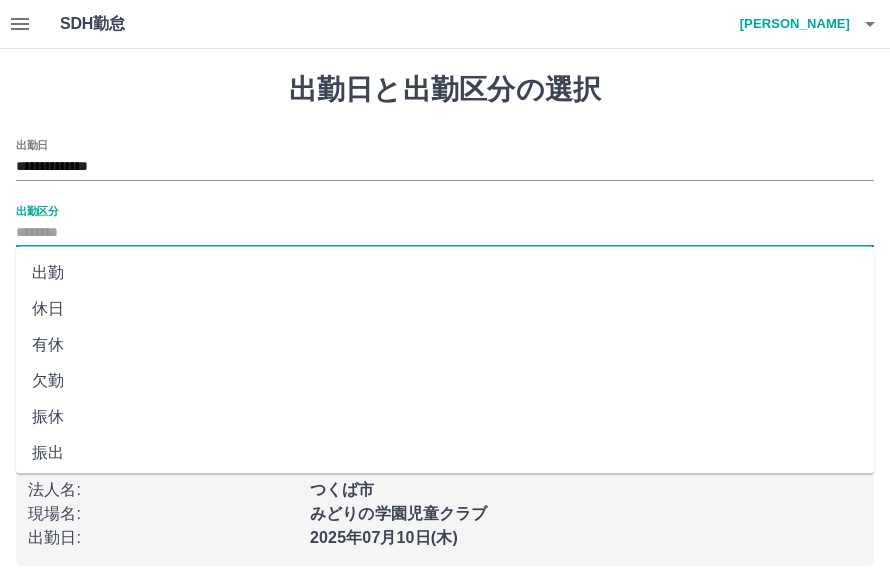 click on "**********" at bounding box center (445, 167) 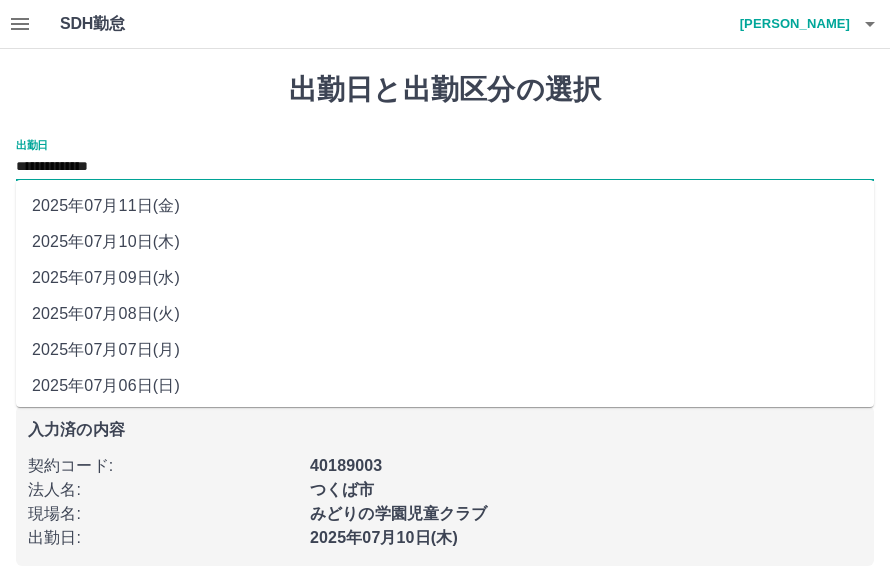 click on "2025年07月11日(金)" at bounding box center (445, 206) 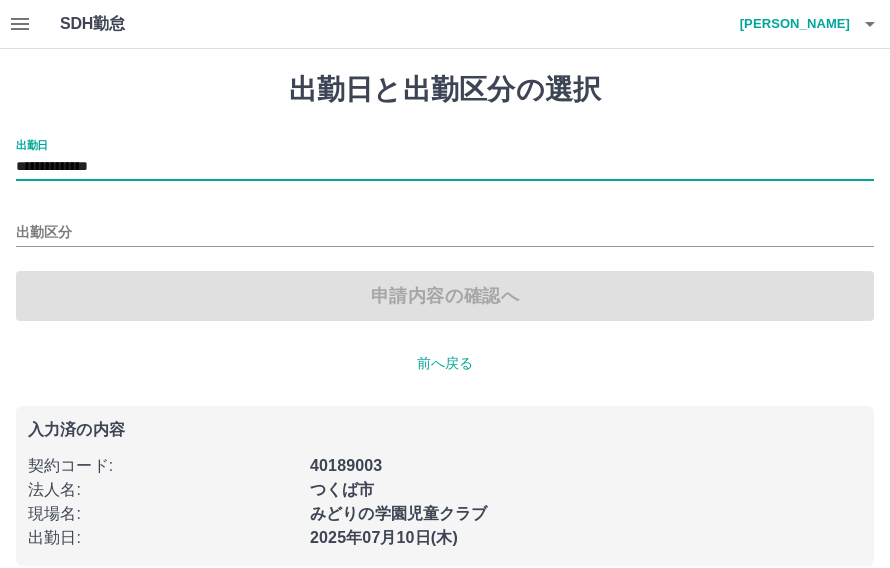 click on "出勤区分" at bounding box center [445, 233] 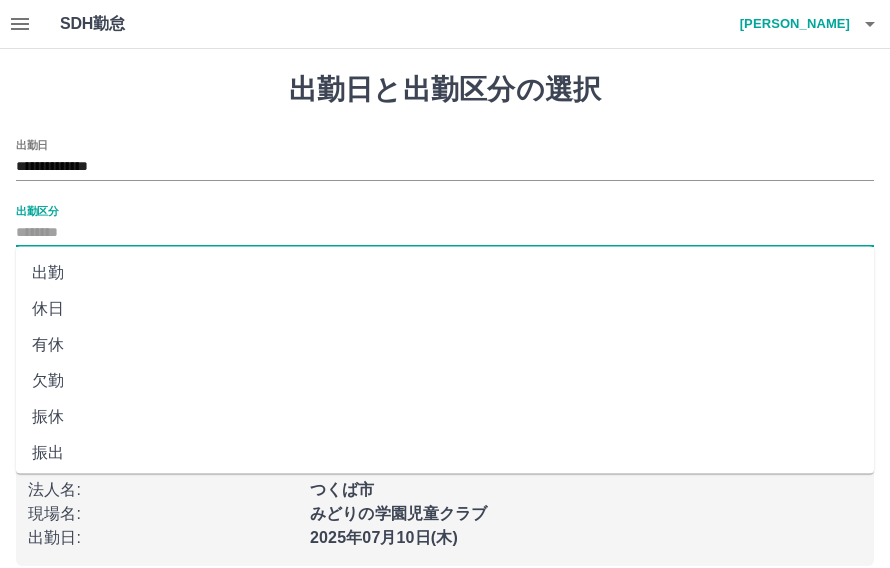 click on "出勤" at bounding box center [445, 273] 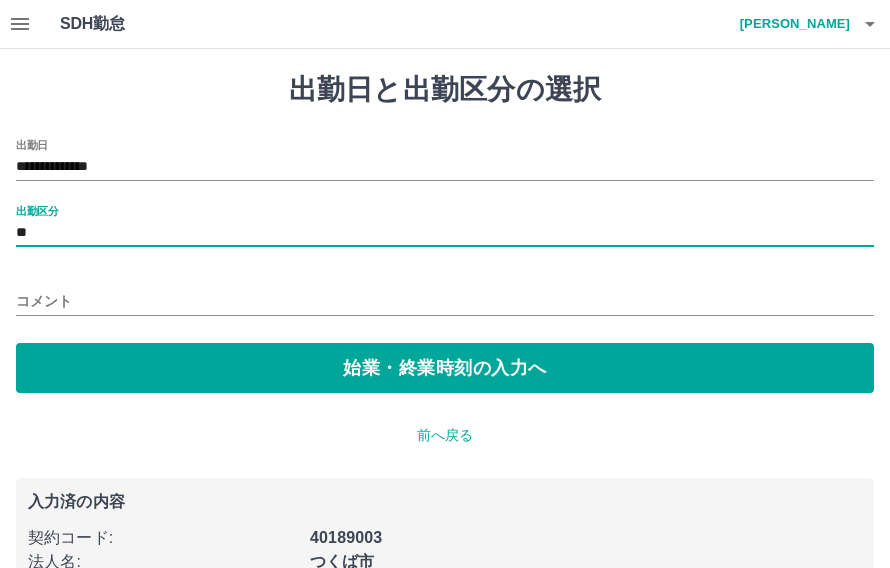 click on "コメント" at bounding box center [445, 301] 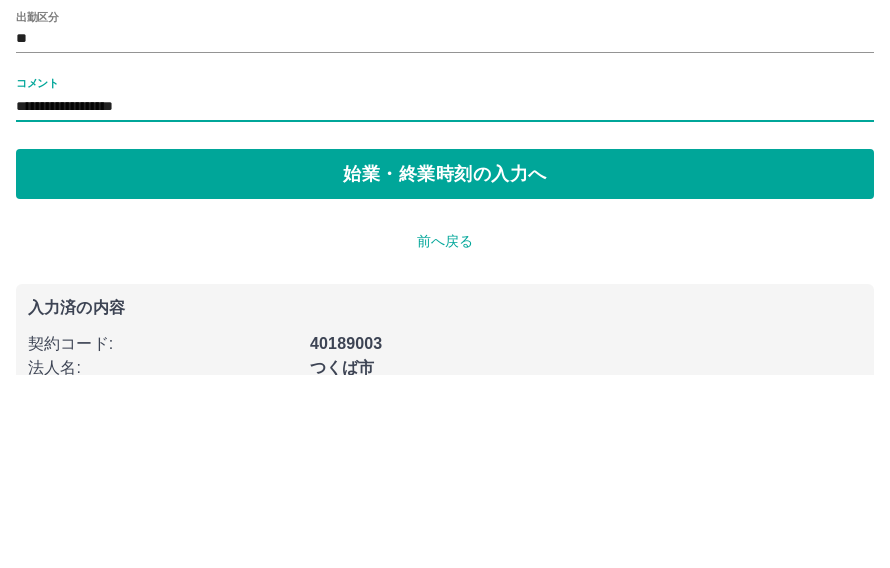 type on "**********" 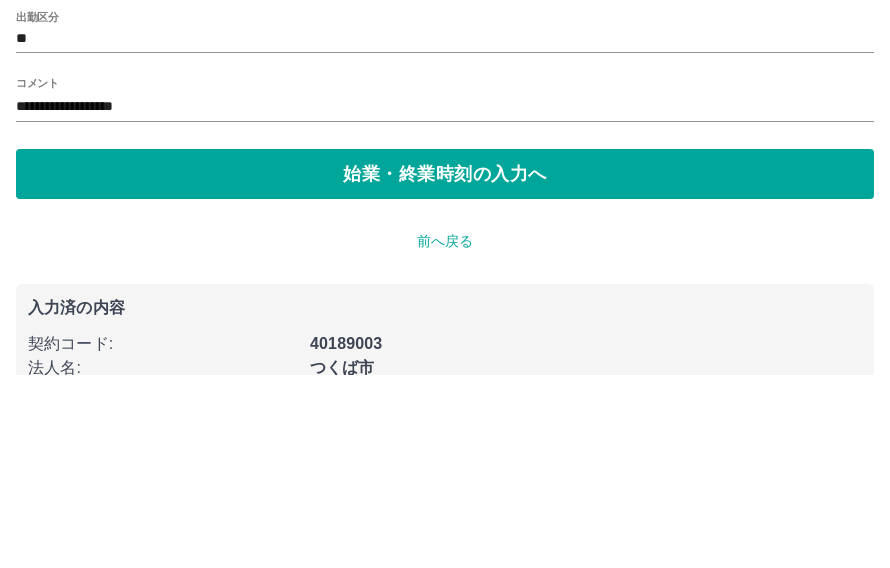 scroll, scrollTop: 92, scrollLeft: 0, axis: vertical 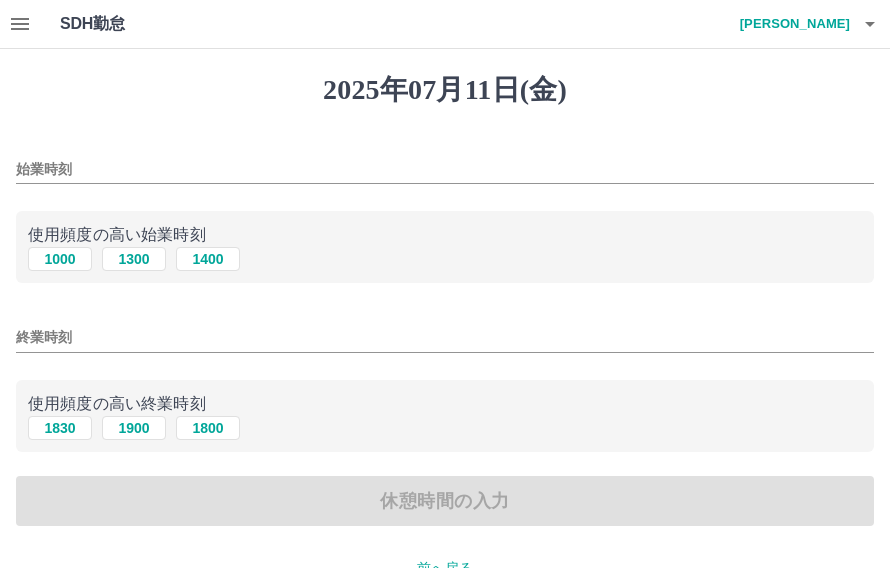 click on "1000" at bounding box center (60, 259) 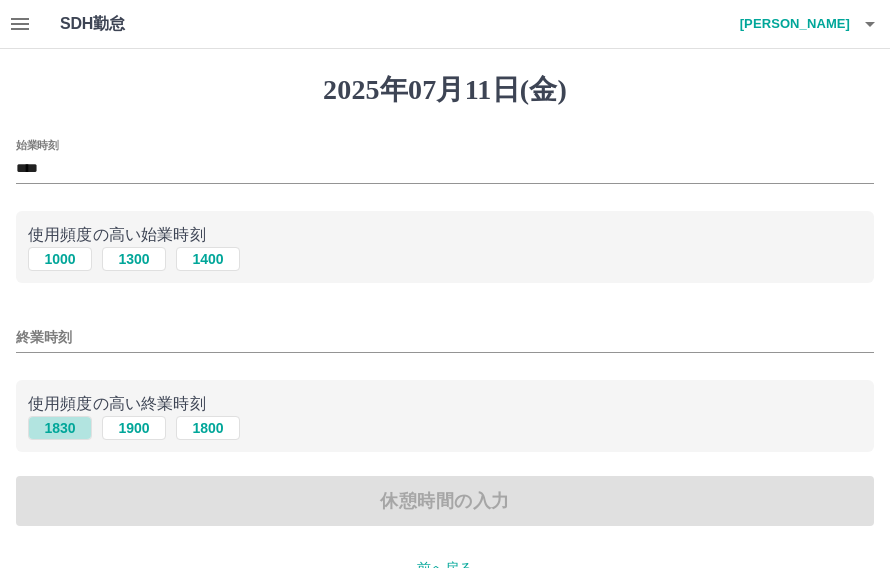 click on "1830" at bounding box center [60, 428] 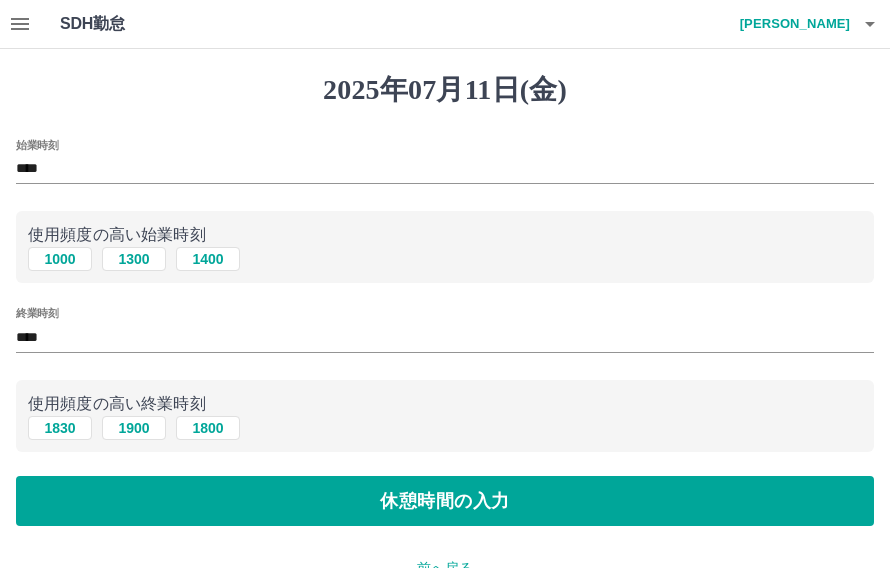 click on "休憩時間の入力" at bounding box center [445, 501] 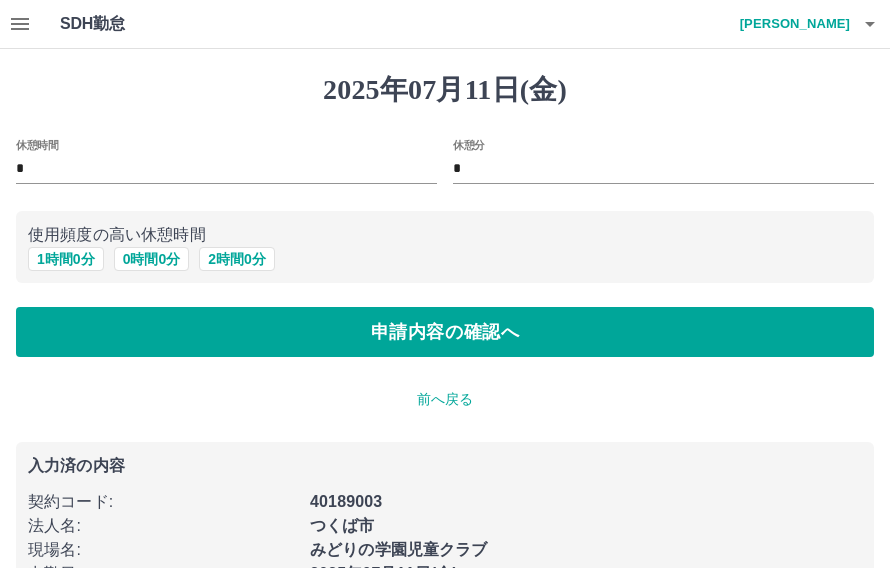 click on "1 時間 0 分" at bounding box center [66, 259] 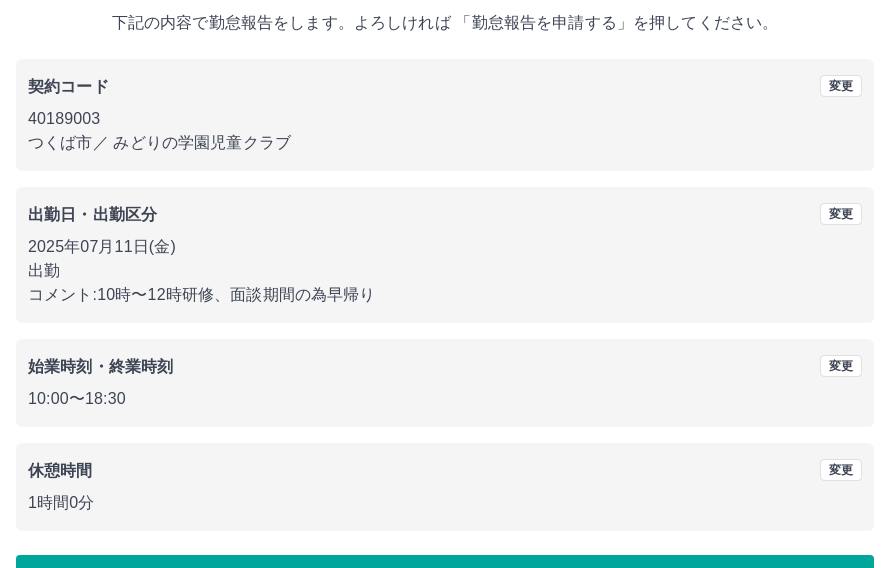 scroll, scrollTop: 119, scrollLeft: 0, axis: vertical 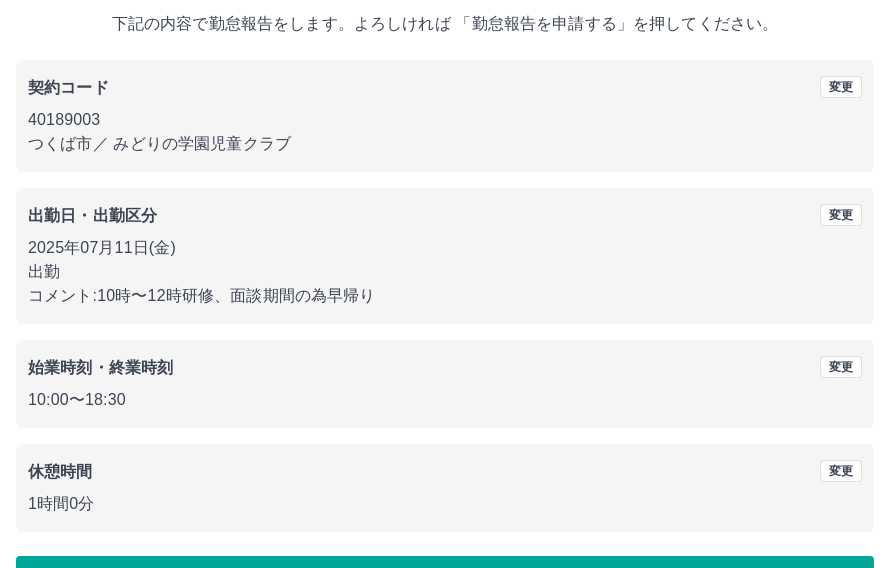 click on "勤怠報告を申請する" at bounding box center (445, 581) 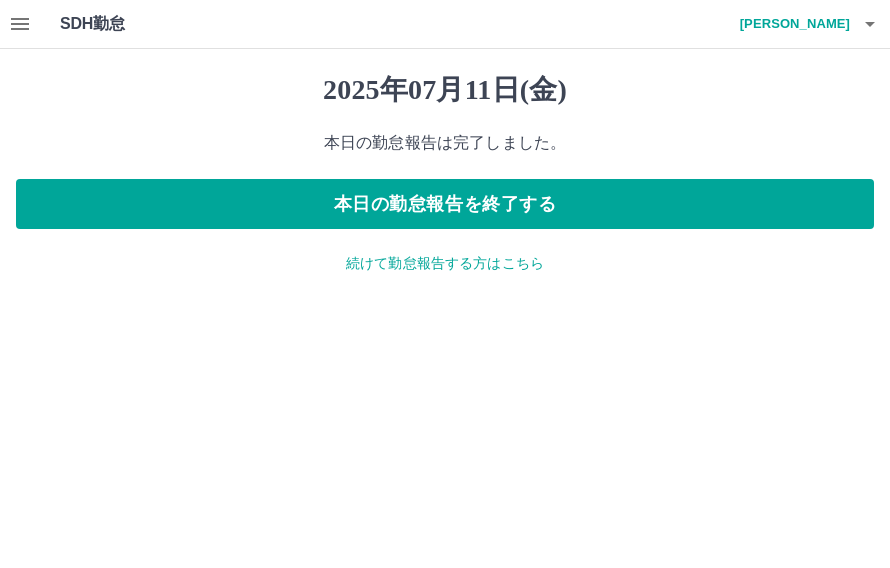 scroll, scrollTop: 0, scrollLeft: 0, axis: both 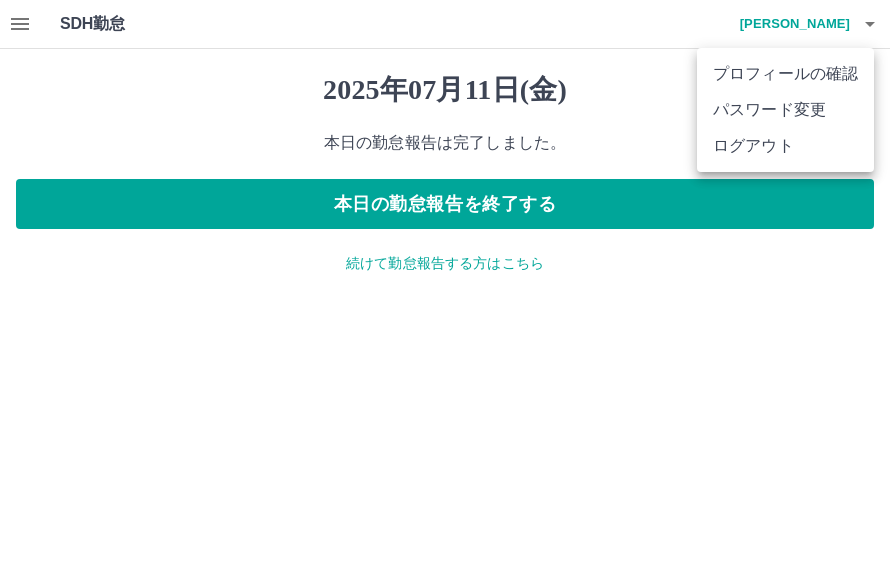 click on "ログアウト" at bounding box center [785, 146] 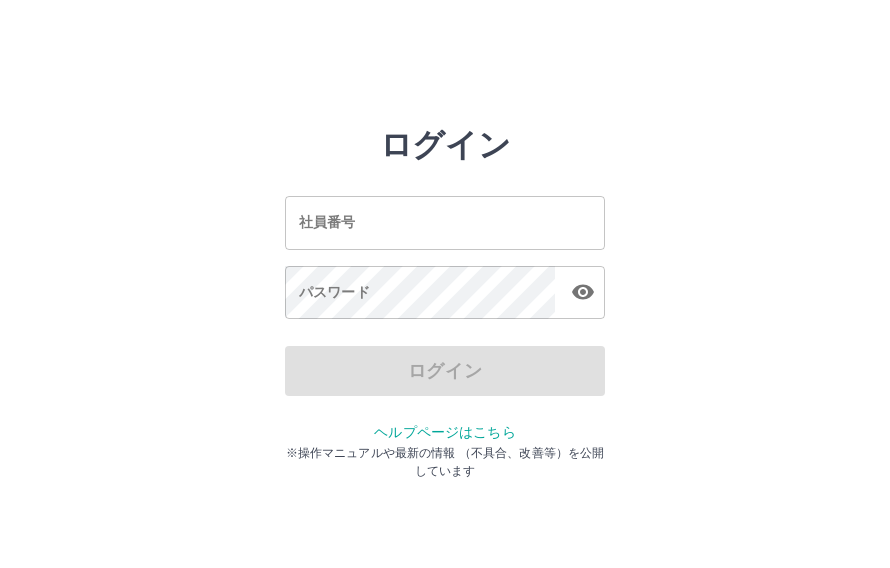 scroll, scrollTop: 0, scrollLeft: 0, axis: both 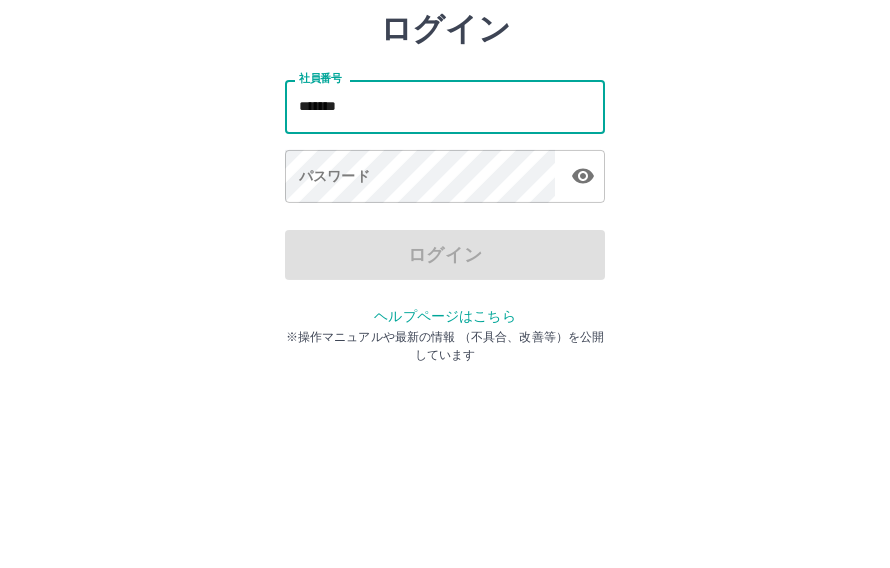 type on "*******" 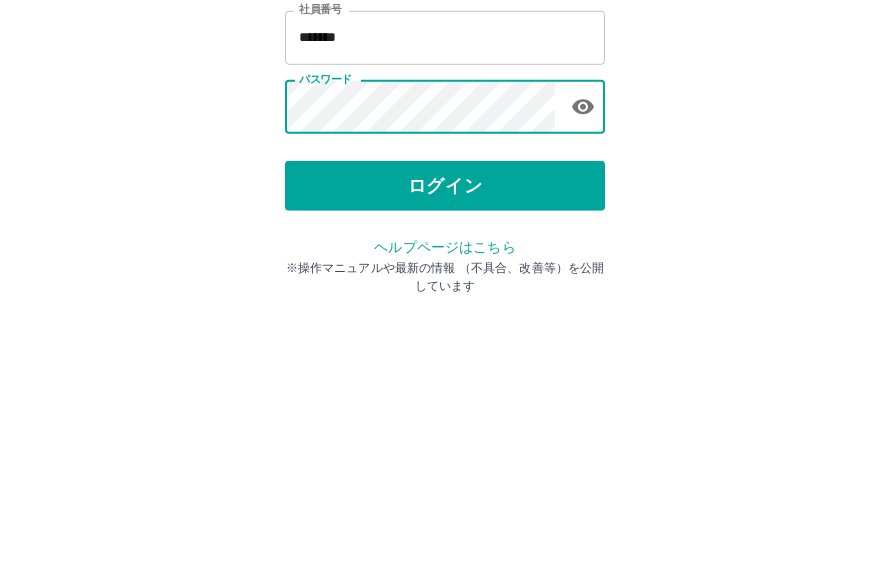 click on "ログイン" at bounding box center [445, 371] 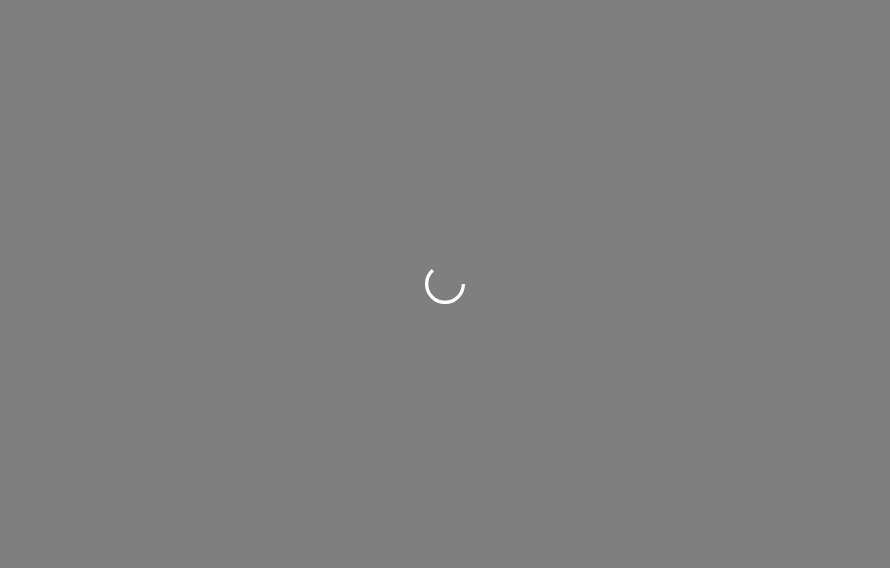 scroll, scrollTop: 0, scrollLeft: 0, axis: both 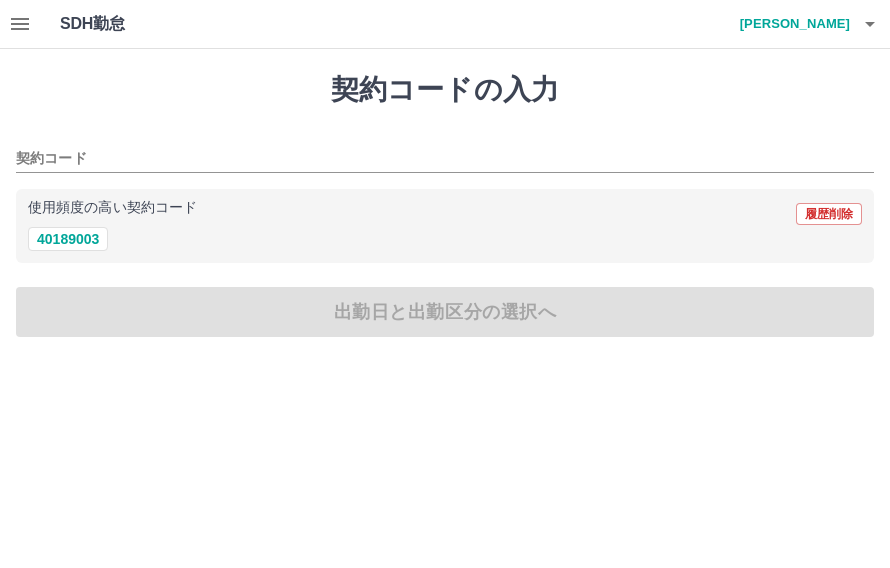 click on "40189003" at bounding box center (68, 239) 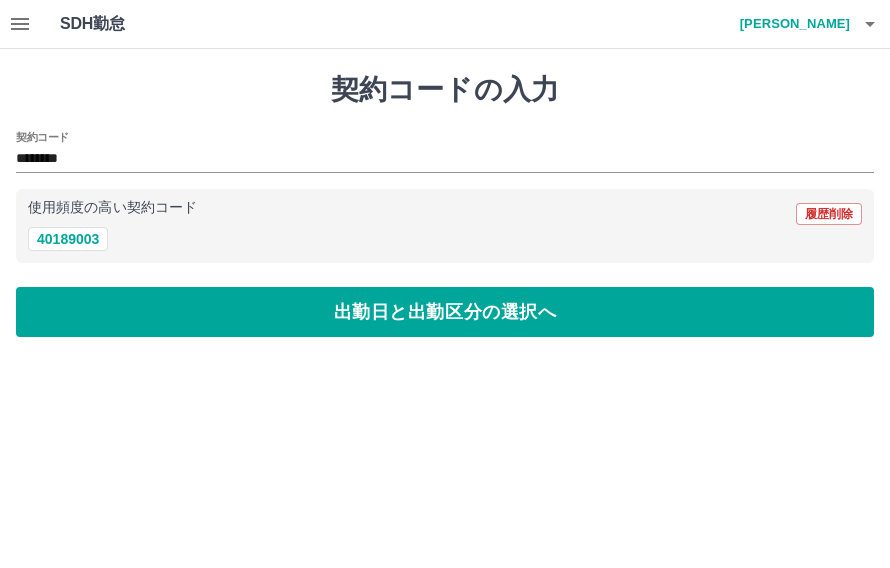 click on "出勤日と出勤区分の選択へ" at bounding box center (445, 312) 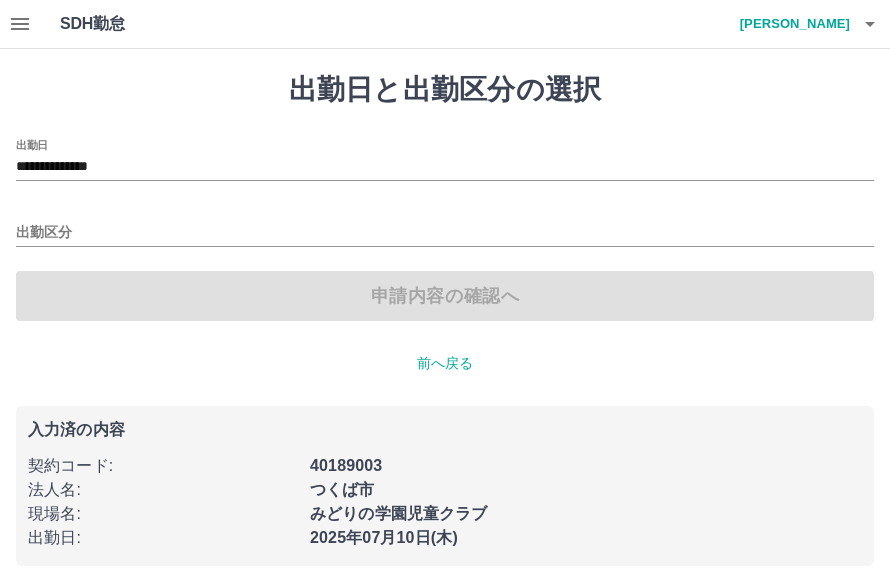 click 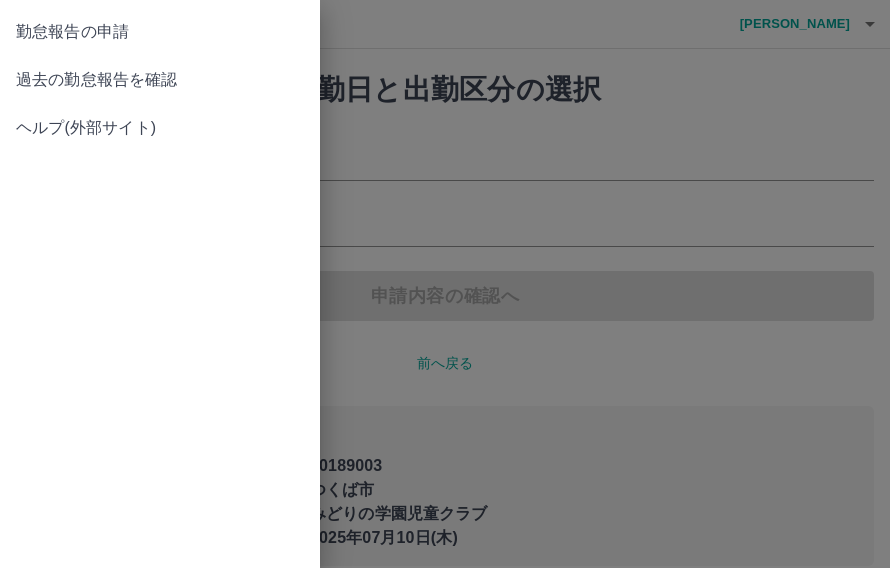 click on "過去の勤怠報告を確認" at bounding box center (160, 80) 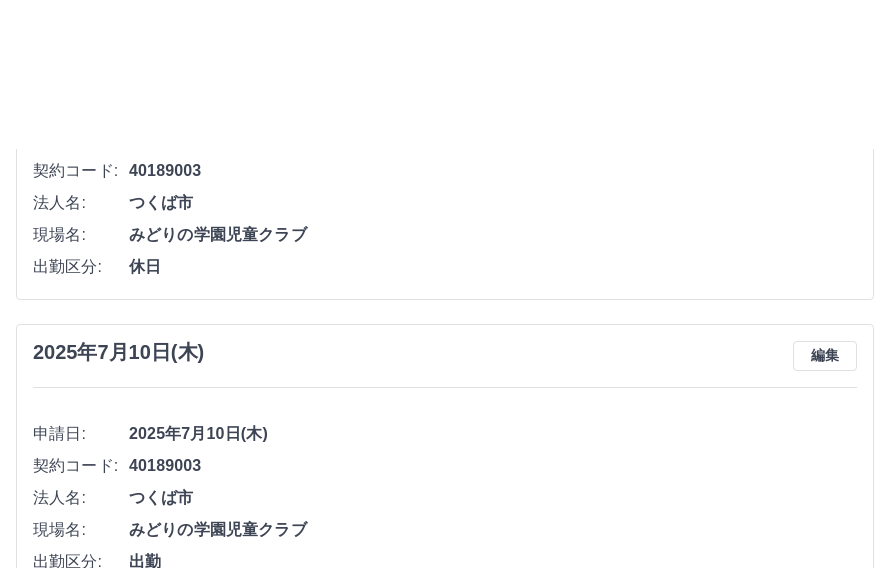 scroll, scrollTop: 0, scrollLeft: 0, axis: both 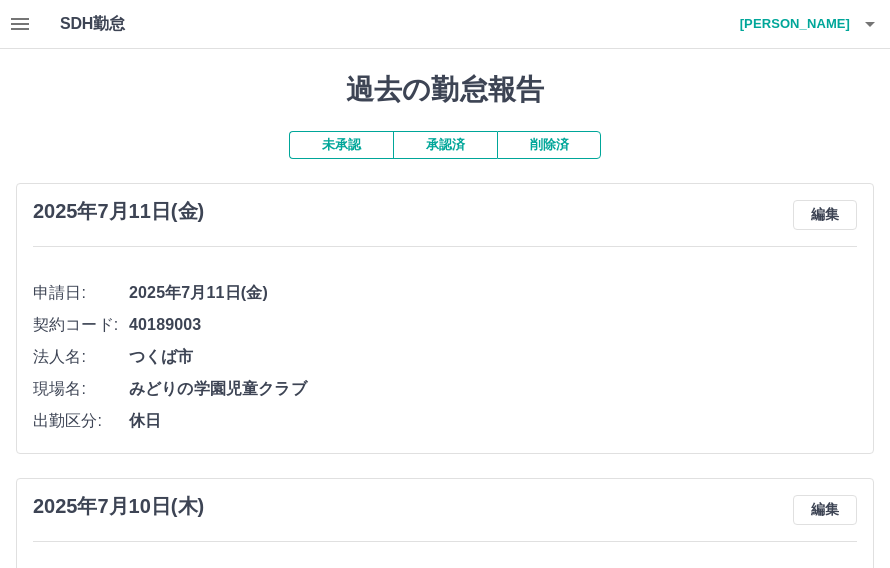 click on "未承認" at bounding box center [341, 145] 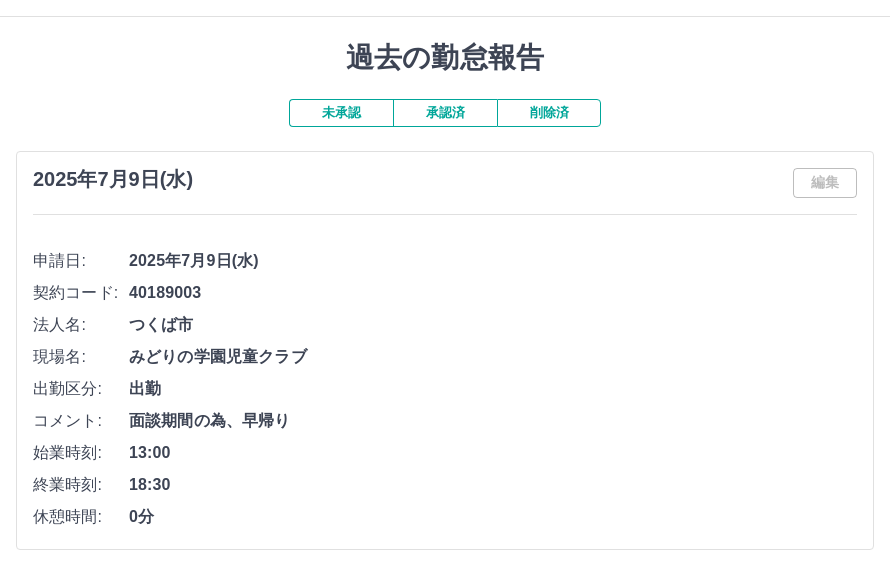 scroll, scrollTop: 0, scrollLeft: 0, axis: both 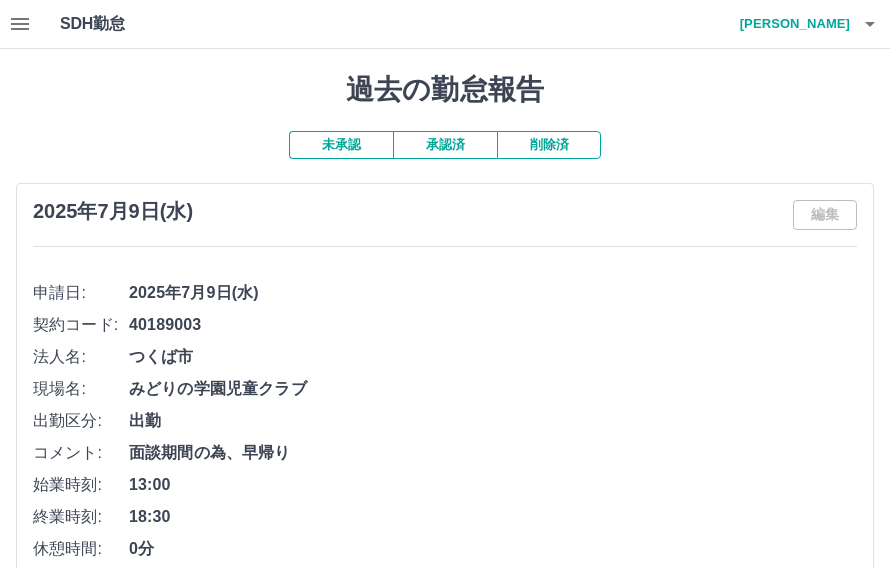 click 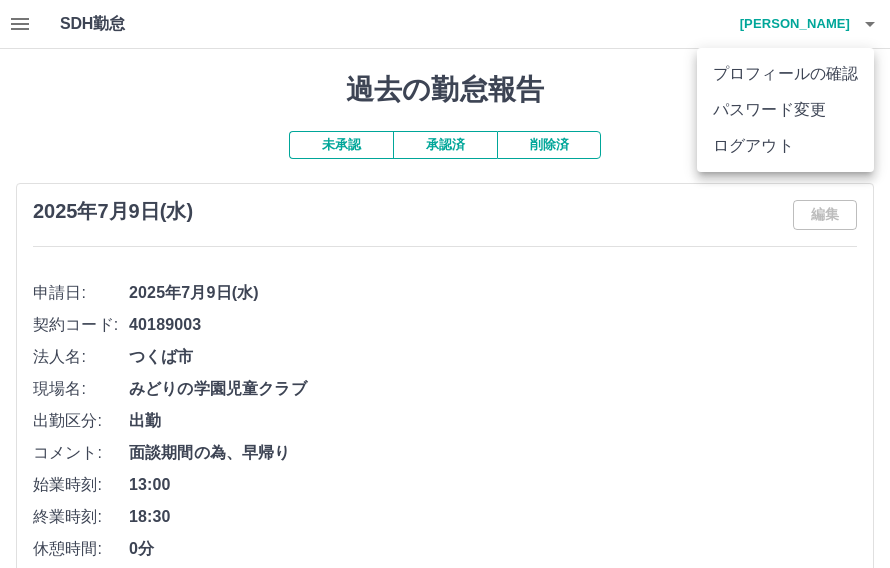 click at bounding box center (445, 284) 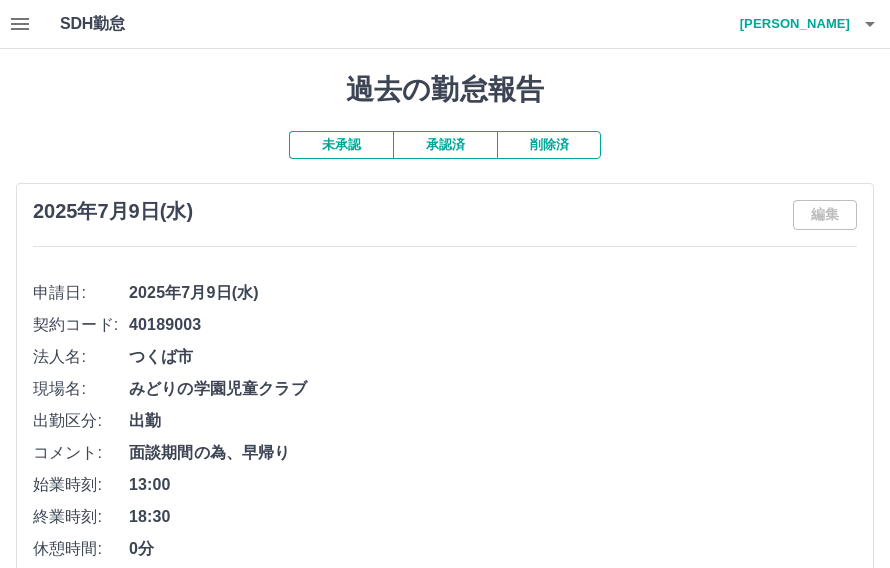 click on "未承認" at bounding box center [341, 145] 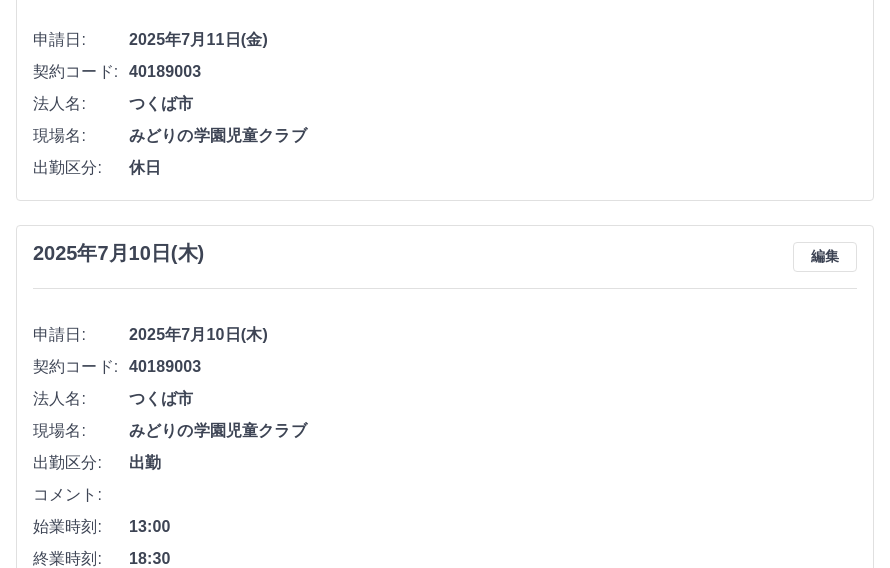 scroll, scrollTop: 279, scrollLeft: 0, axis: vertical 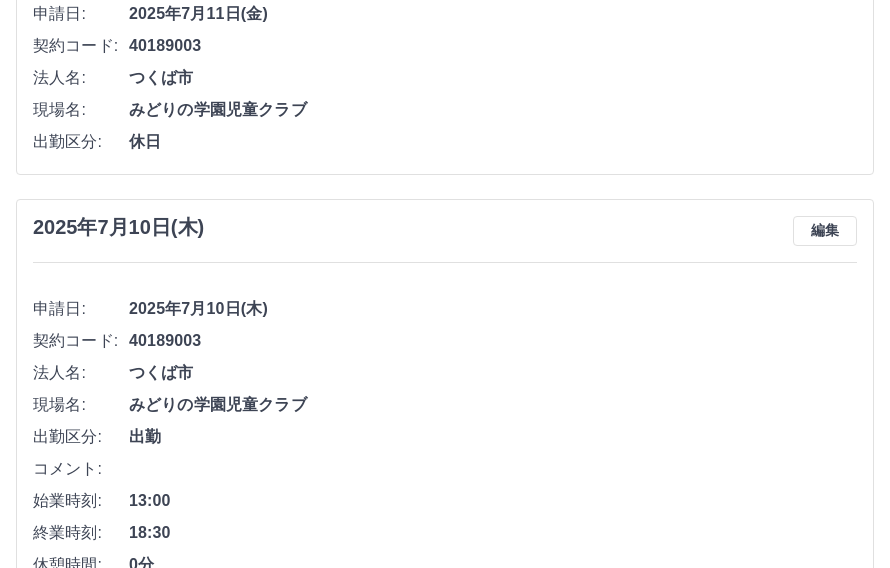 click on "編集" at bounding box center [825, 231] 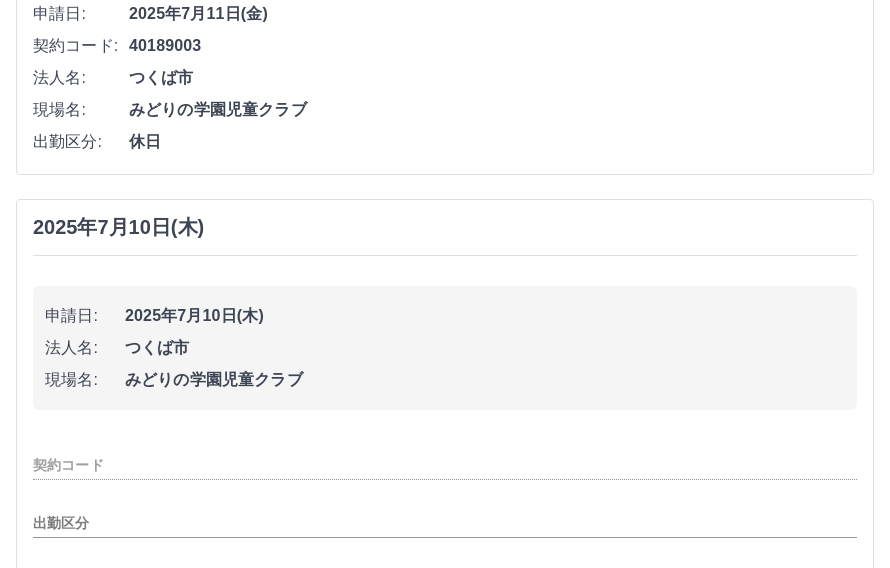 type on "********" 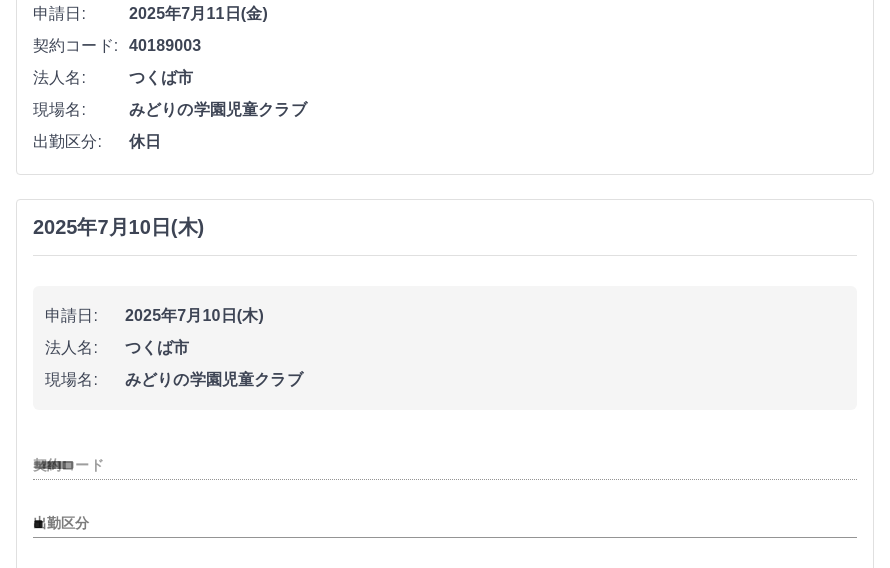 scroll, scrollTop: 280, scrollLeft: 0, axis: vertical 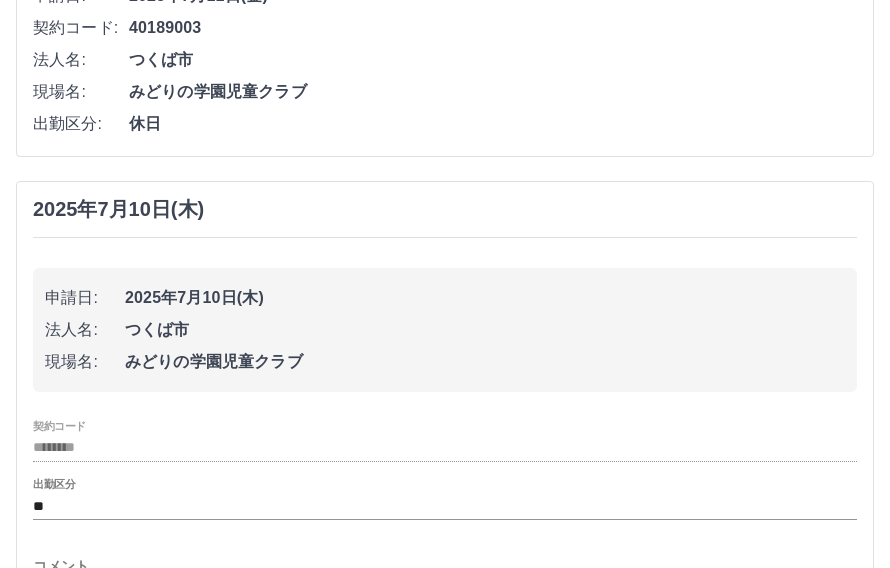click on "コメント" at bounding box center (445, 566) 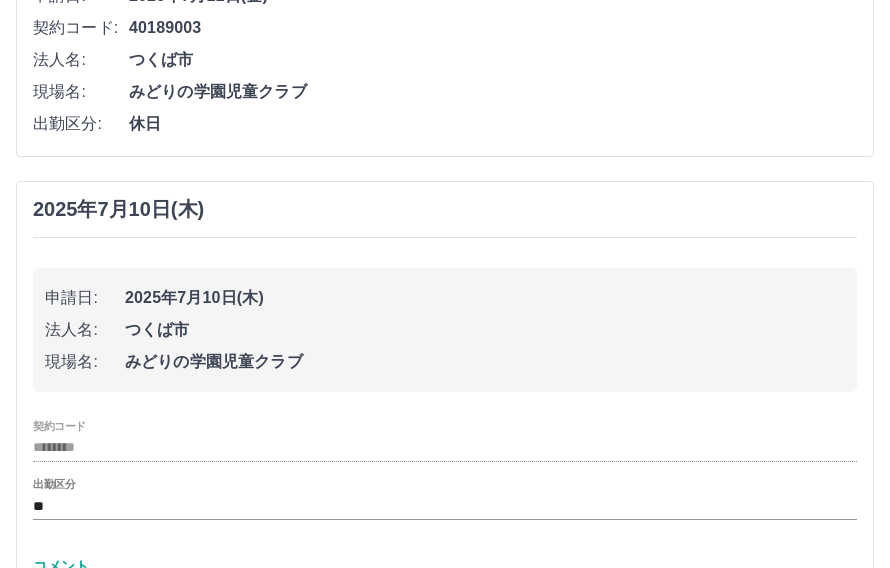 scroll, scrollTop: 371, scrollLeft: 0, axis: vertical 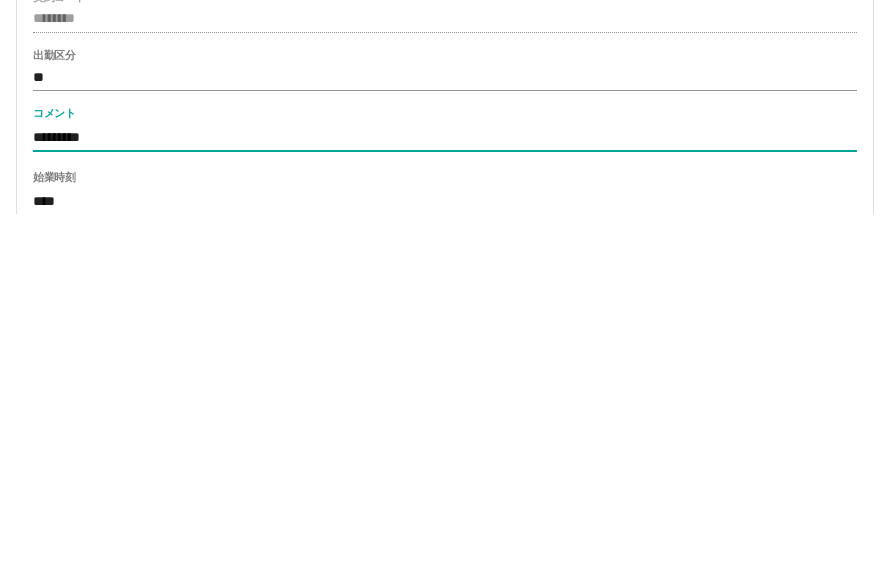 type on "*********" 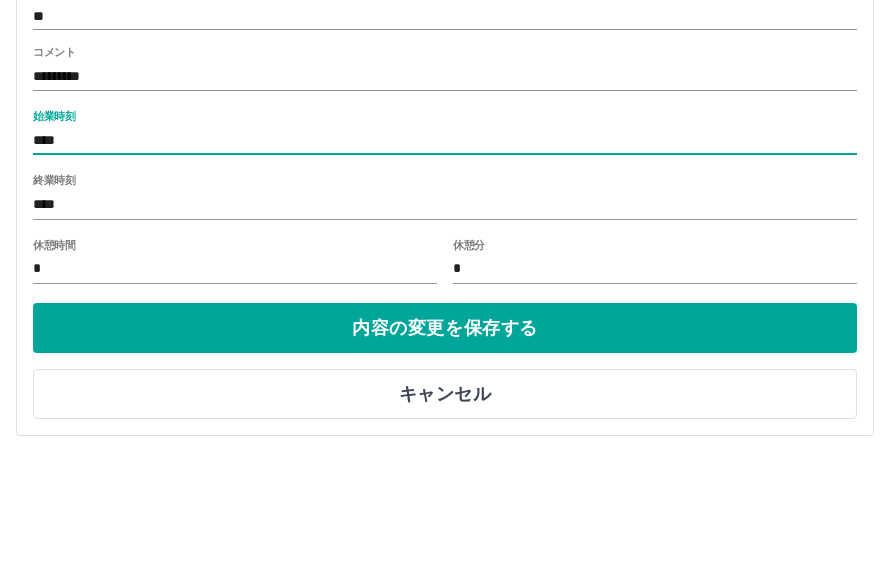 scroll, scrollTop: 668, scrollLeft: 0, axis: vertical 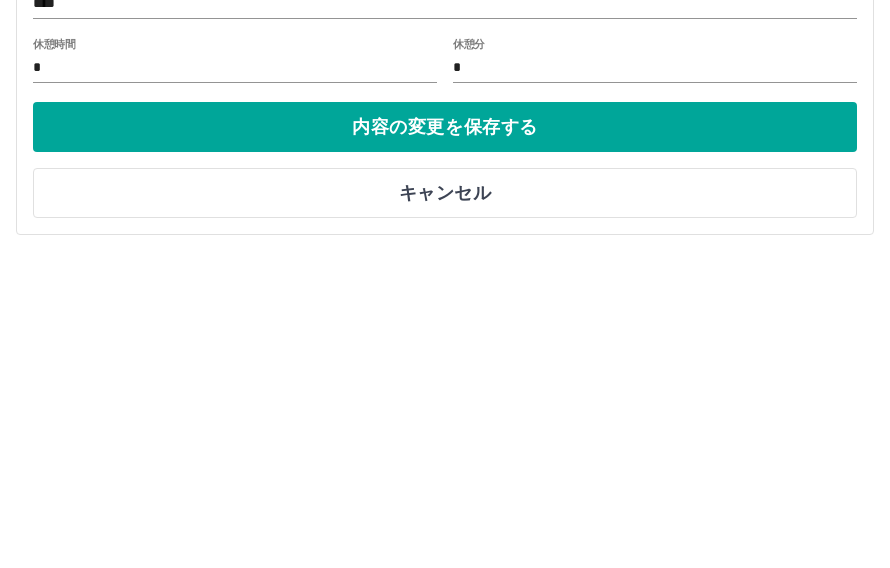 click on "内容の変更を保存する" at bounding box center [445, 447] 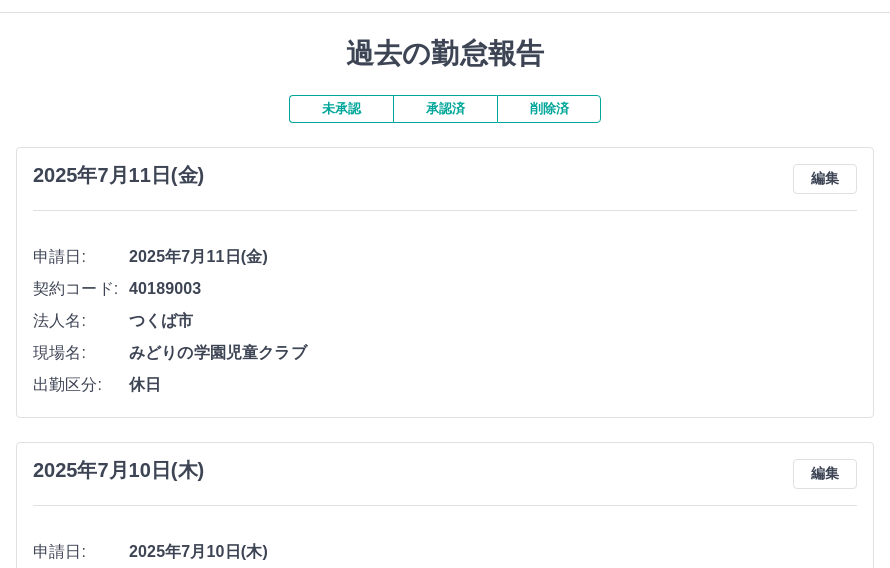 scroll, scrollTop: 0, scrollLeft: 0, axis: both 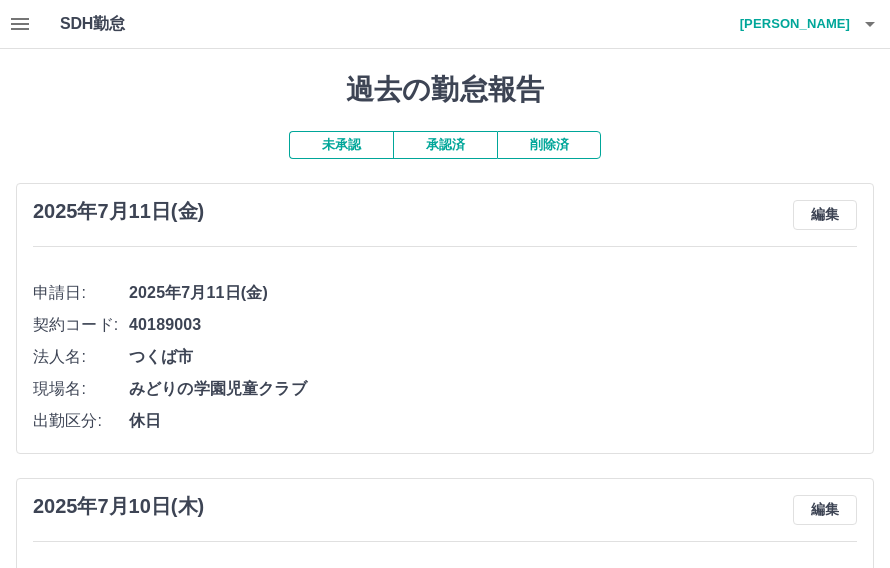 click on "承認済" at bounding box center [445, 145] 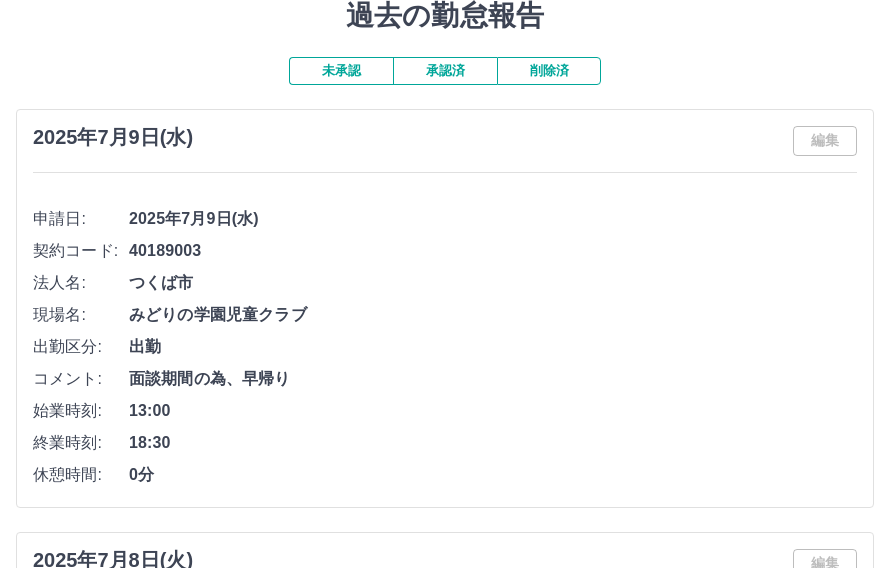 scroll, scrollTop: 0, scrollLeft: 0, axis: both 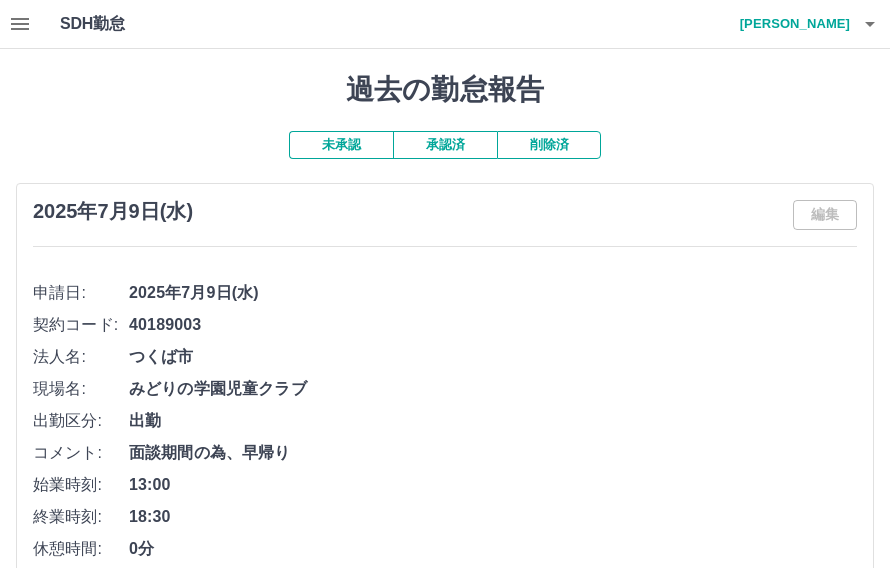 click on "永盛　和子" at bounding box center (790, 24) 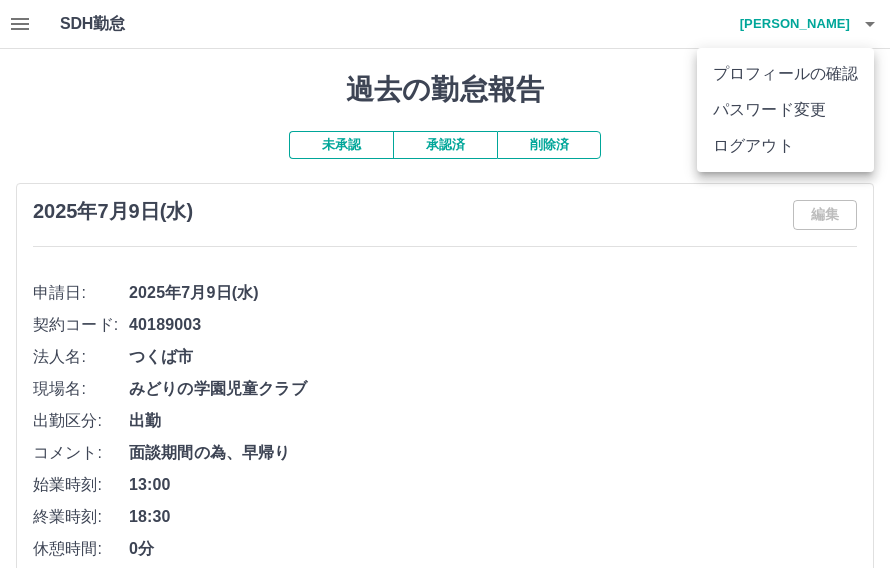 click on "ログアウト" at bounding box center (785, 146) 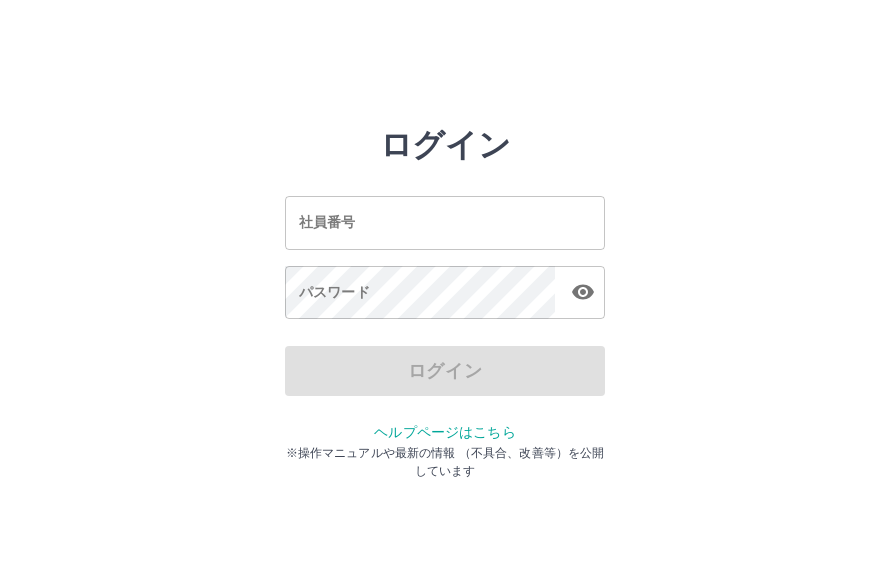 scroll, scrollTop: 0, scrollLeft: 0, axis: both 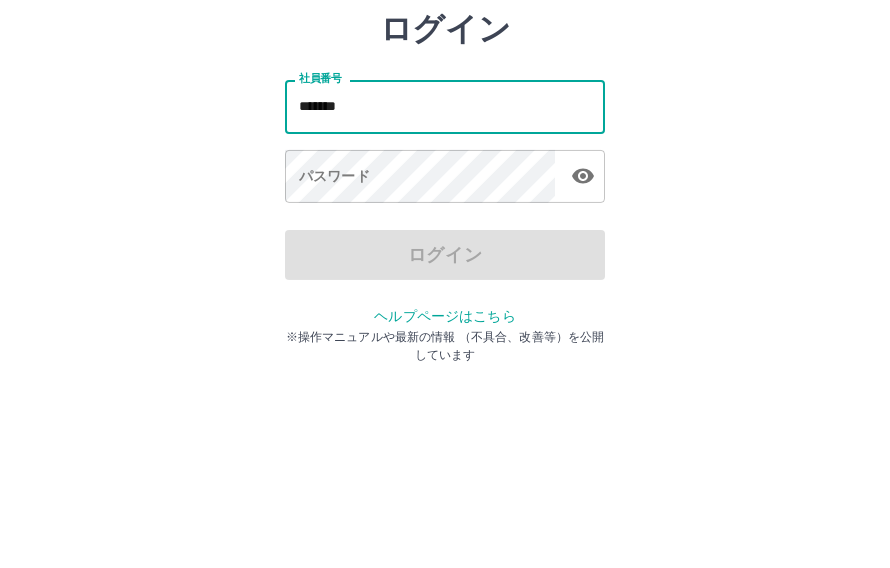 type on "*******" 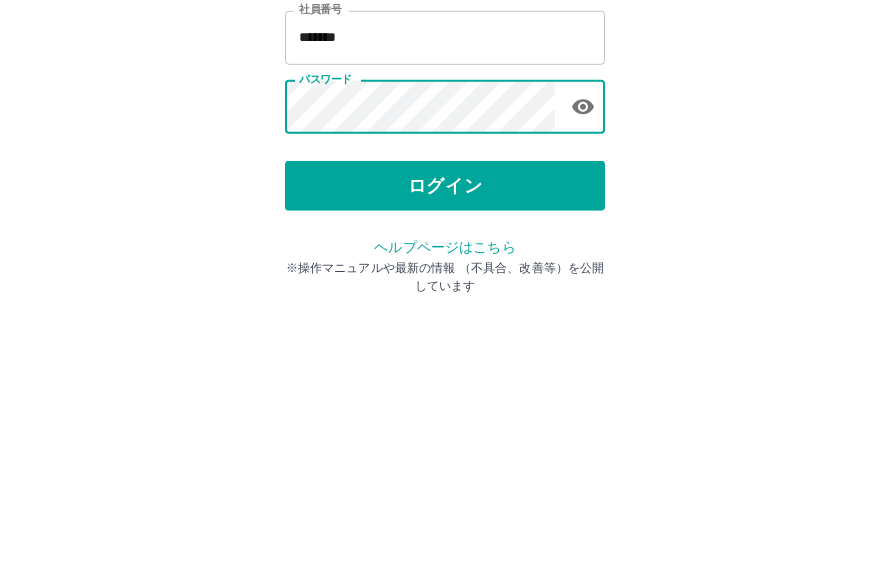 click on "ログイン" at bounding box center [445, 371] 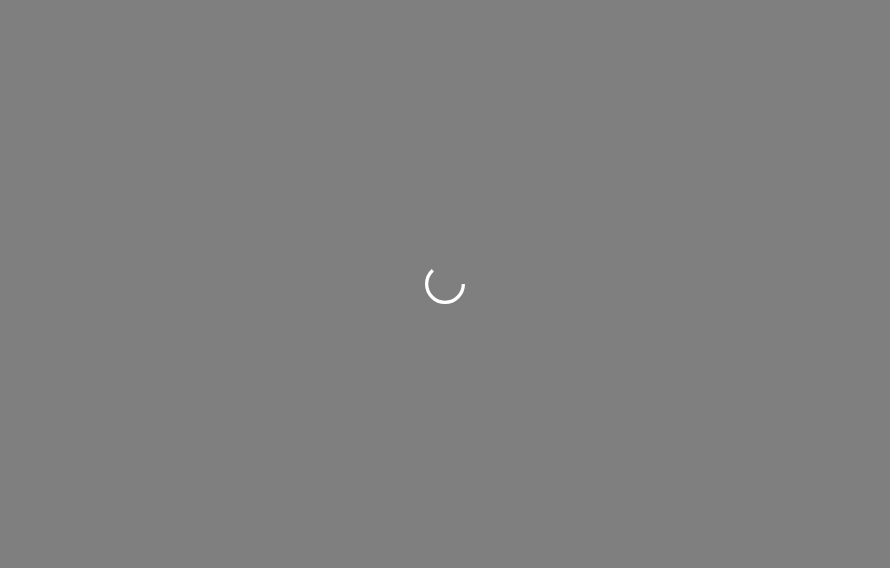scroll, scrollTop: 0, scrollLeft: 0, axis: both 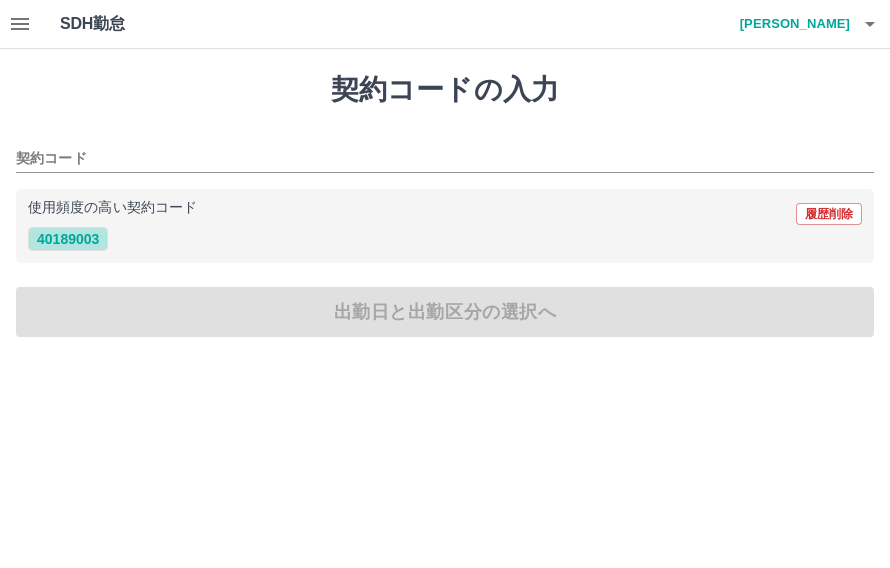 click on "40189003" at bounding box center (68, 239) 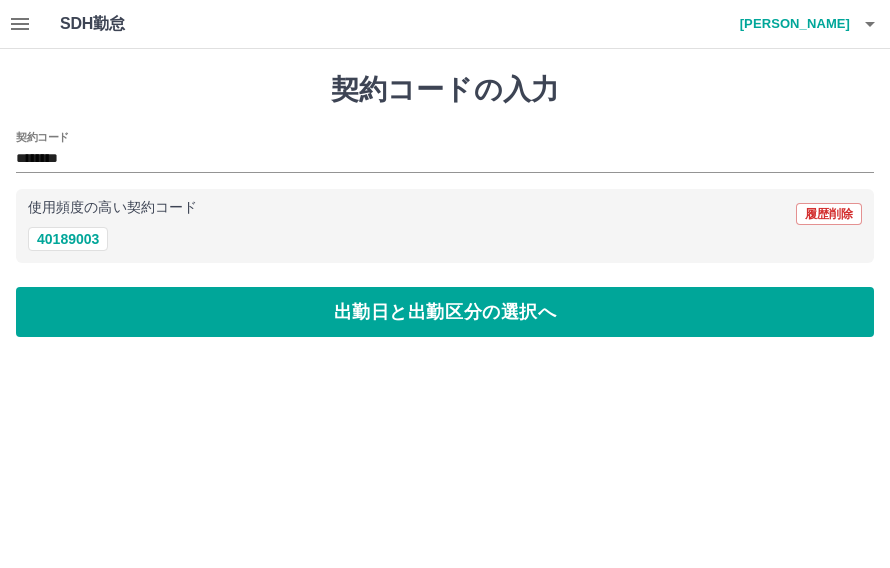 click on "出勤日と出勤区分の選択へ" at bounding box center (445, 312) 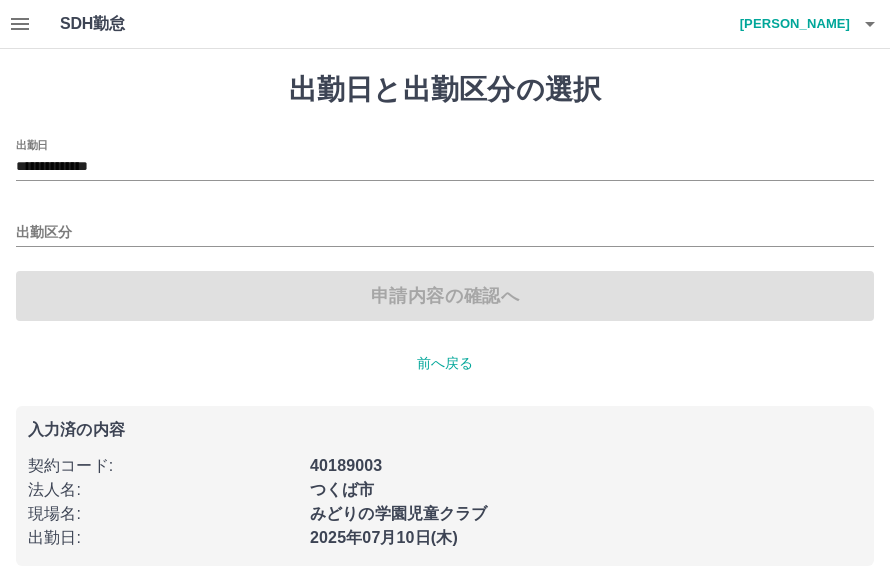 click on "出勤区分" at bounding box center [445, 233] 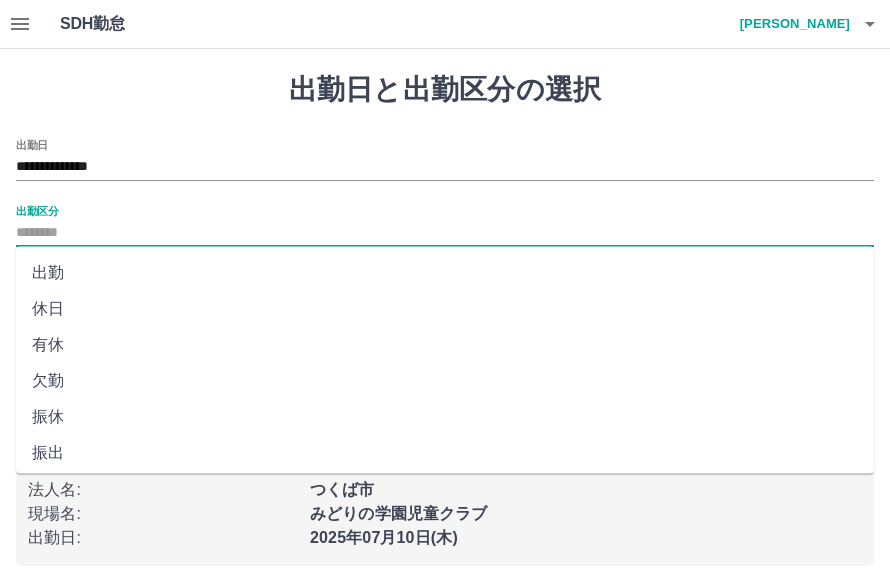 click on "出勤" at bounding box center (445, 273) 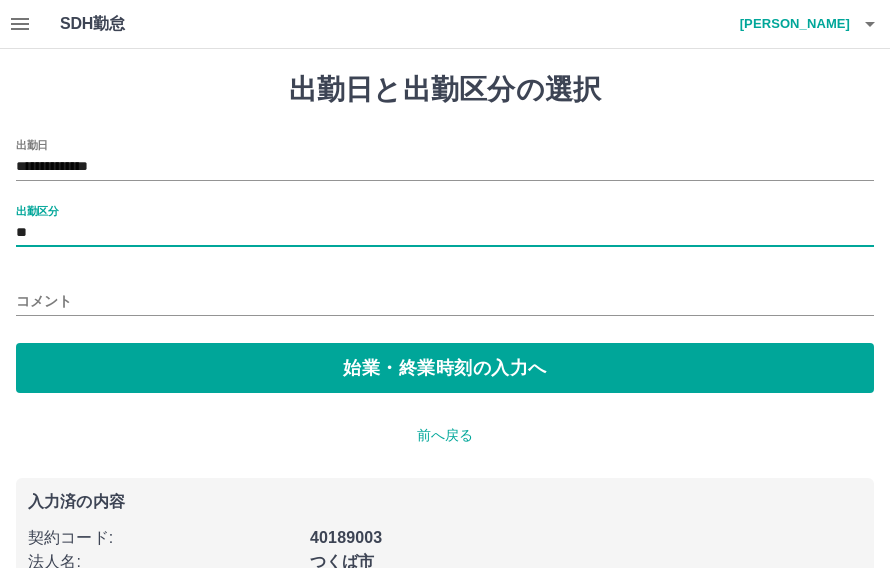 click on "コメント" at bounding box center (445, 301) 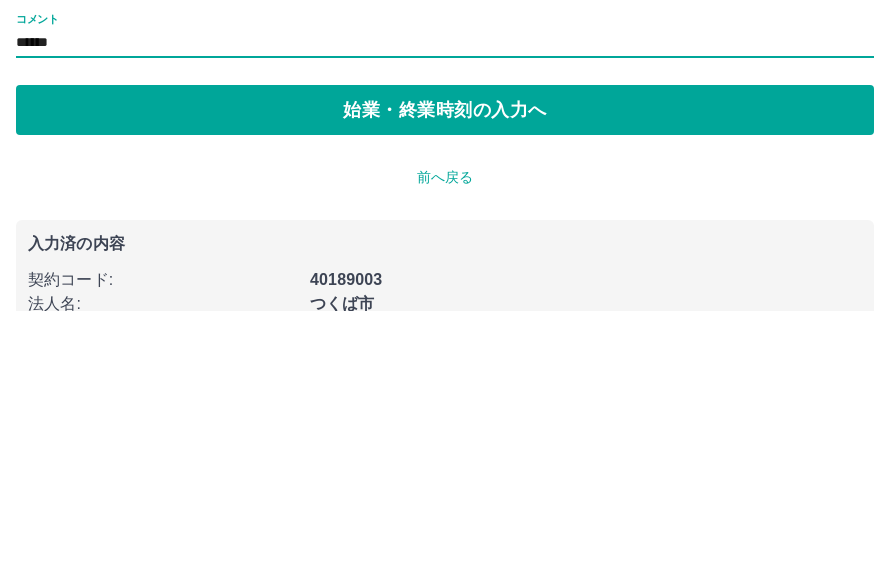 type on "******" 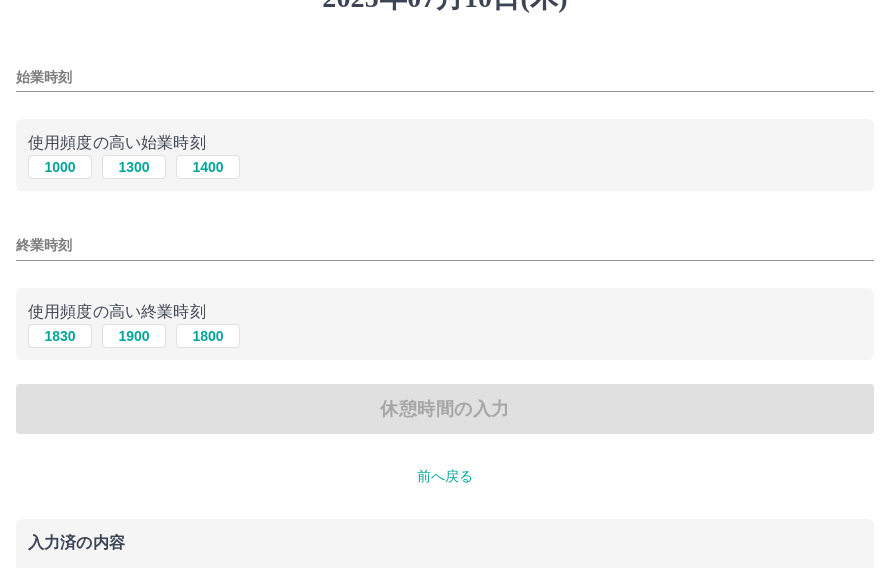 scroll, scrollTop: 0, scrollLeft: 0, axis: both 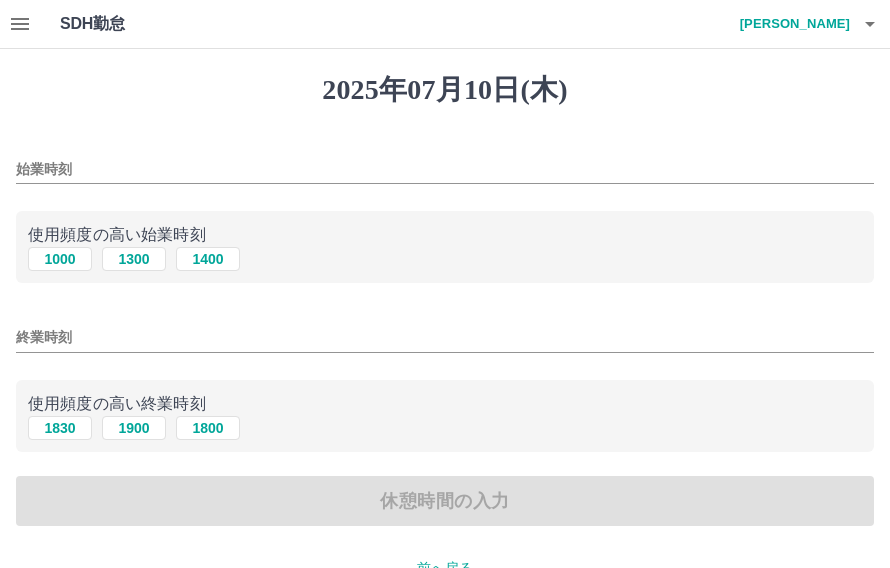 click on "1300" at bounding box center (134, 259) 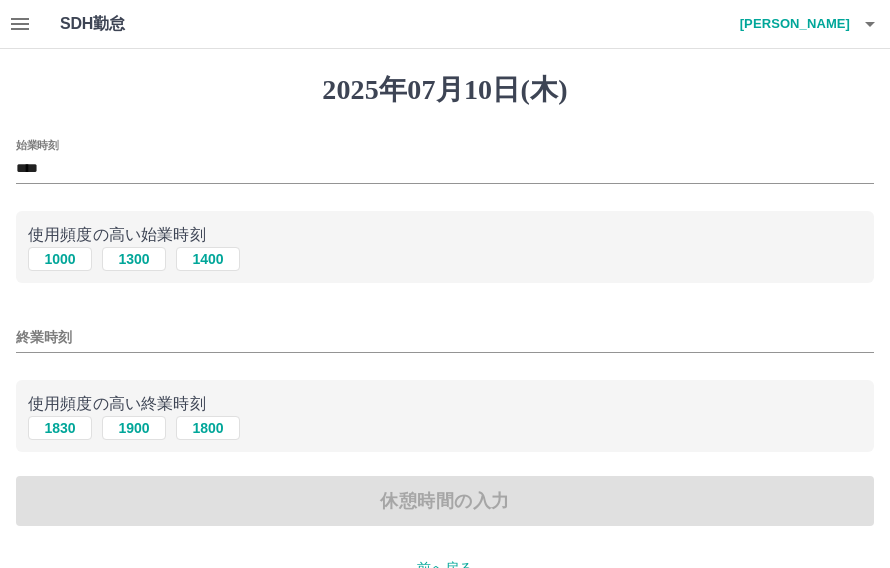 click on "1830" at bounding box center (60, 428) 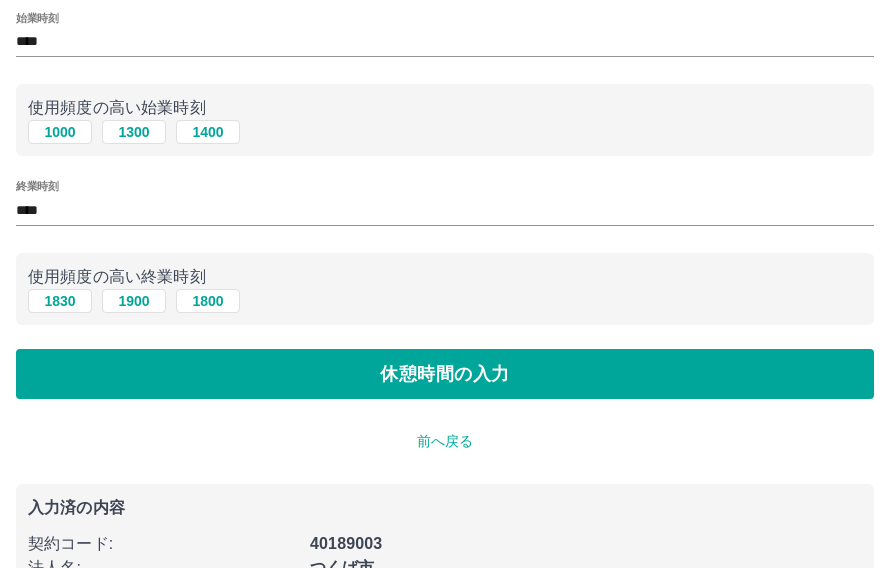 click on "休憩時間の入力" at bounding box center (445, 374) 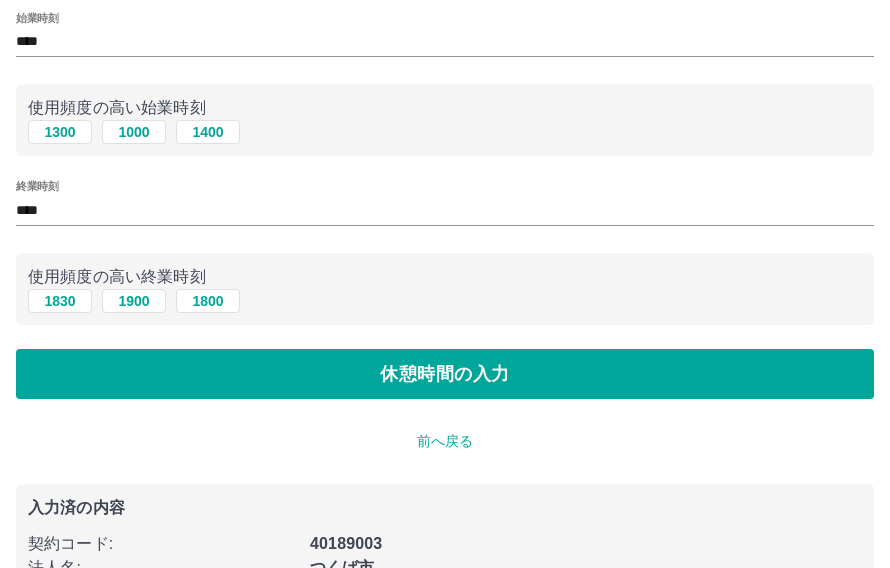 scroll, scrollTop: 128, scrollLeft: 0, axis: vertical 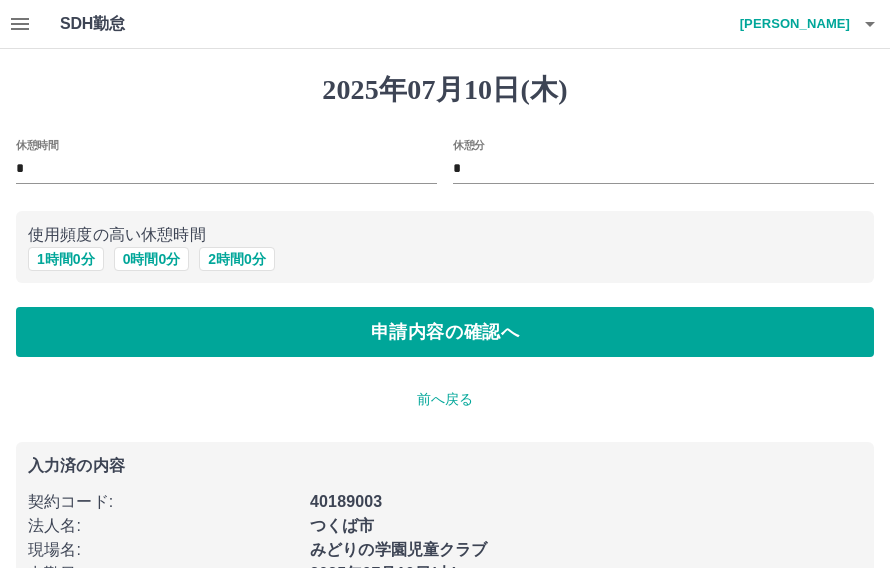 click on "0 時間 0 分" at bounding box center [152, 259] 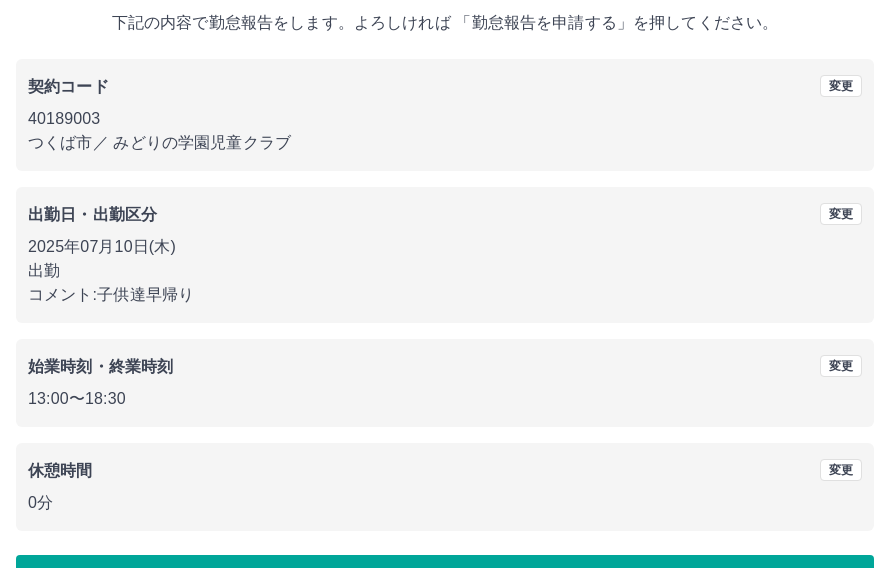 scroll, scrollTop: 119, scrollLeft: 0, axis: vertical 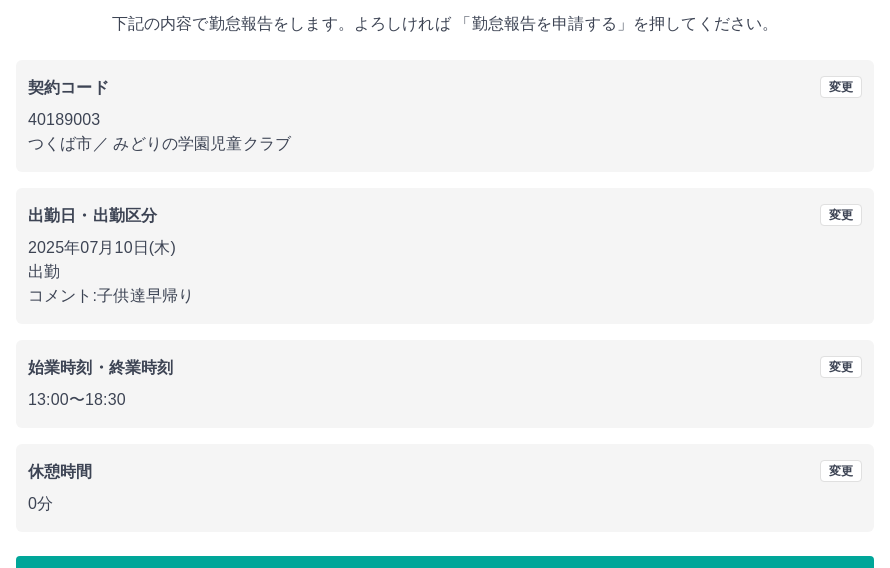 click on "勤怠報告を申請する" at bounding box center (445, 581) 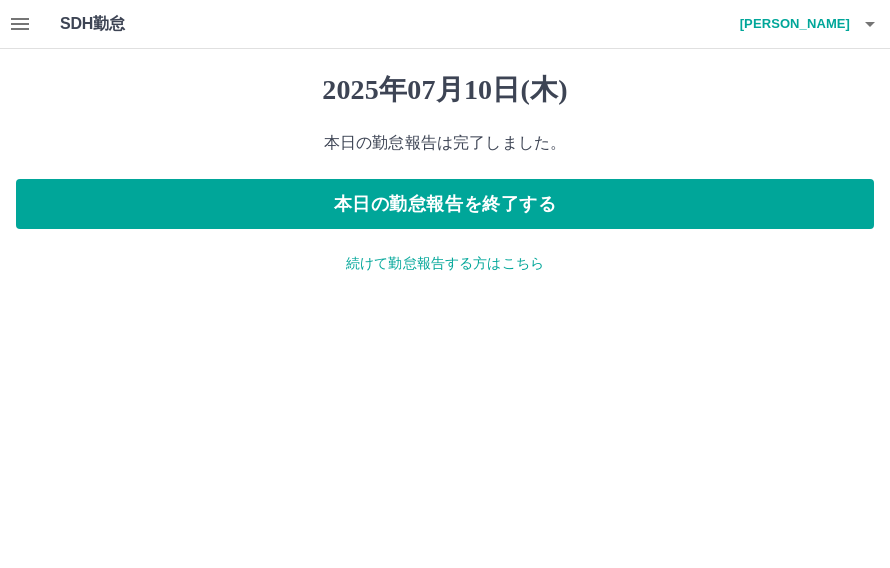 click on "続けて勤怠報告する方はこちら" at bounding box center [445, 263] 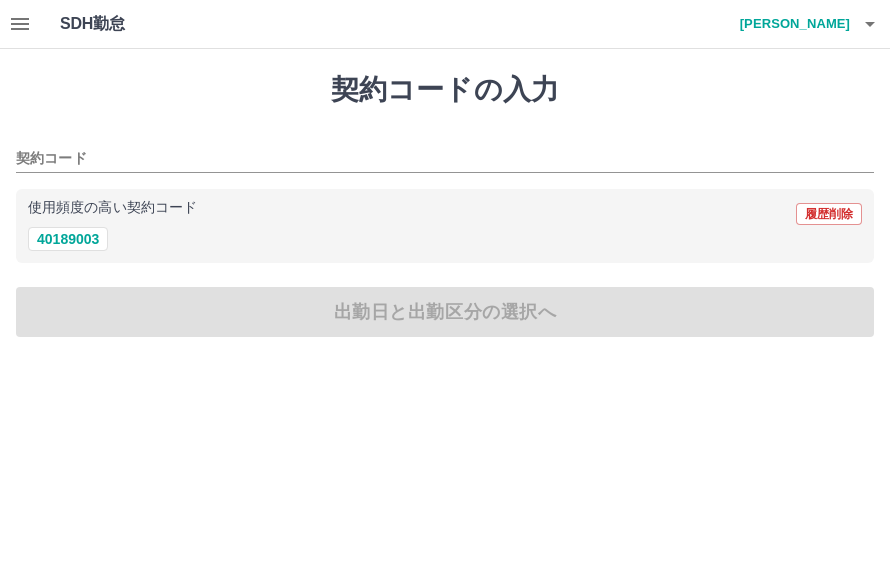 click on "40189003" at bounding box center (68, 239) 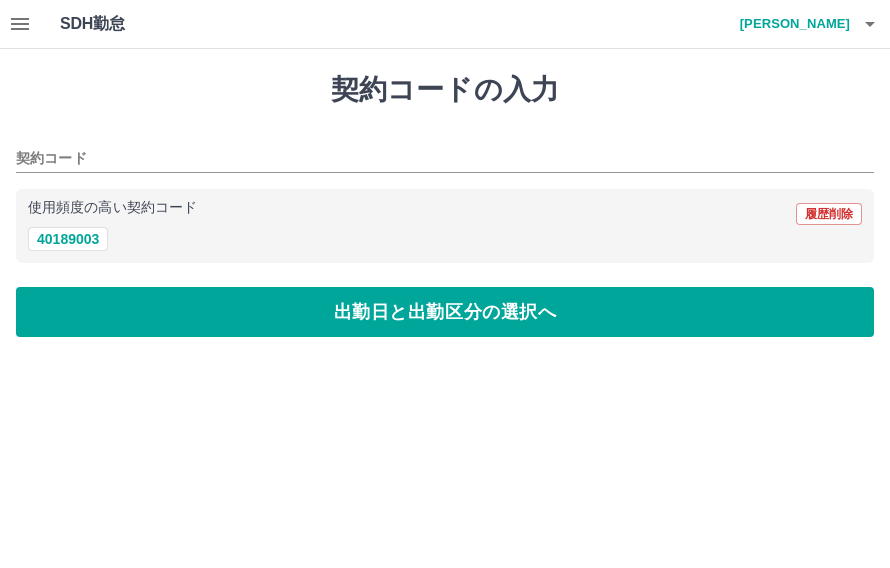 type on "********" 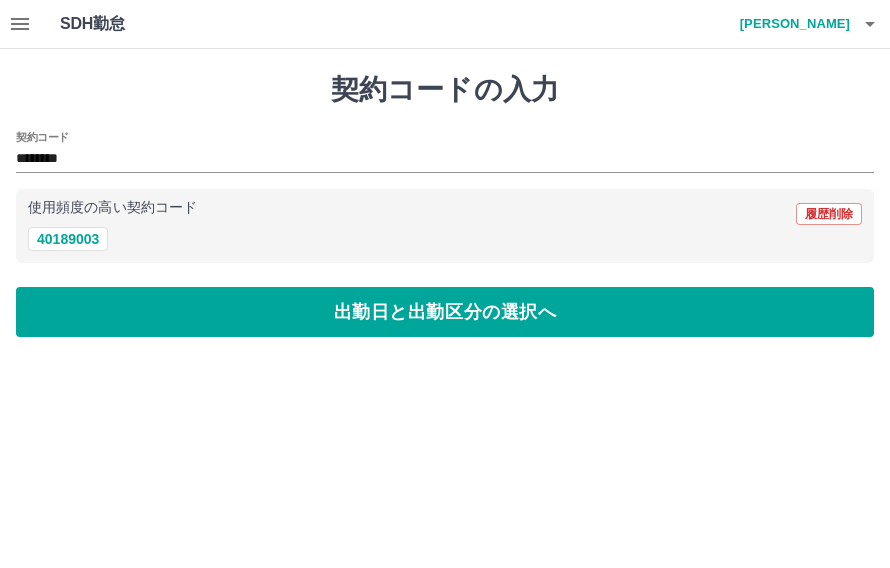 click on "出勤日と出勤区分の選択へ" at bounding box center [445, 312] 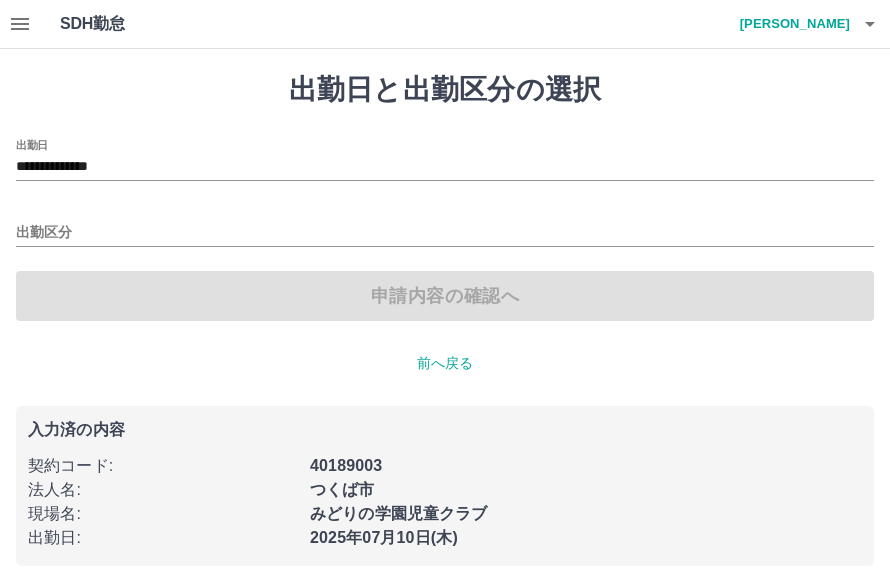 click on "**********" at bounding box center [445, 167] 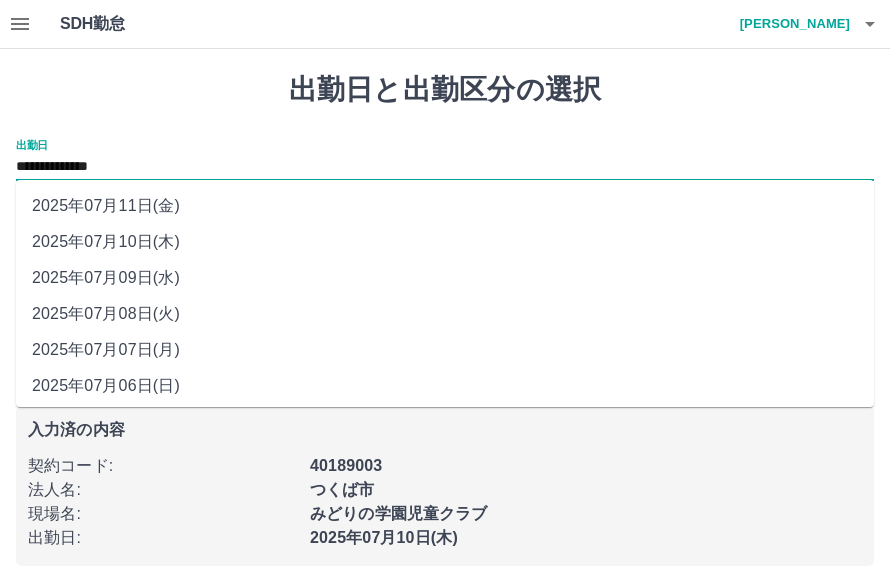 click on "2025年07月11日(金)" at bounding box center (445, 206) 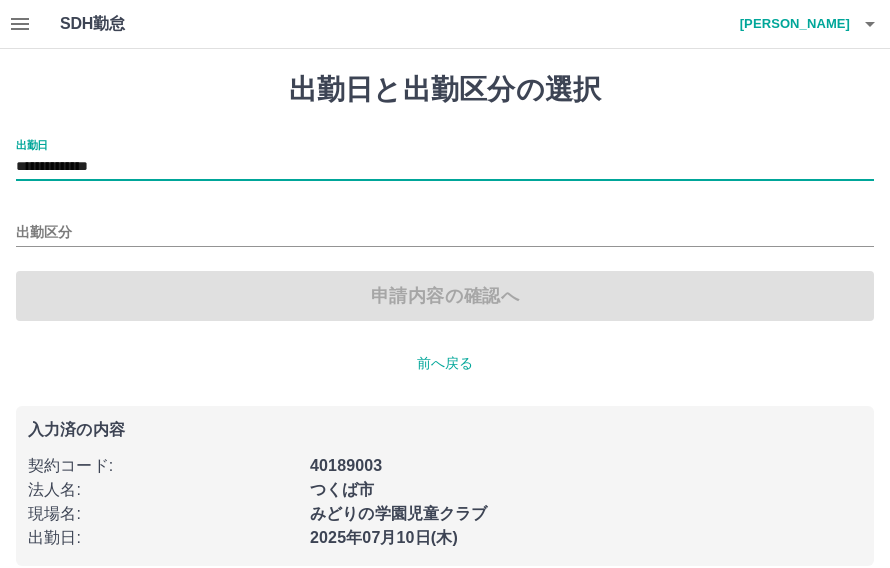 click on "出勤区分" at bounding box center [445, 233] 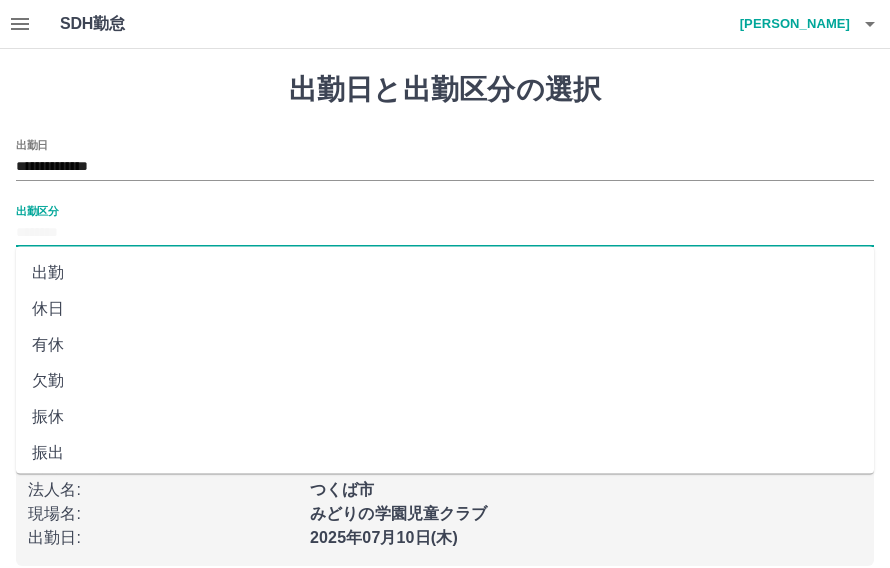 scroll, scrollTop: 0, scrollLeft: 0, axis: both 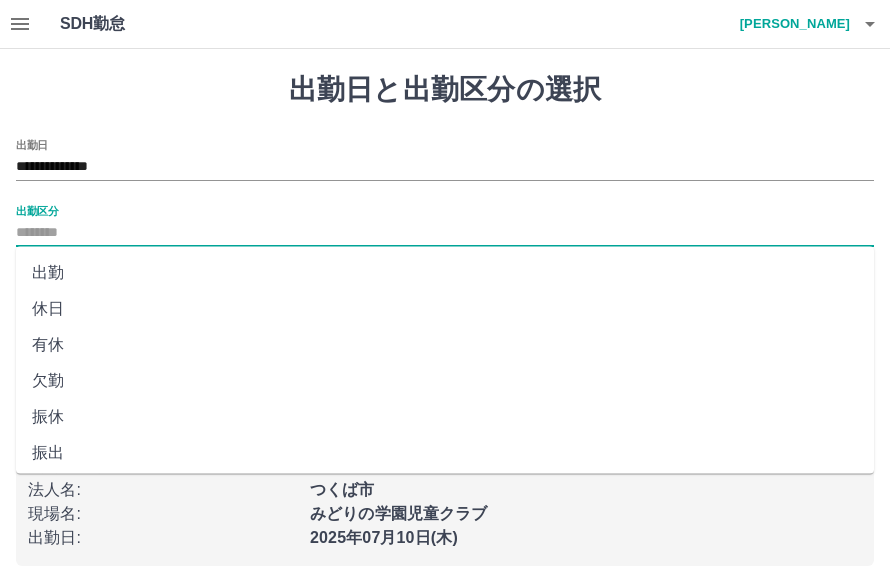 click on "出勤" at bounding box center [445, 273] 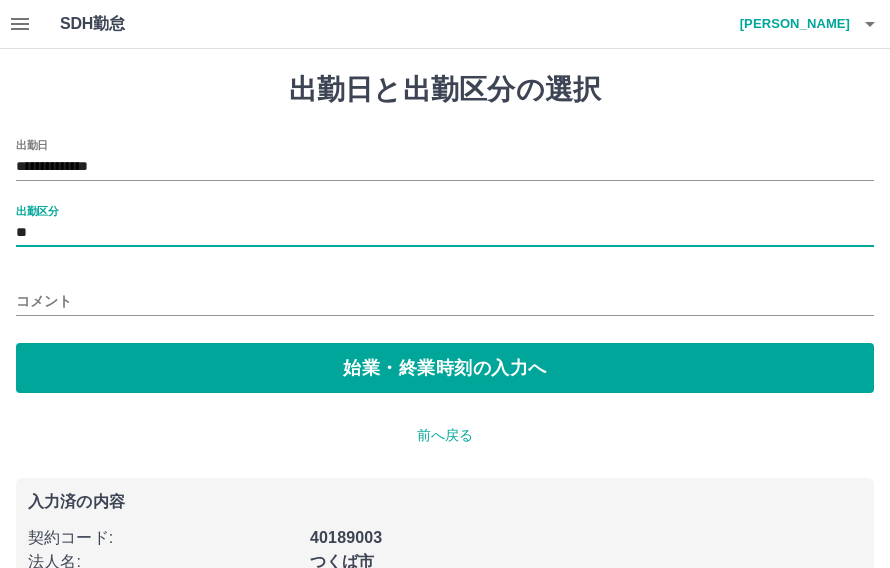 click on "コメント" at bounding box center [445, 301] 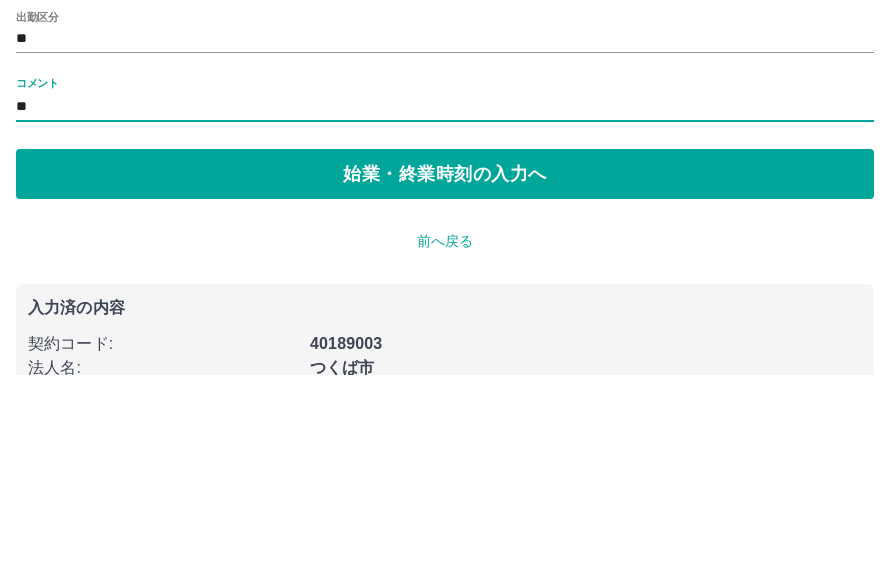 type on "**" 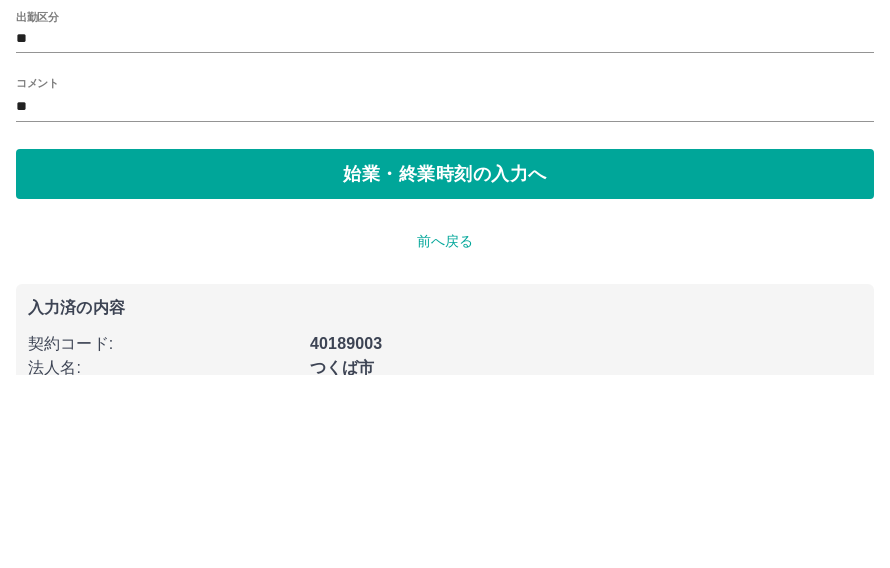 scroll, scrollTop: 0, scrollLeft: 0, axis: both 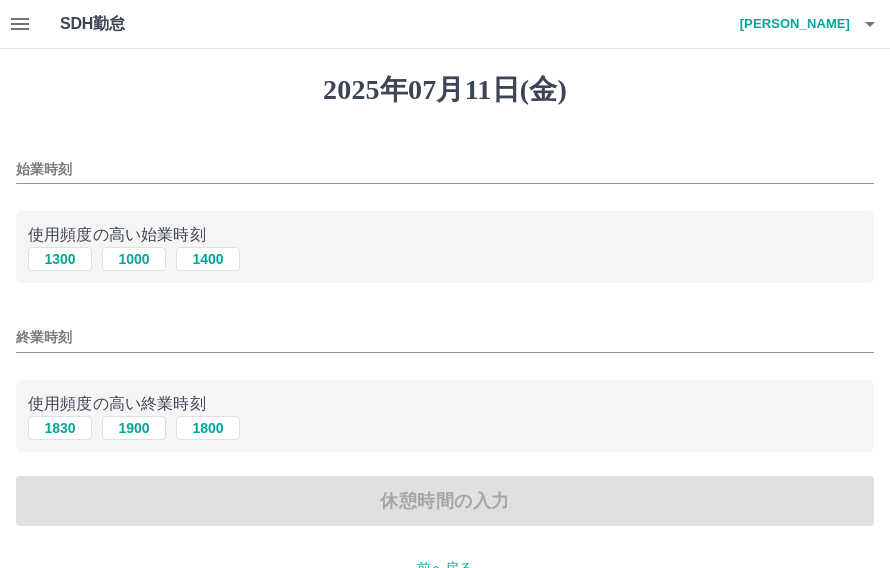 click on "1000" at bounding box center [134, 259] 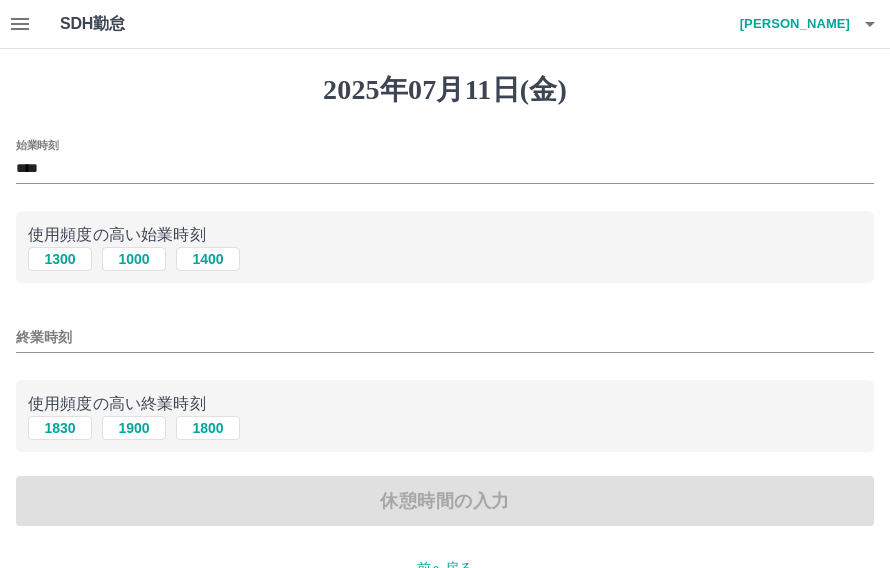 click on "終業時刻" at bounding box center (445, 331) 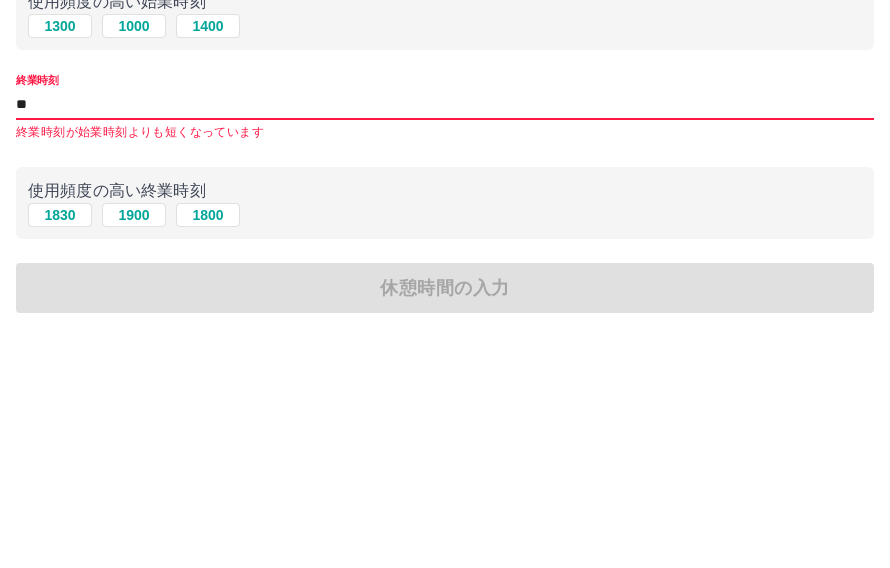 type on "*" 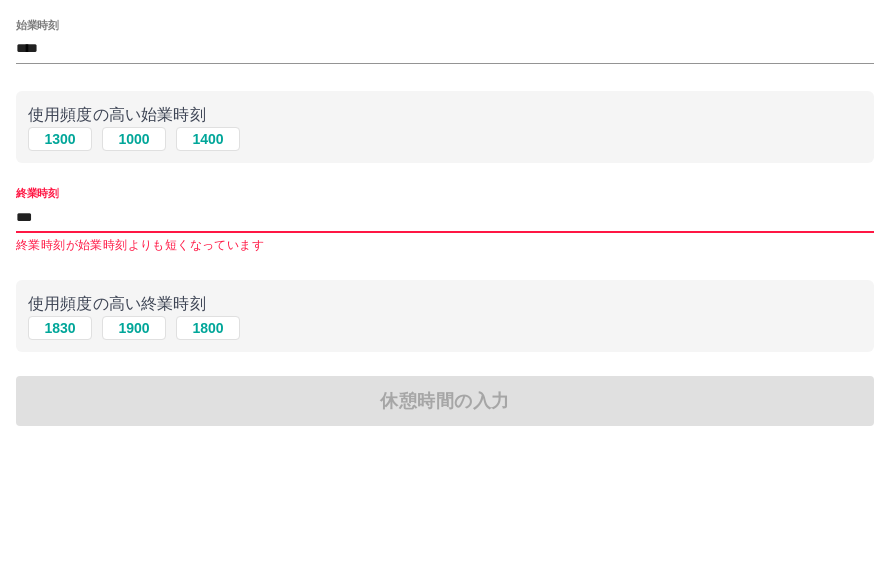 type on "****" 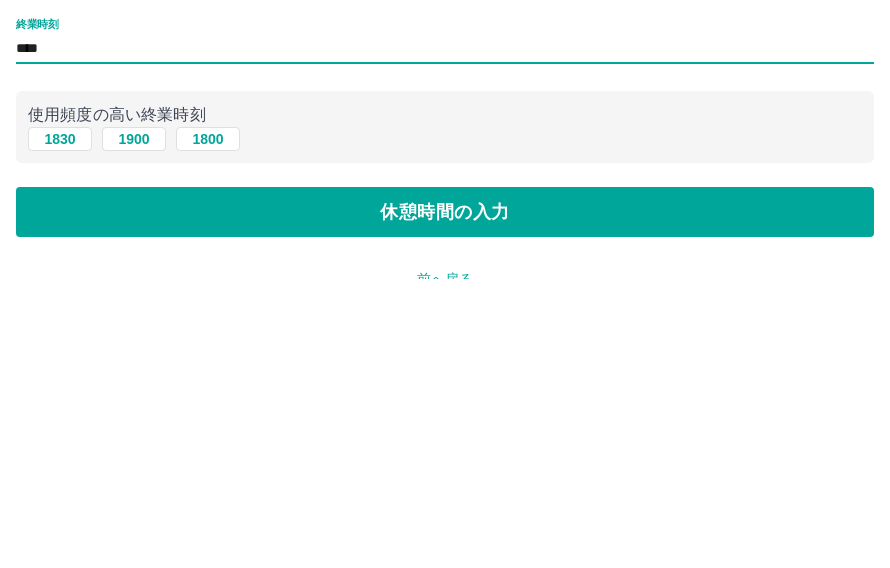 click on "休憩時間の入力" at bounding box center [445, 501] 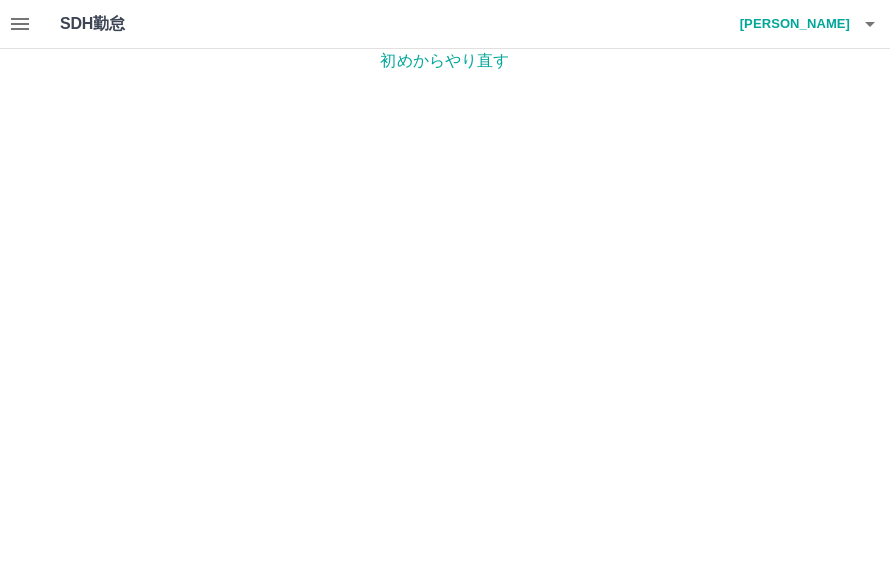 scroll, scrollTop: 0, scrollLeft: 0, axis: both 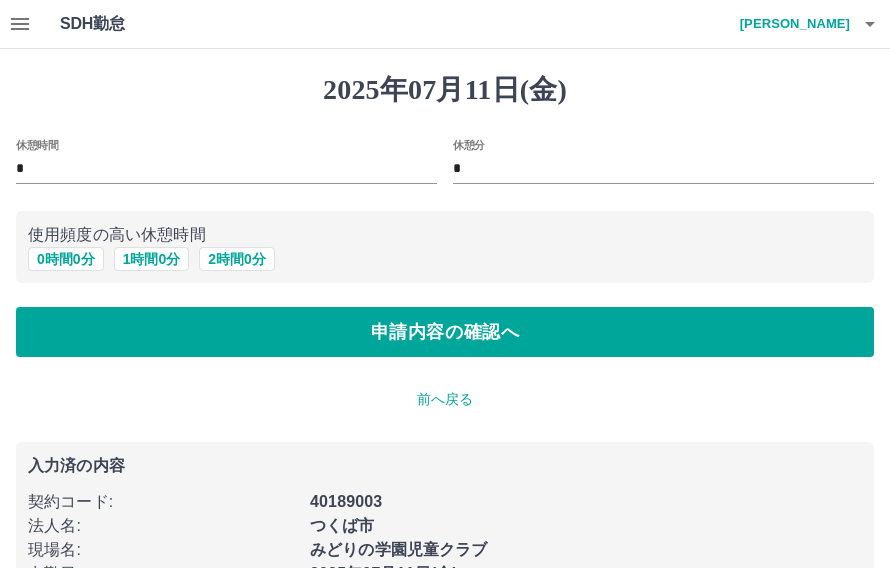 click on "0 時間 0 分" at bounding box center [66, 259] 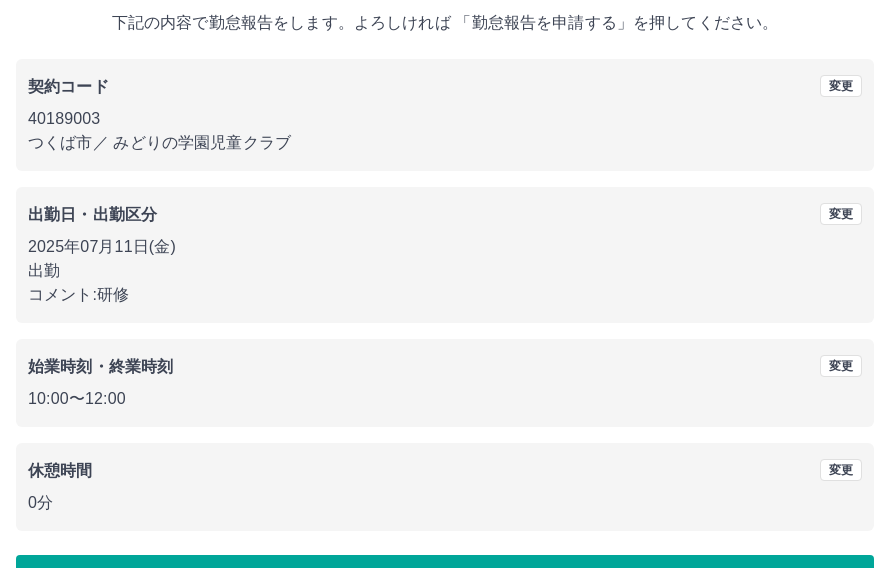 scroll, scrollTop: 119, scrollLeft: 0, axis: vertical 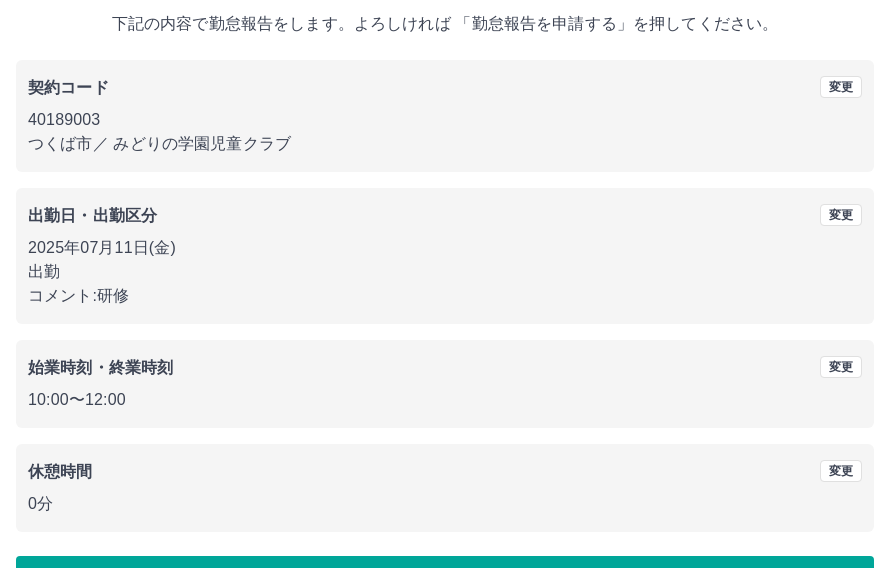 click on "勤怠報告を申請する" at bounding box center [445, 581] 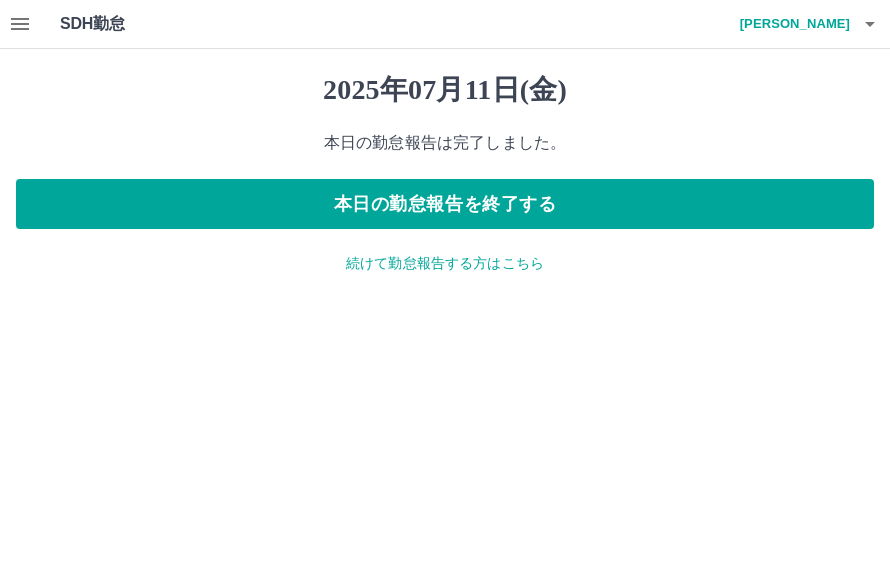 scroll, scrollTop: 0, scrollLeft: 0, axis: both 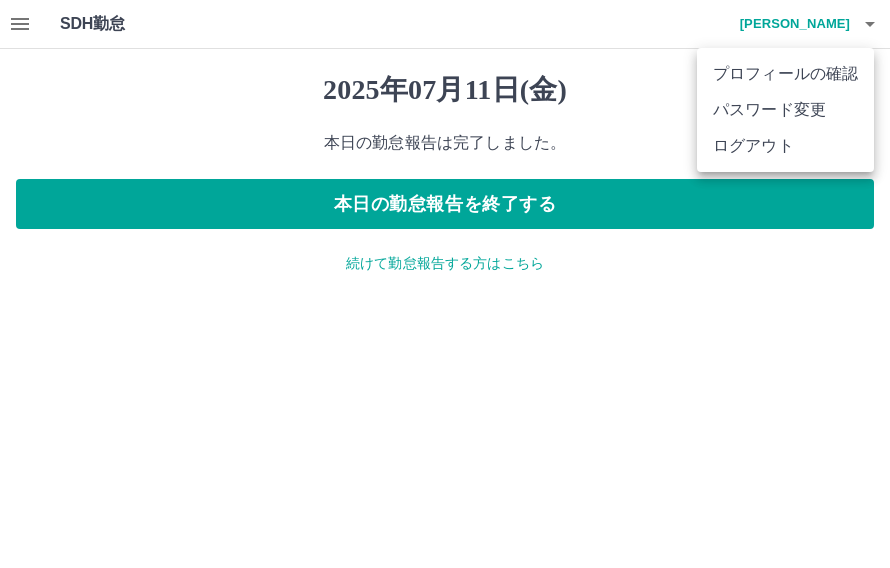 click on "ログアウト" at bounding box center [785, 146] 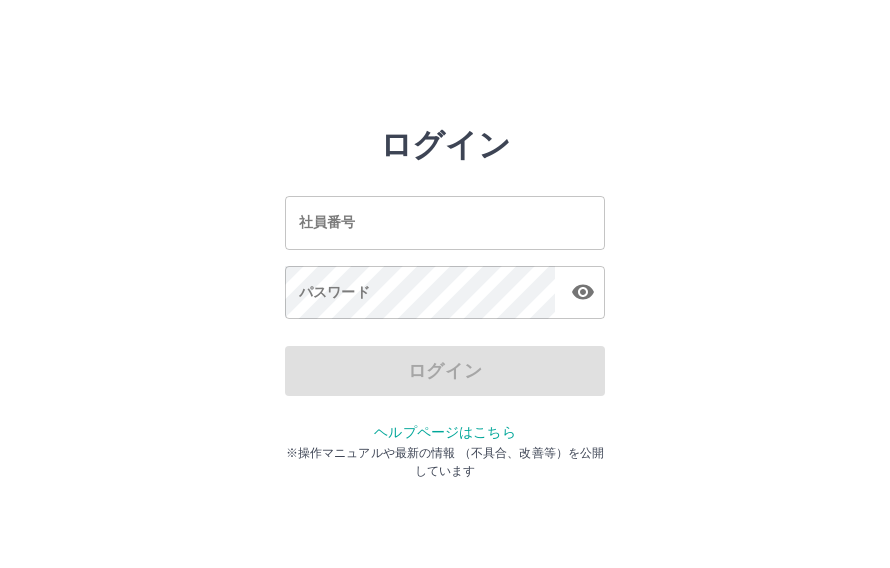 scroll, scrollTop: 0, scrollLeft: 0, axis: both 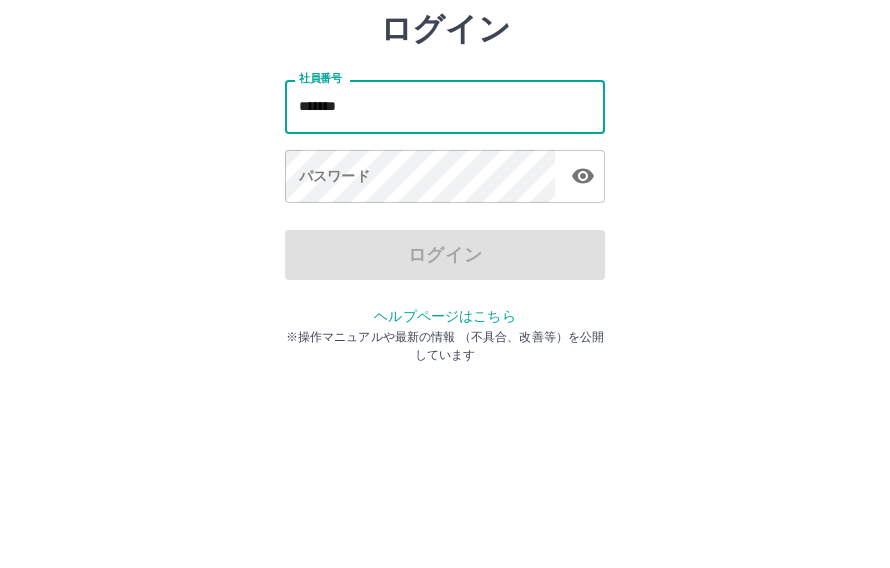 type on "*******" 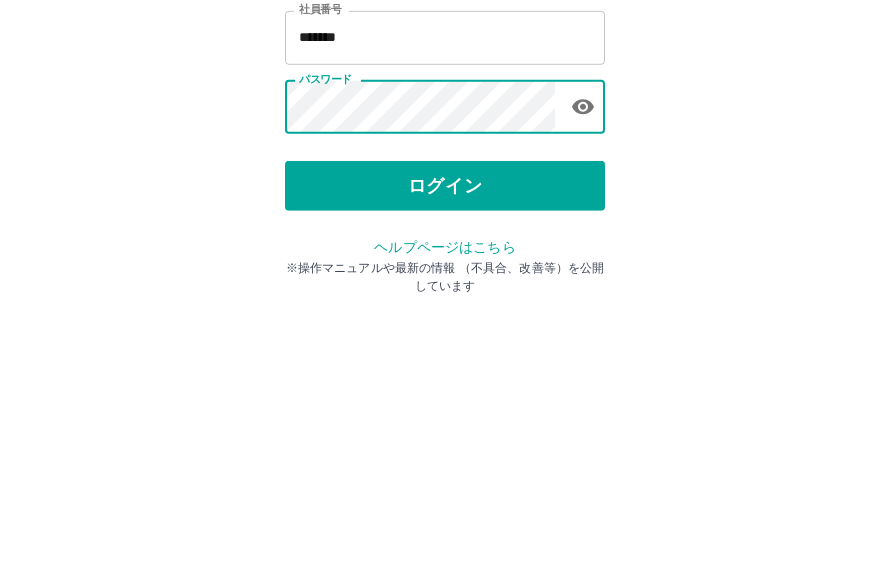 click on "ログイン" at bounding box center [445, 371] 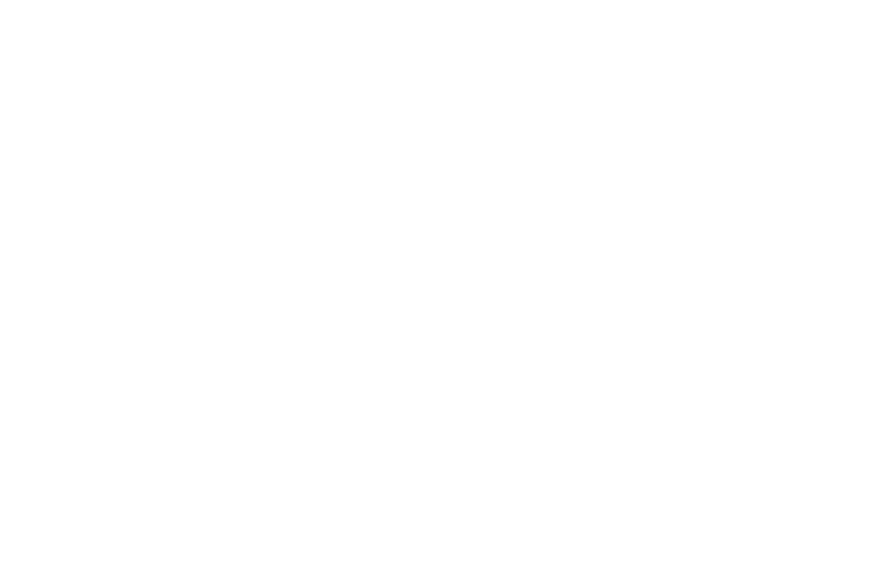 scroll, scrollTop: 0, scrollLeft: 0, axis: both 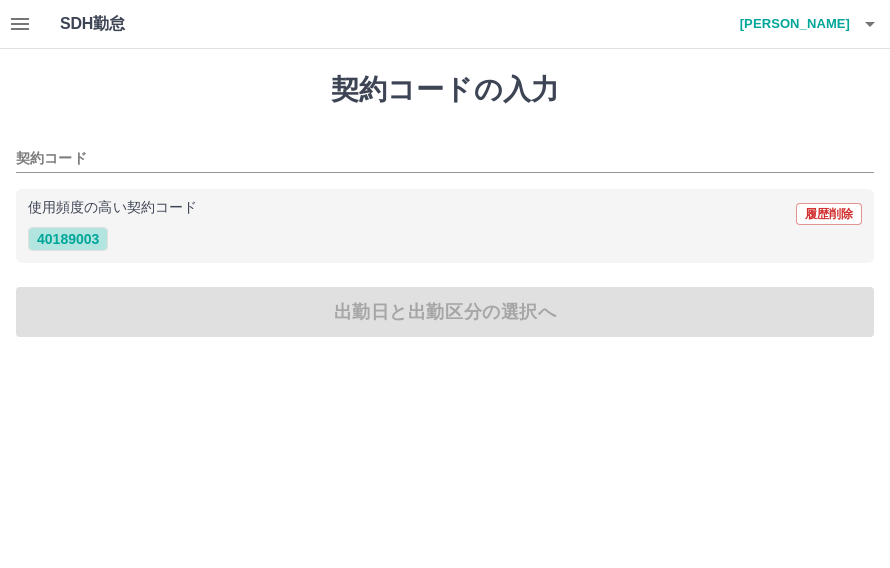 click on "40189003" at bounding box center [68, 239] 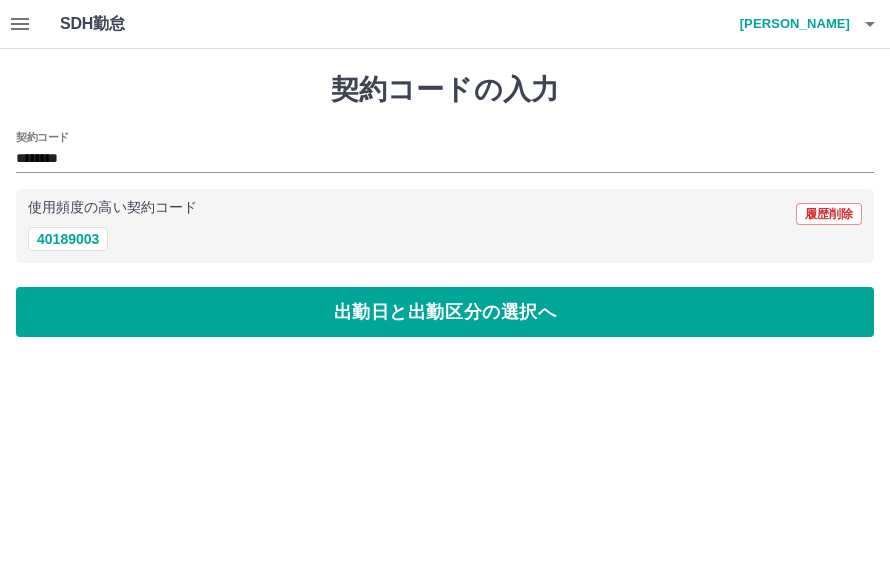 click on "出勤日と出勤区分の選択へ" at bounding box center (445, 312) 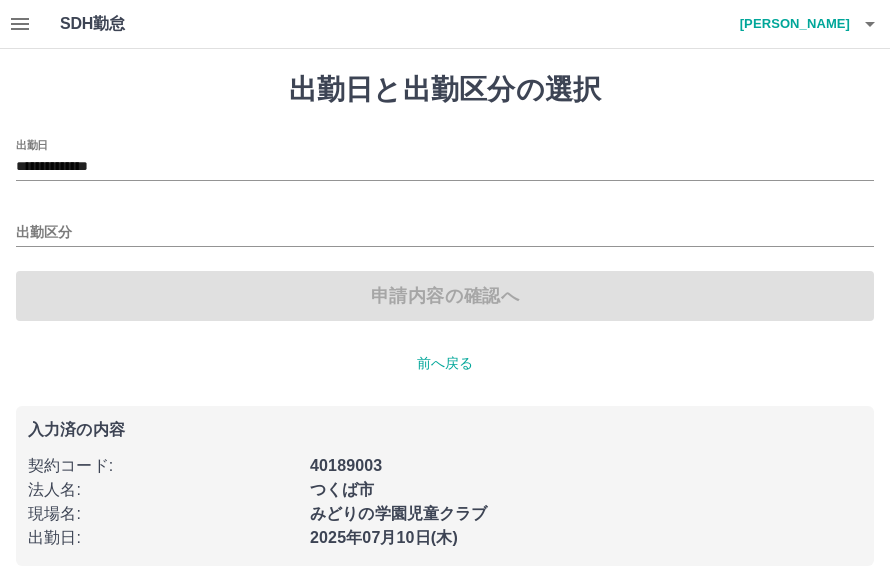 click on "出勤区分" at bounding box center (445, 233) 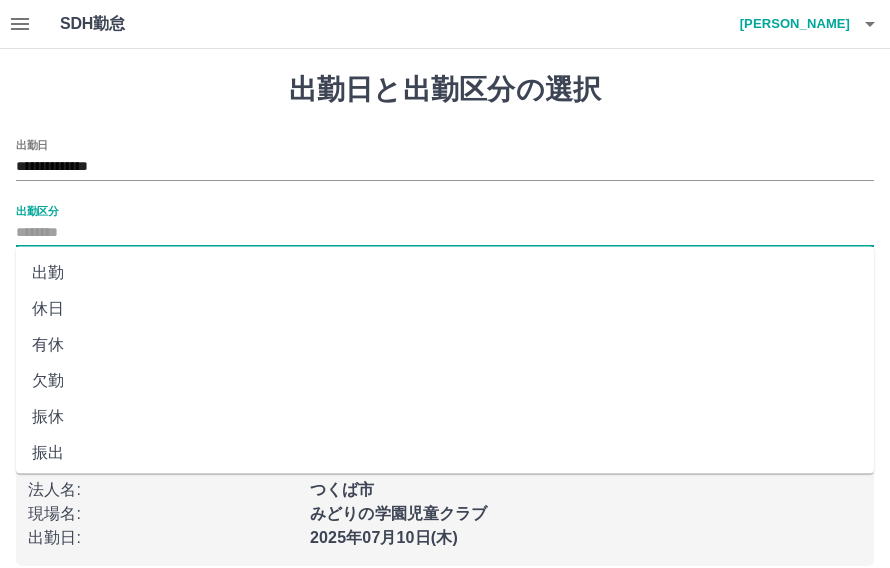 click on "出勤" at bounding box center [445, 273] 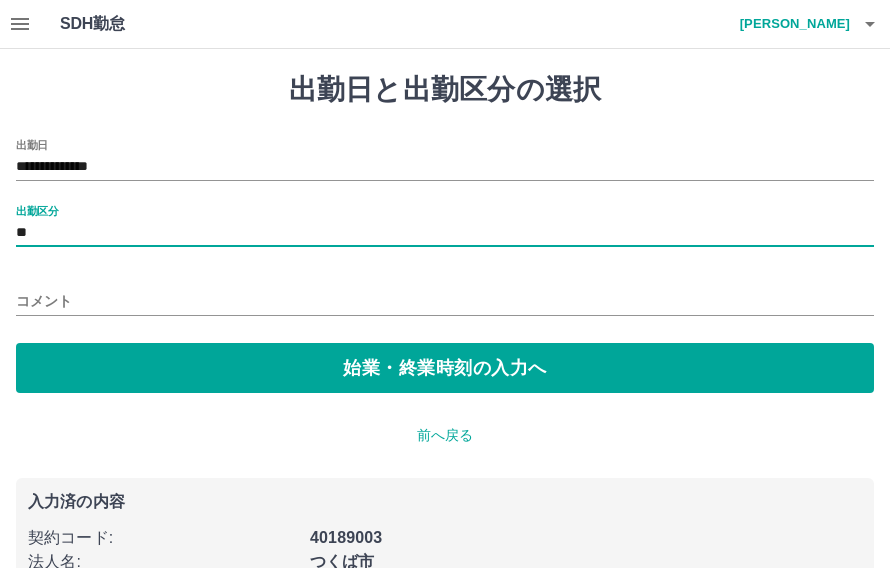 type on "**" 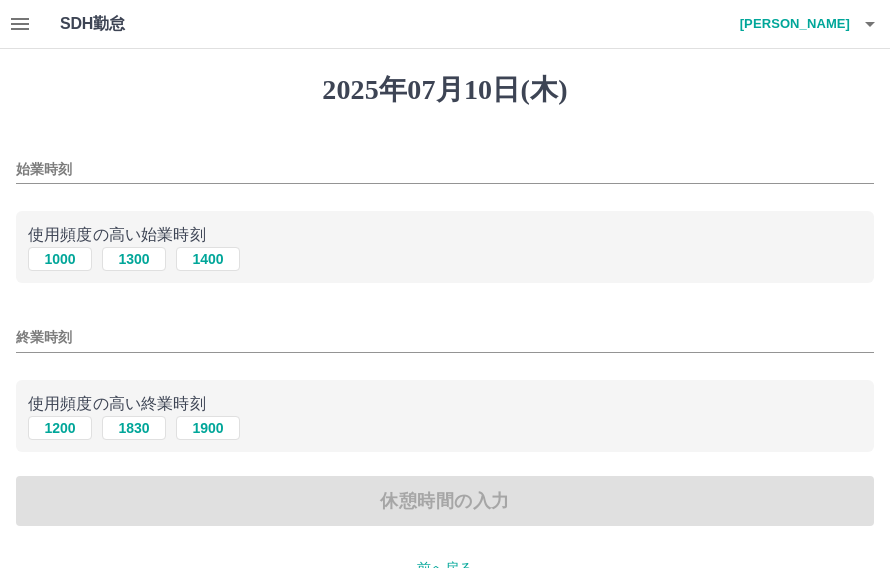 click on "1300" at bounding box center [134, 259] 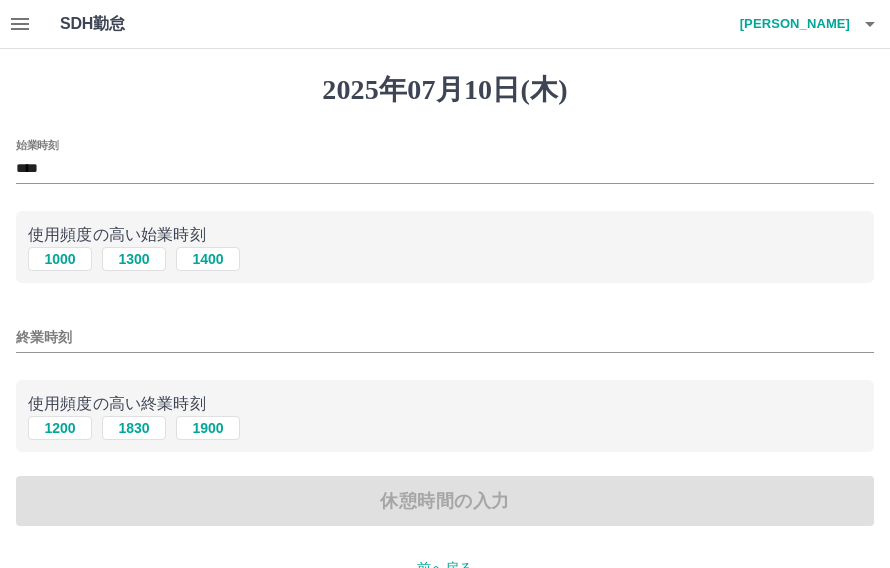 click on "1830" at bounding box center (134, 428) 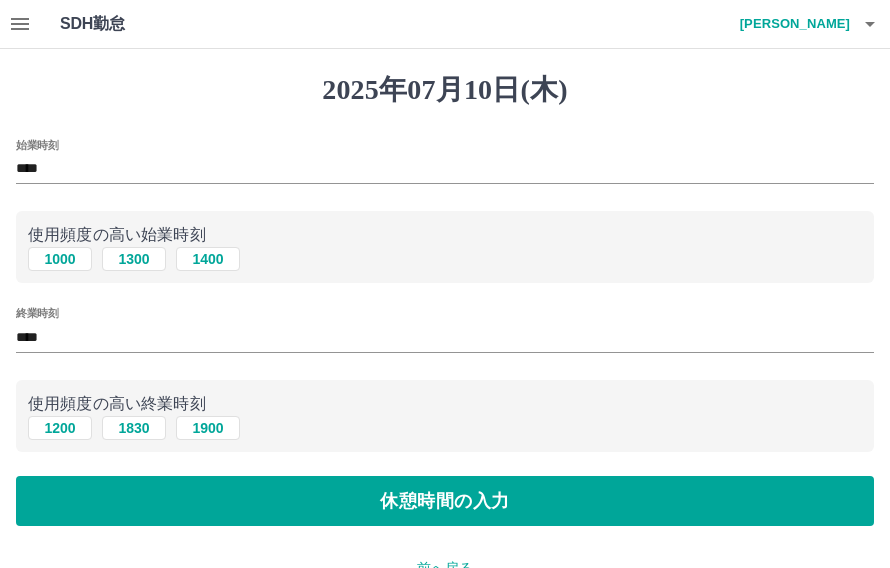 click on "休憩時間の入力" at bounding box center (445, 501) 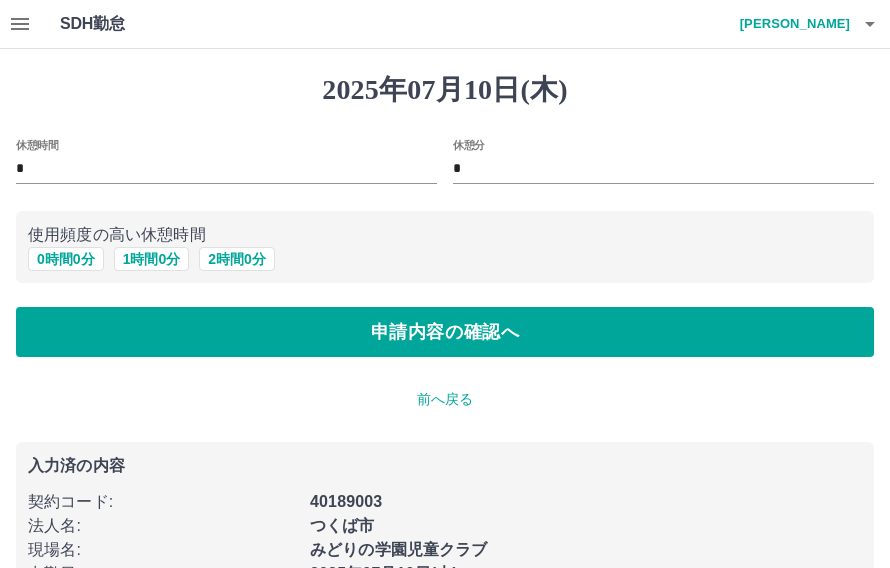click on "申請内容の確認へ" at bounding box center (445, 332) 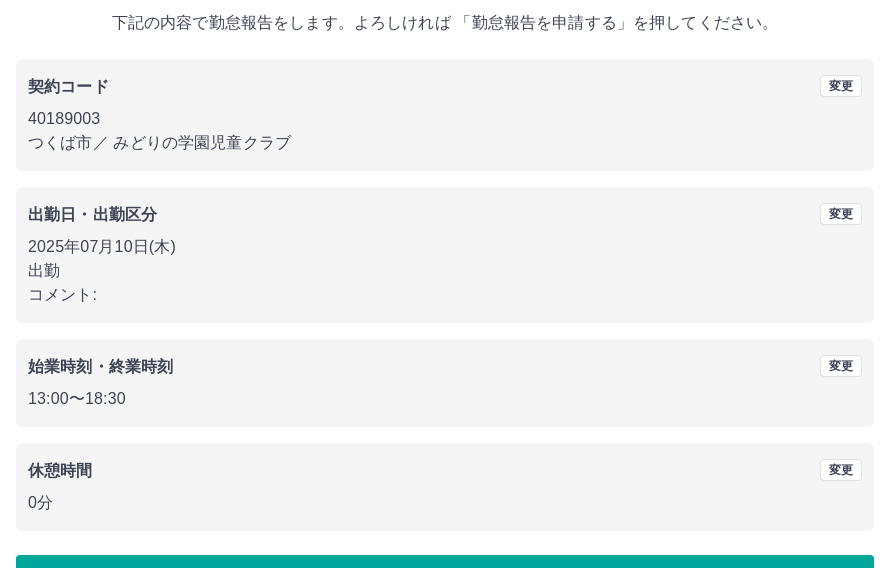 scroll, scrollTop: 119, scrollLeft: 0, axis: vertical 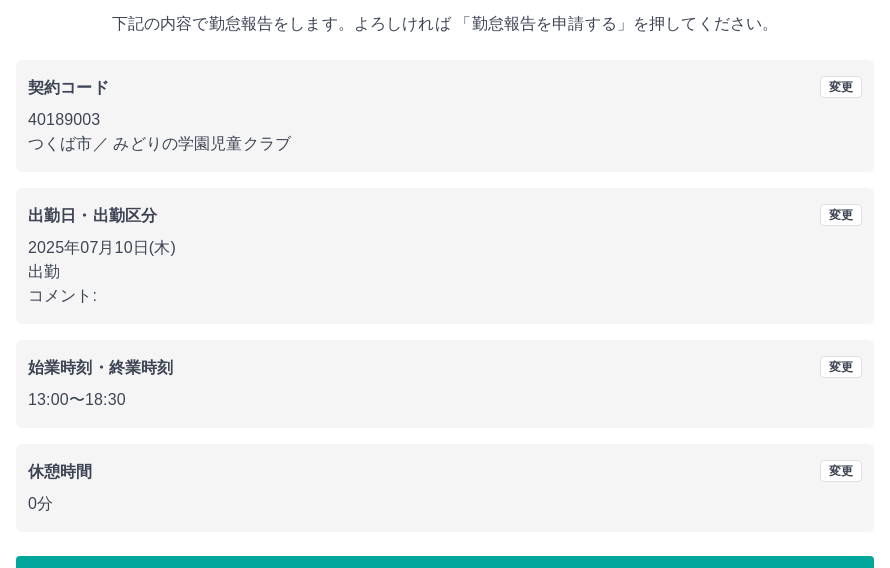 click on "勤怠報告を申請する" at bounding box center [445, 581] 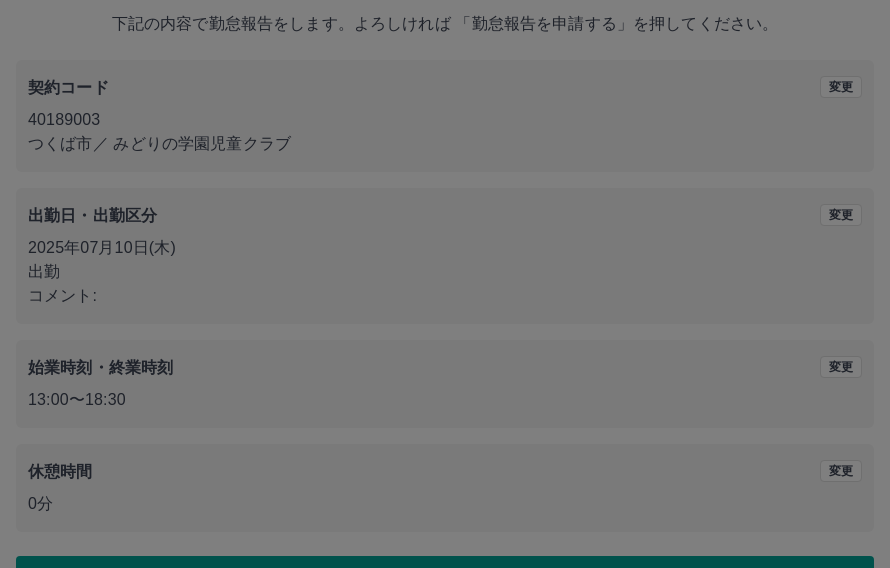 scroll, scrollTop: 0, scrollLeft: 0, axis: both 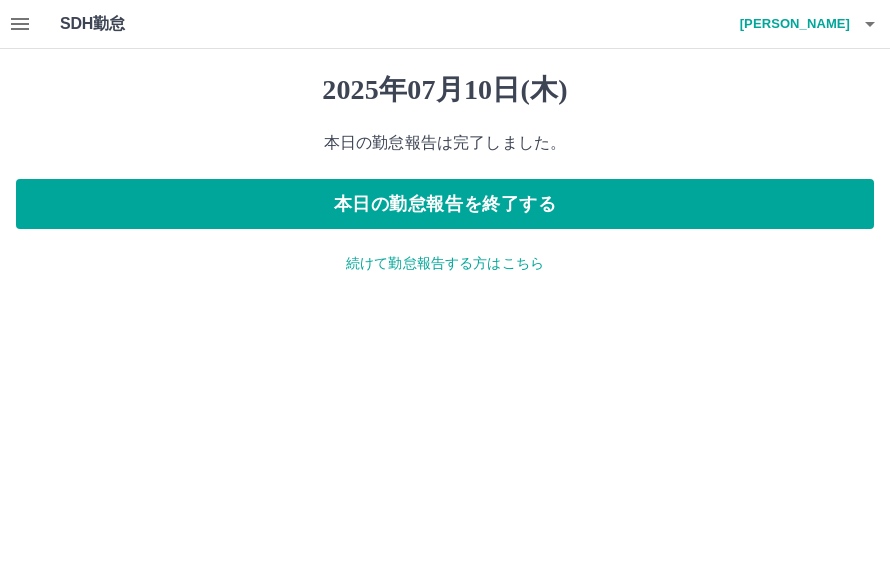 click on "続けて勤怠報告する方はこちら" at bounding box center [445, 263] 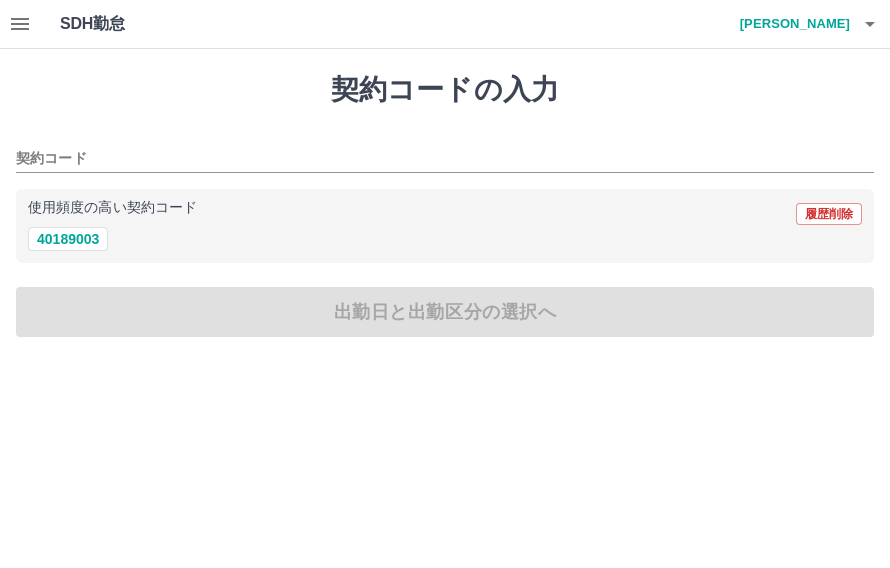 click on "40189003" at bounding box center (68, 239) 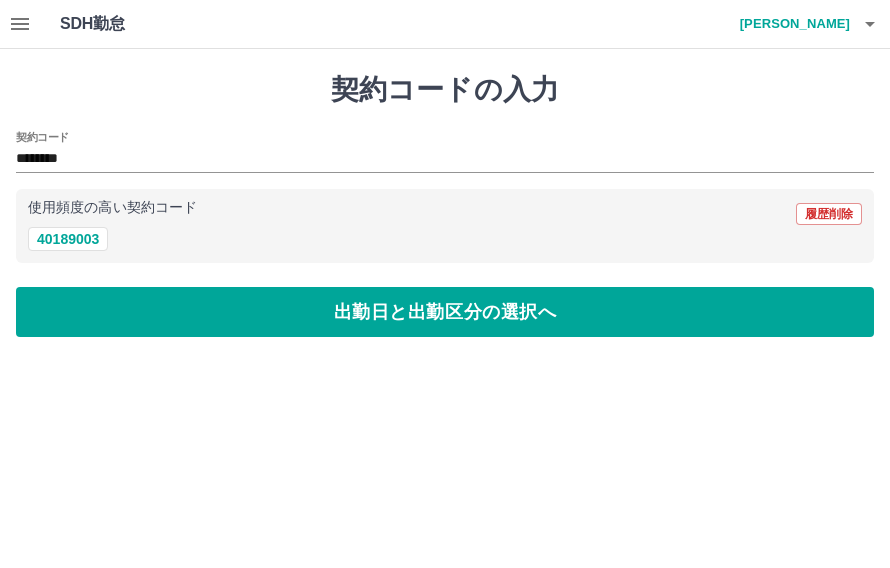 click on "出勤日と出勤区分の選択へ" at bounding box center [445, 312] 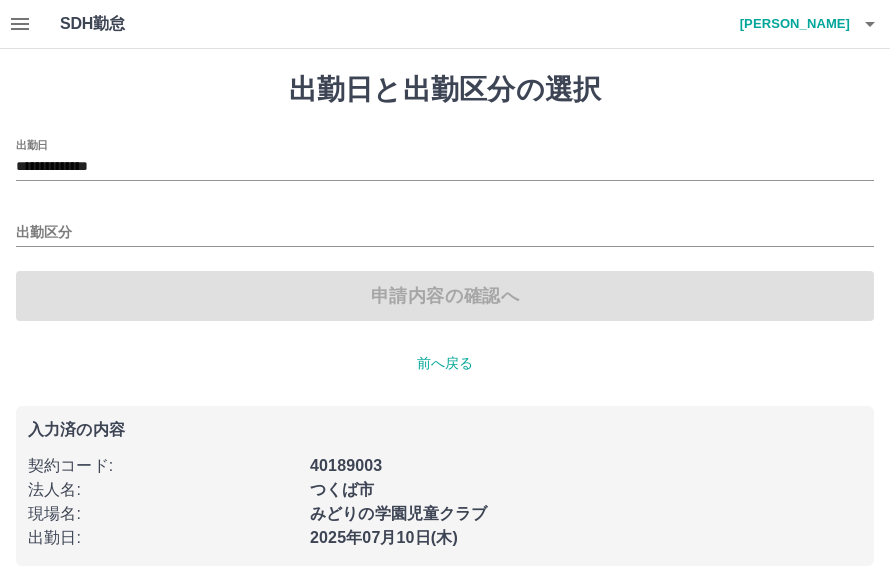 click on "**********" at bounding box center [445, 167] 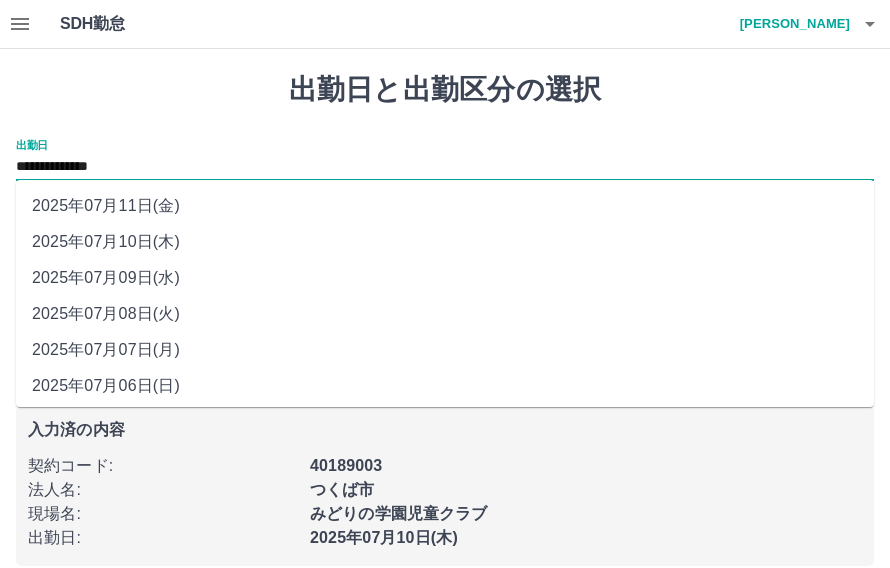 click on "2025年07月11日(金)" at bounding box center (445, 206) 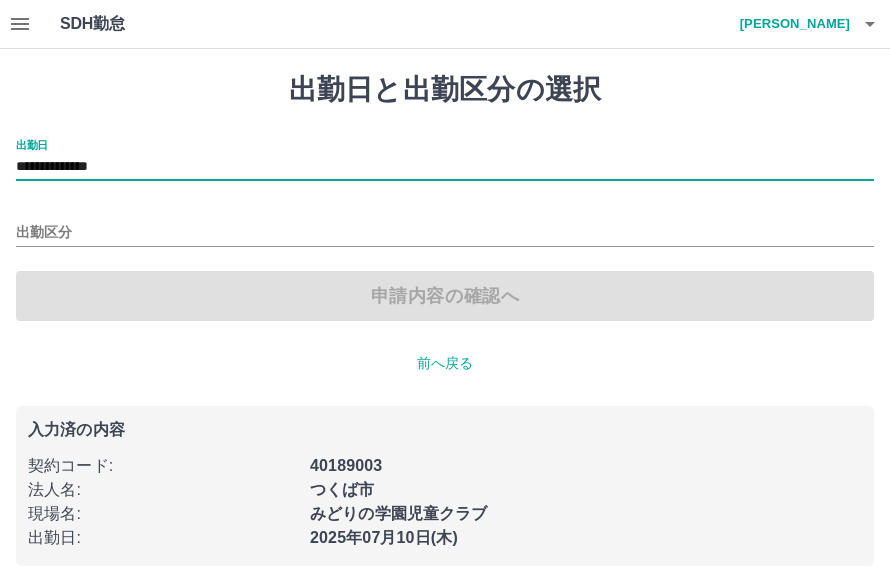 click on "出勤区分" at bounding box center (445, 233) 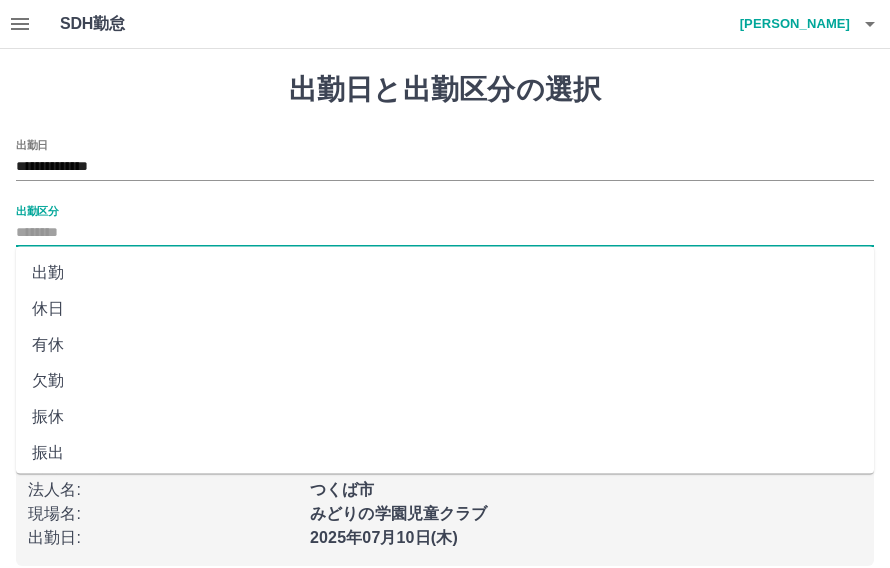 click on "出勤" at bounding box center (445, 273) 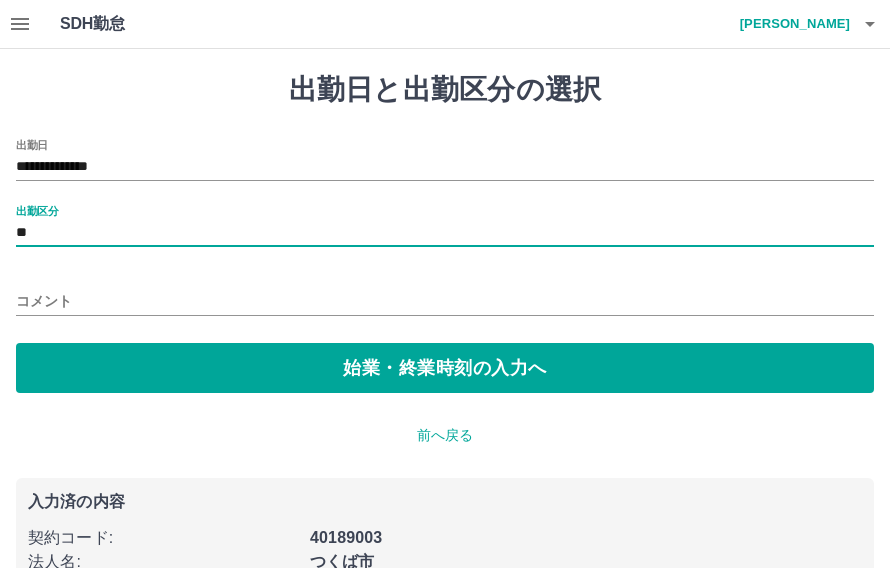 click on "コメント" at bounding box center (445, 301) 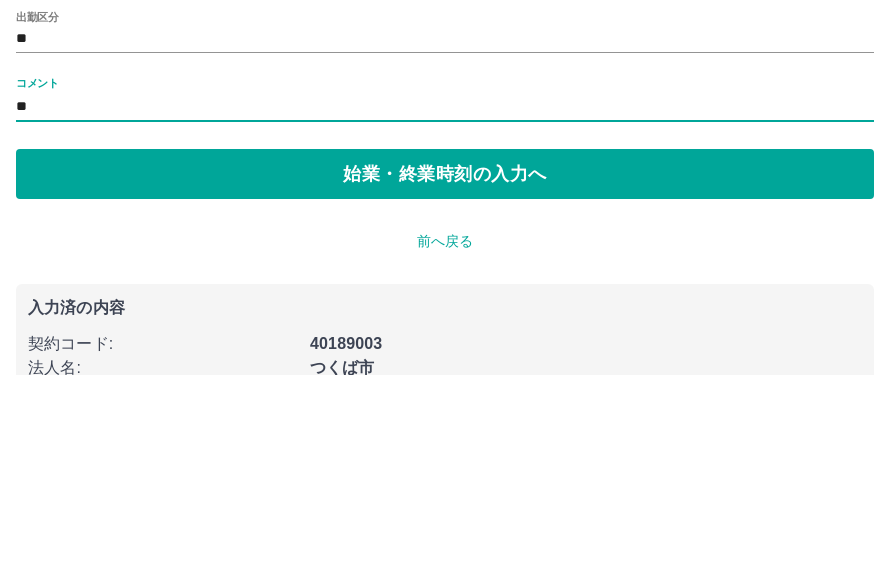 type on "*" 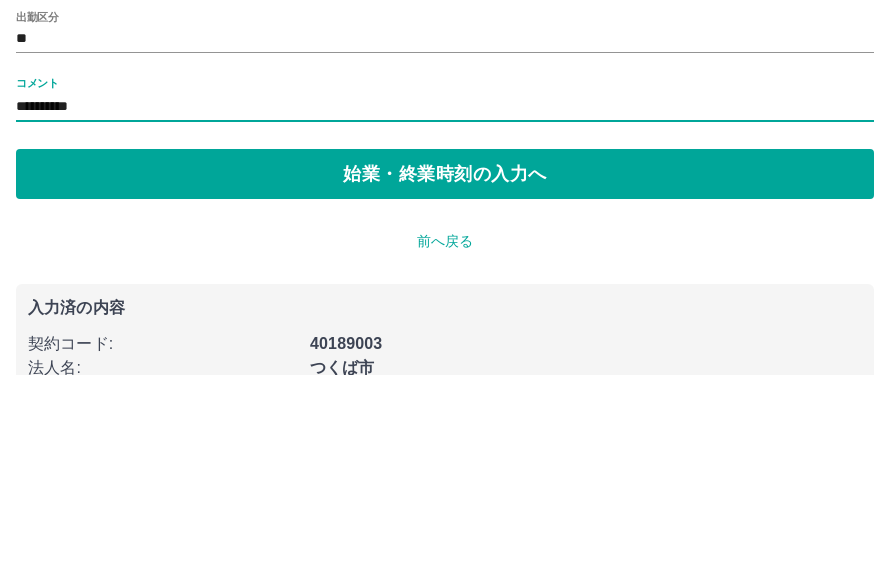 type on "**********" 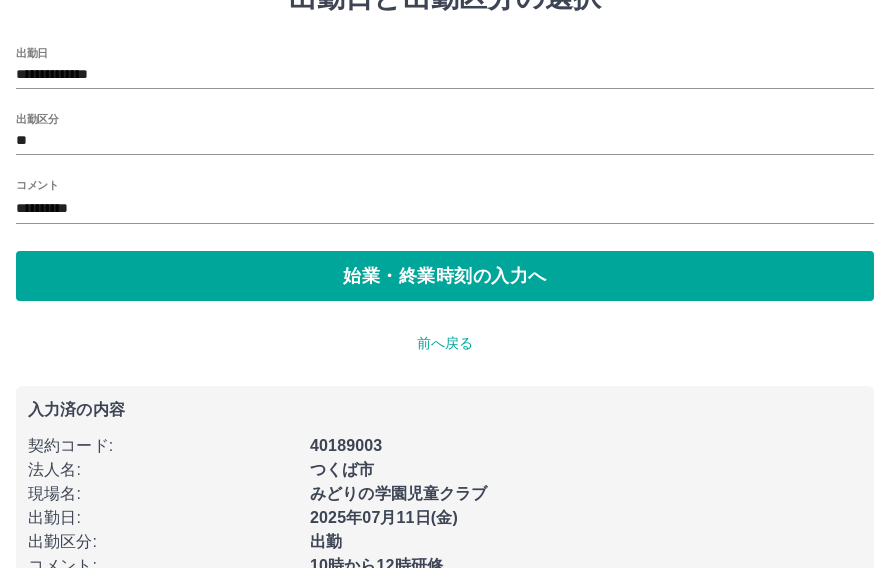 scroll, scrollTop: 0, scrollLeft: 0, axis: both 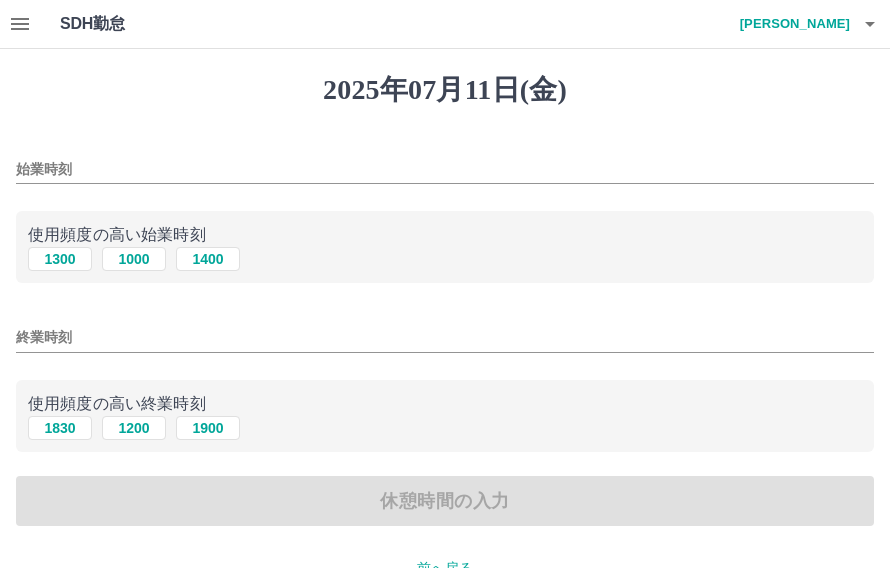 click on "始業時刻" at bounding box center [445, 169] 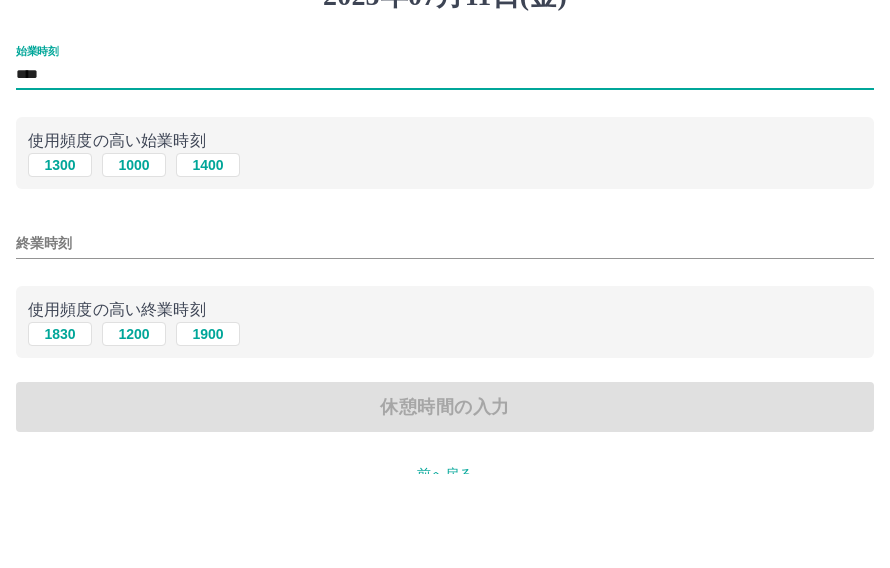 type on "****" 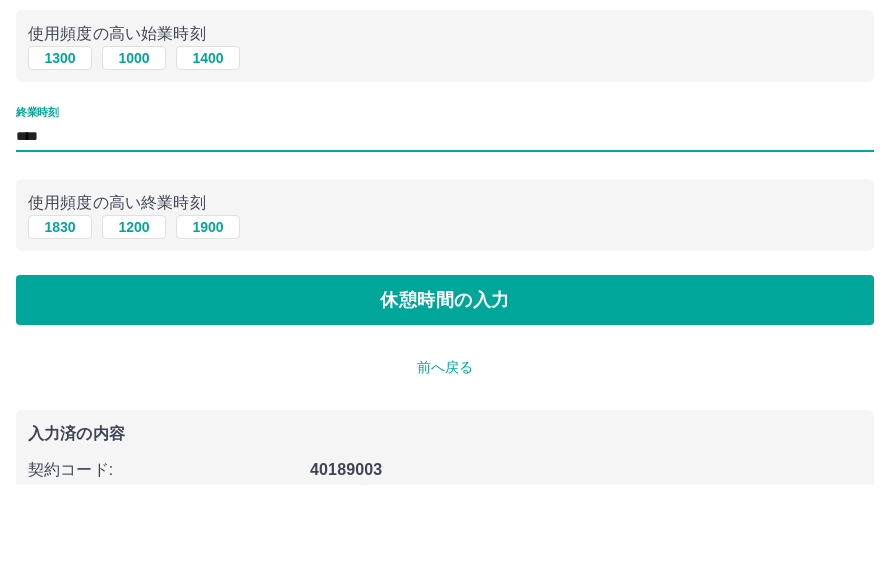 scroll, scrollTop: 135, scrollLeft: 0, axis: vertical 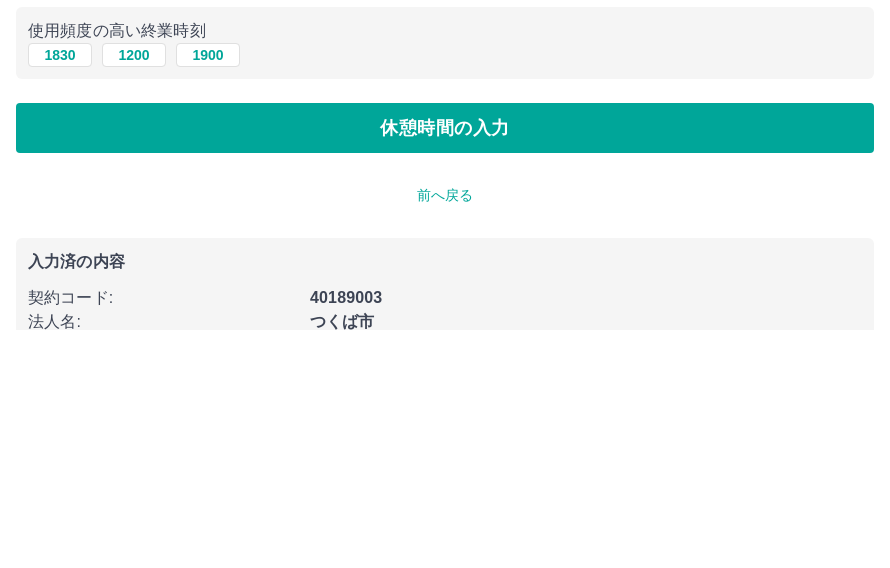 type on "****" 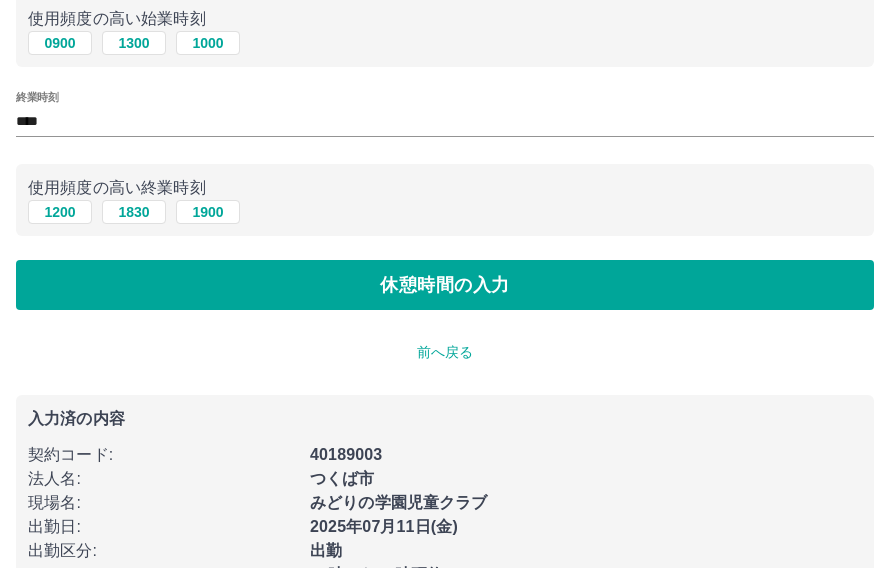 scroll, scrollTop: 0, scrollLeft: 0, axis: both 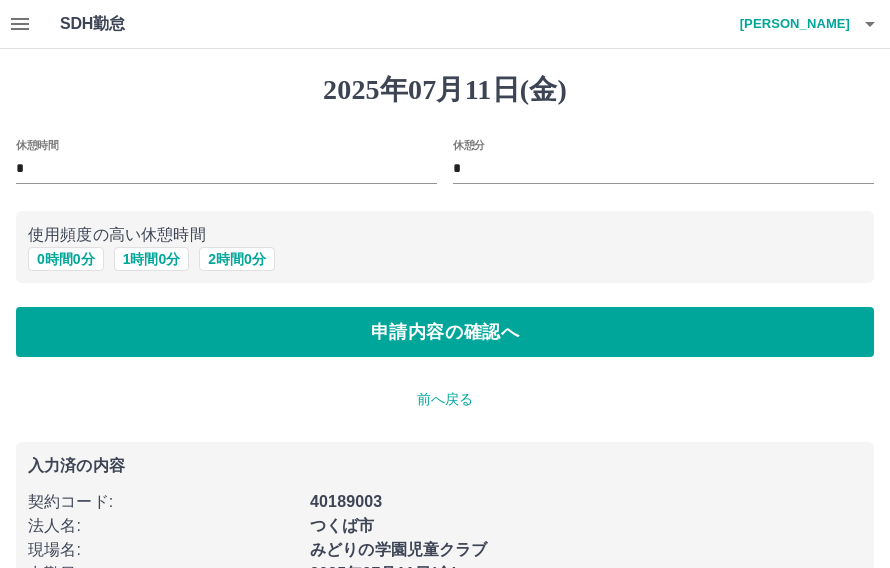 click on "申請内容の確認へ" at bounding box center (445, 332) 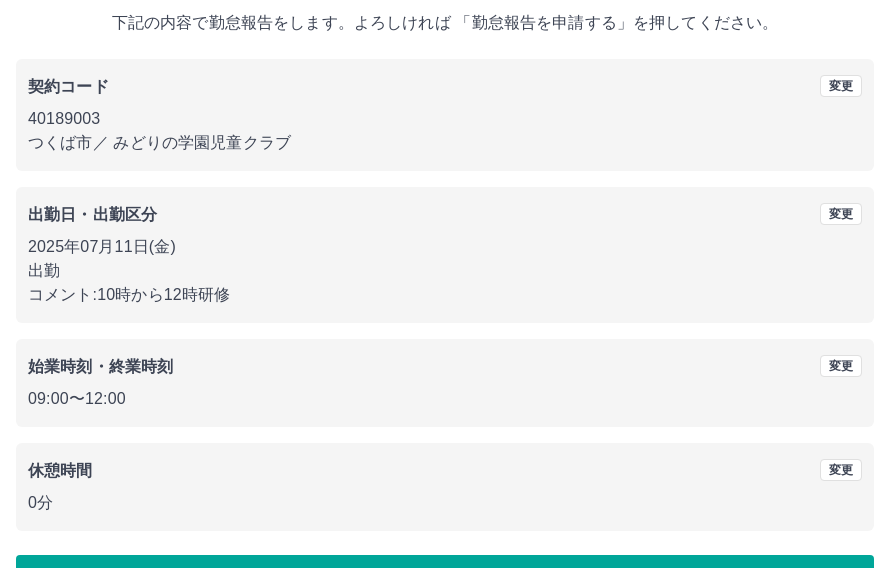 scroll, scrollTop: 119, scrollLeft: 0, axis: vertical 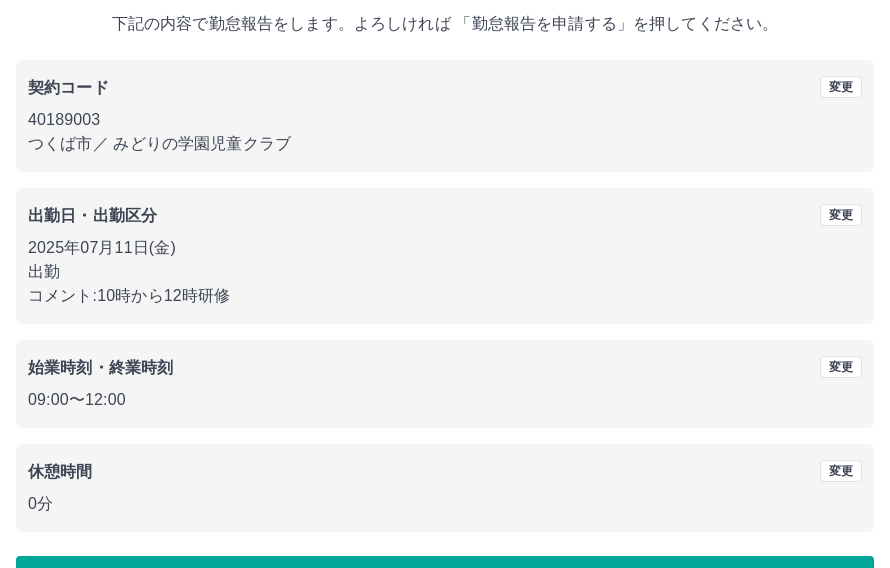 click on "勤怠報告を申請する" at bounding box center [445, 581] 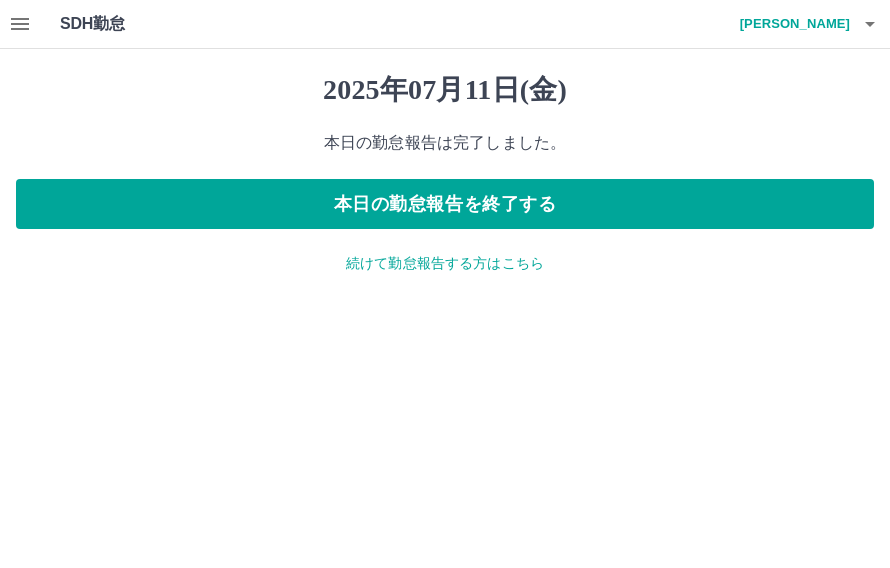 scroll, scrollTop: 0, scrollLeft: 0, axis: both 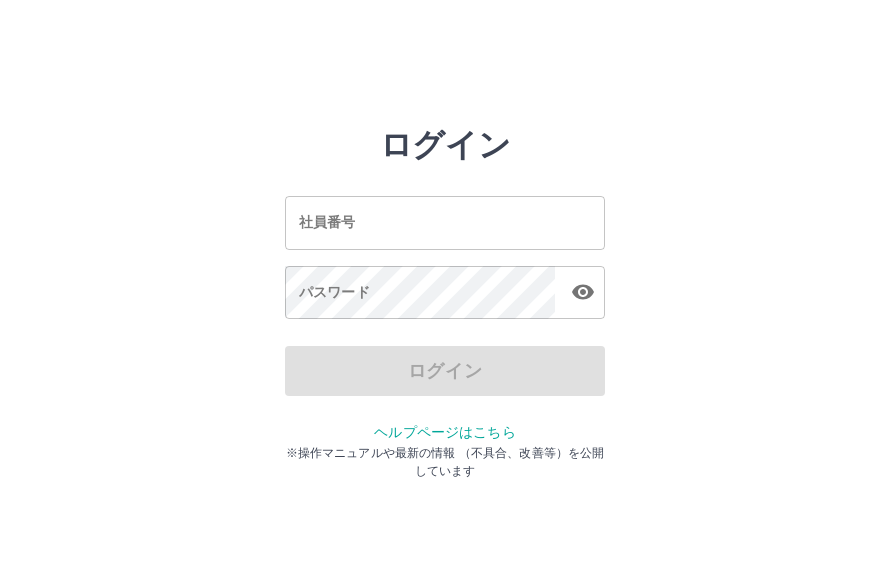 click on "社員番号" at bounding box center [445, 222] 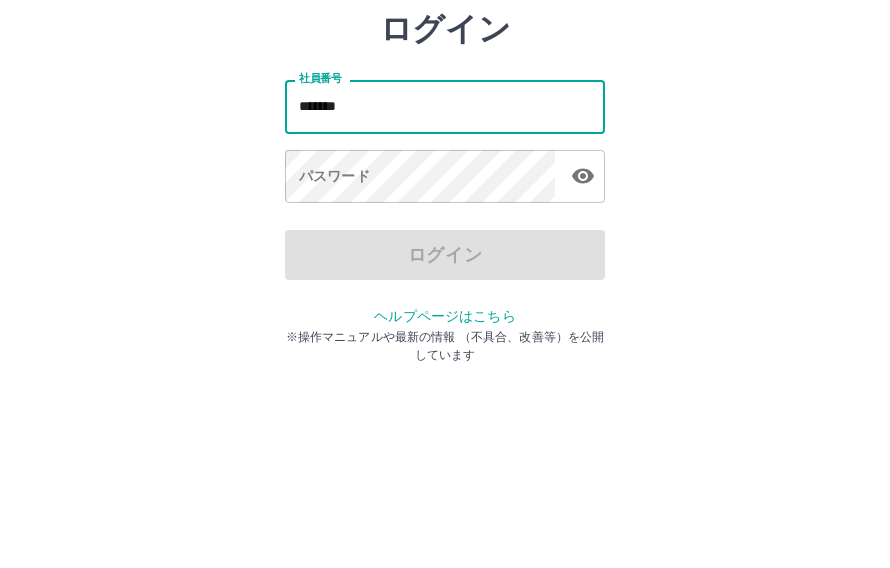 type on "*******" 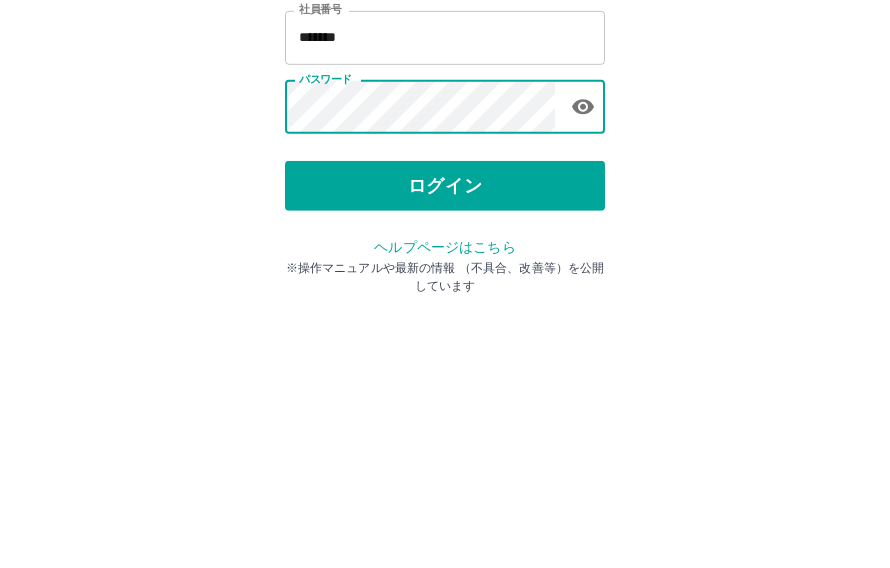 click on "ログイン" at bounding box center (445, 371) 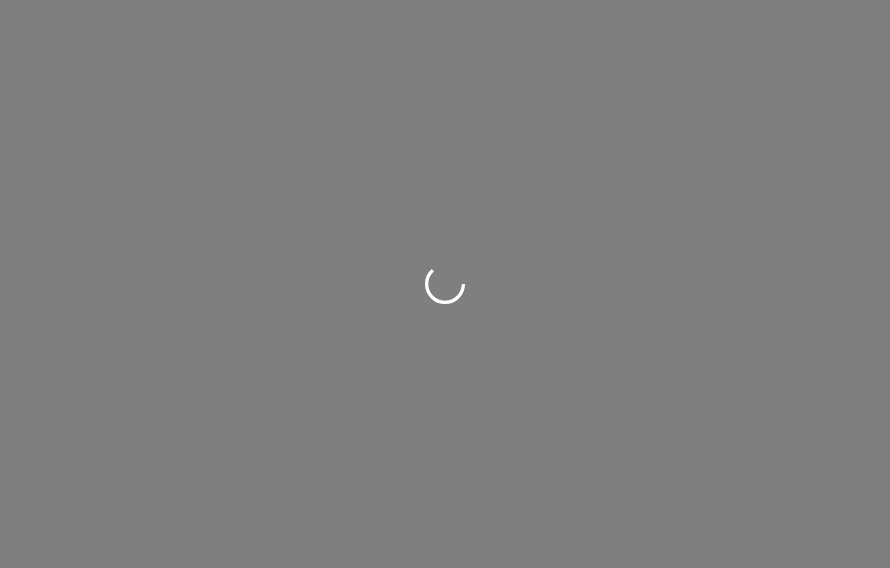 scroll, scrollTop: 0, scrollLeft: 0, axis: both 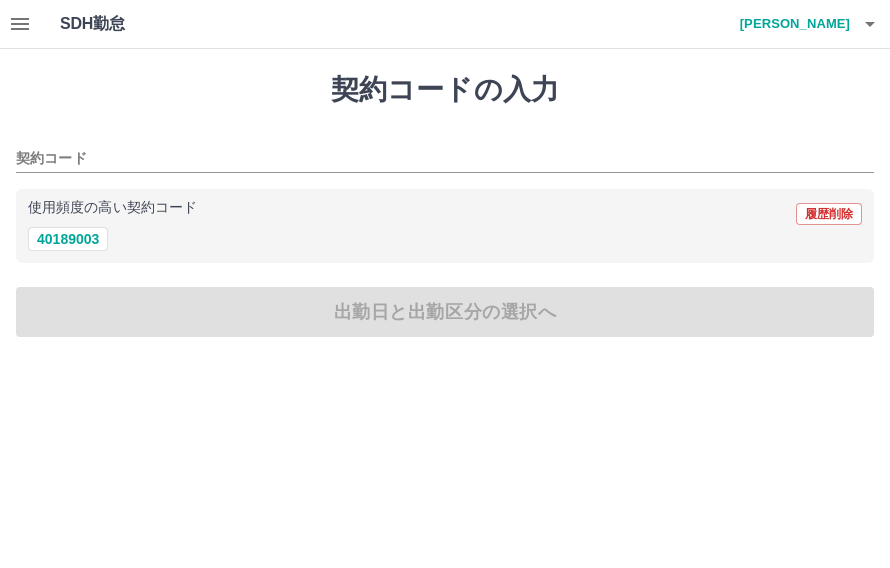 click on "40189003" at bounding box center [68, 239] 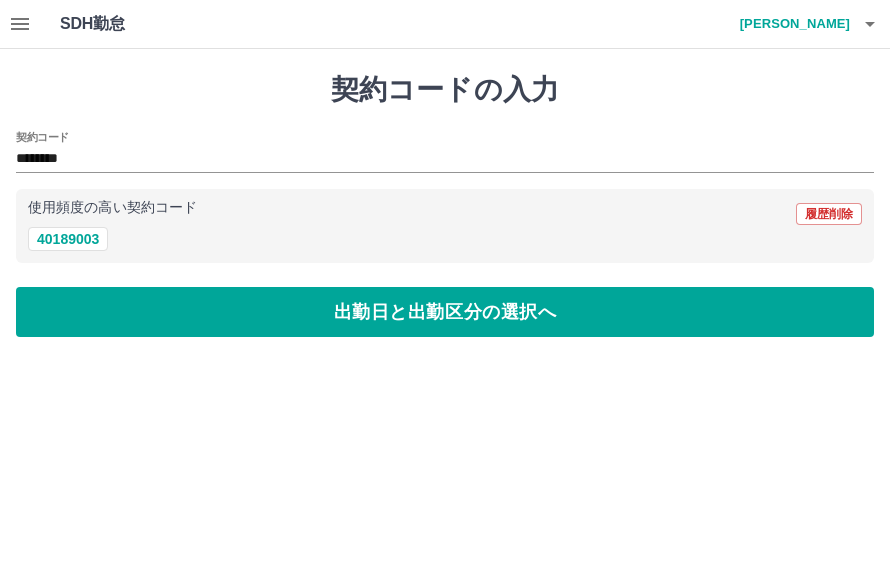 type on "********" 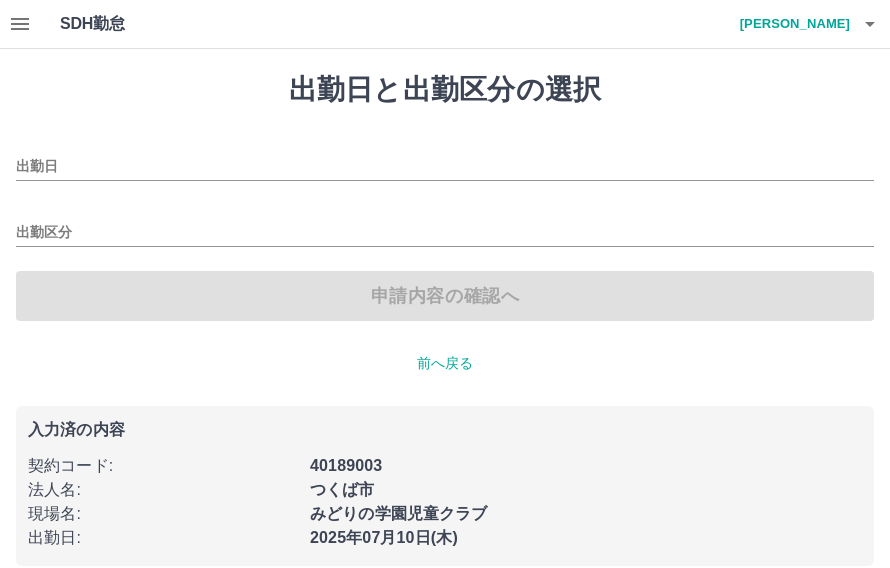 type on "**********" 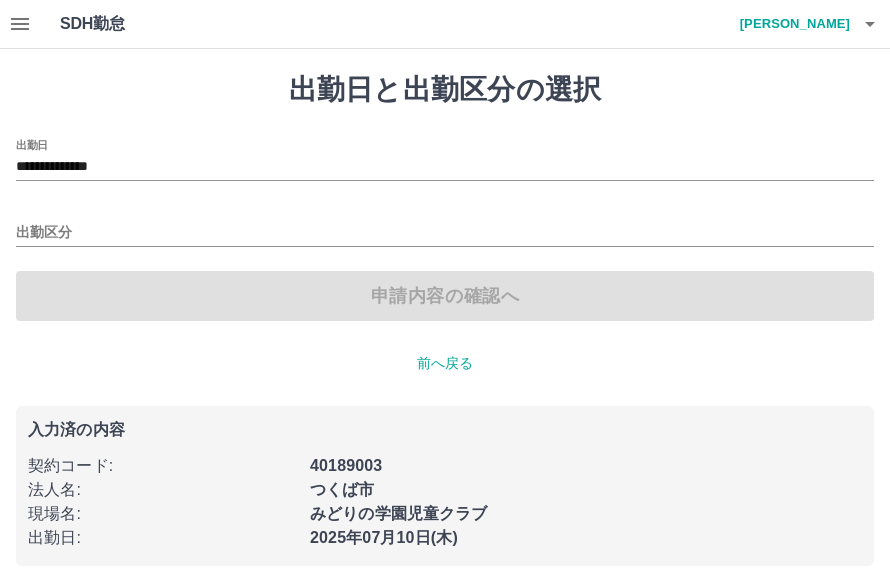 click on "出勤区分" at bounding box center (445, 233) 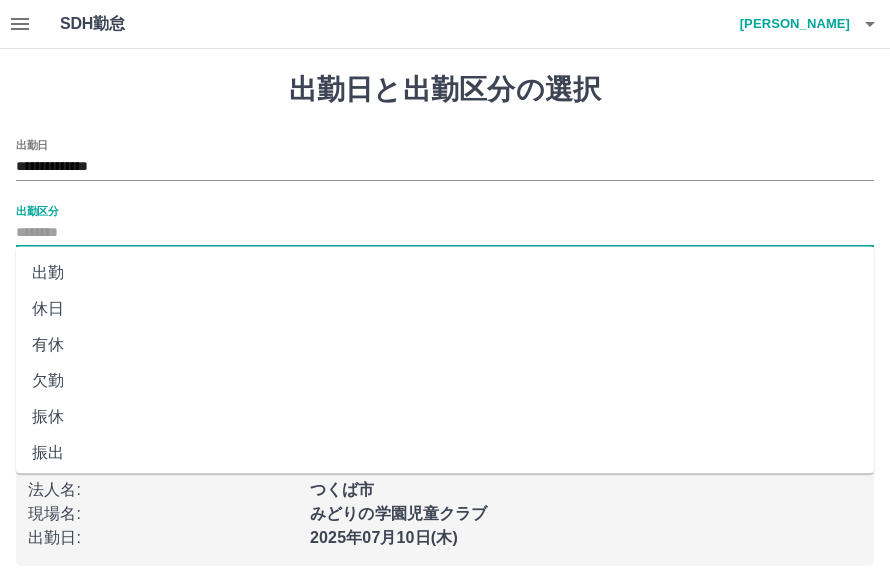 click on "出勤" at bounding box center [445, 273] 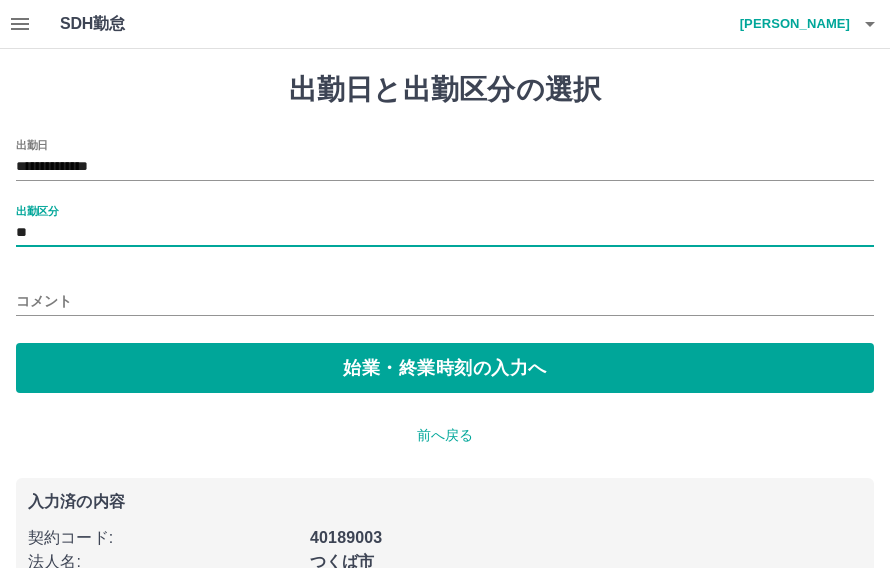 click on "コメント" at bounding box center (445, 301) 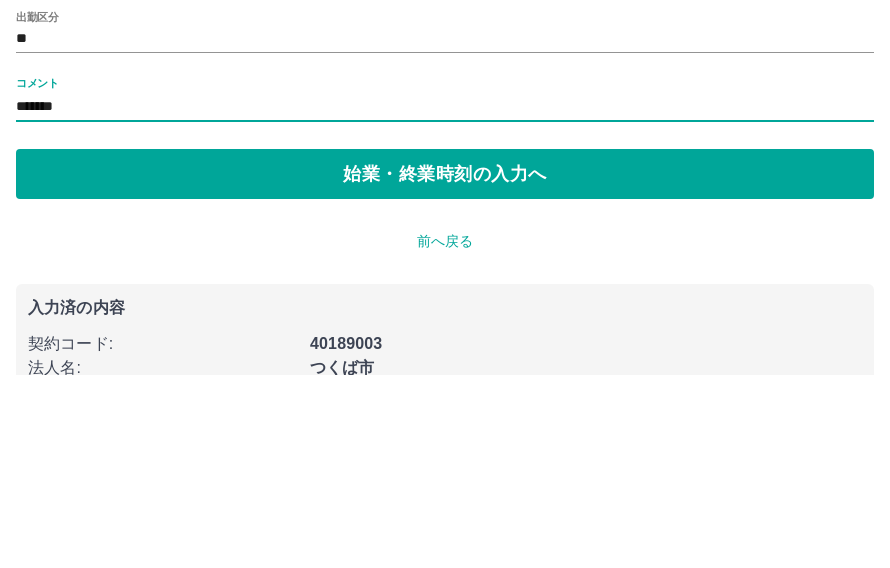 type on "*******" 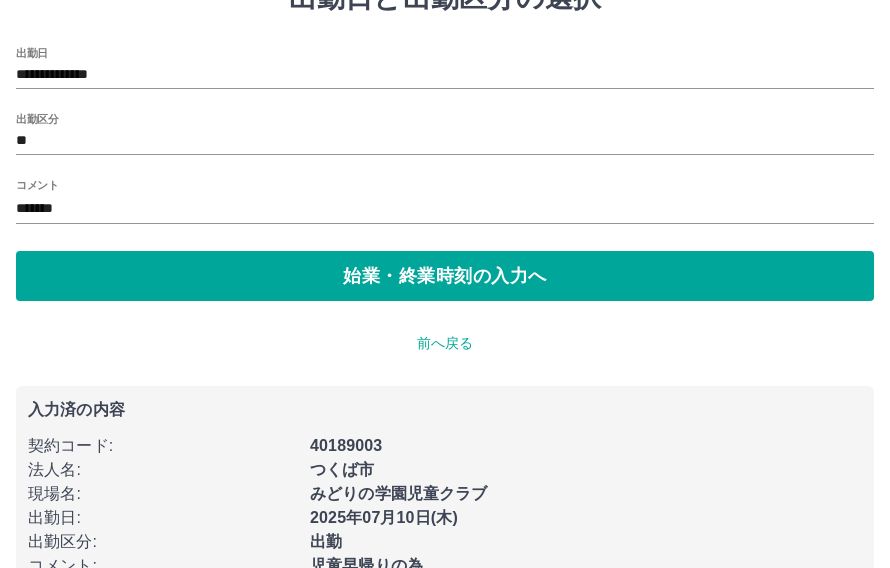 scroll, scrollTop: 0, scrollLeft: 0, axis: both 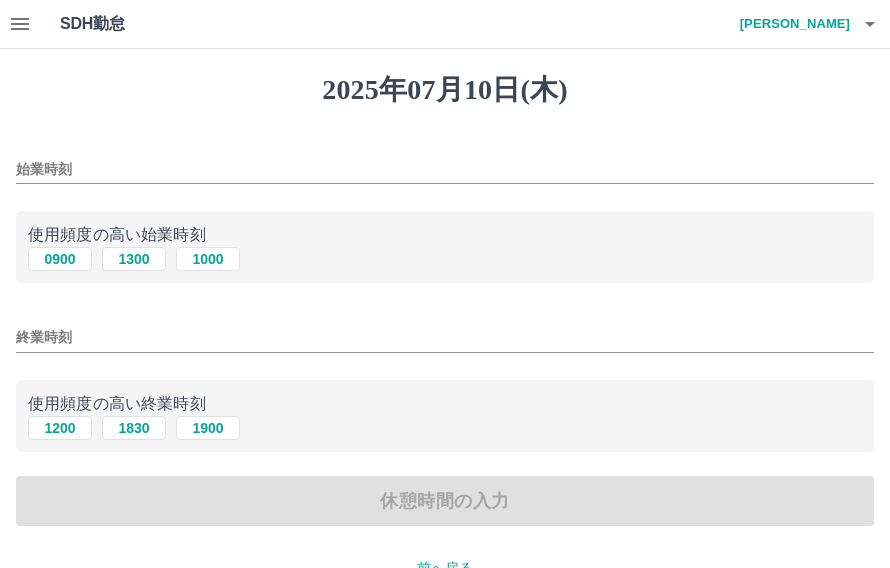 click on "1300" at bounding box center (134, 259) 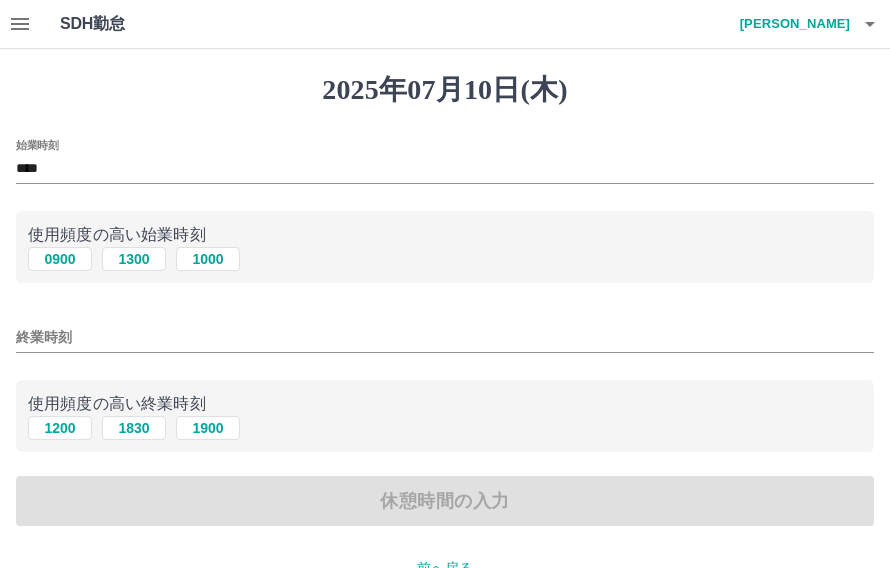 click on "1830" at bounding box center (134, 428) 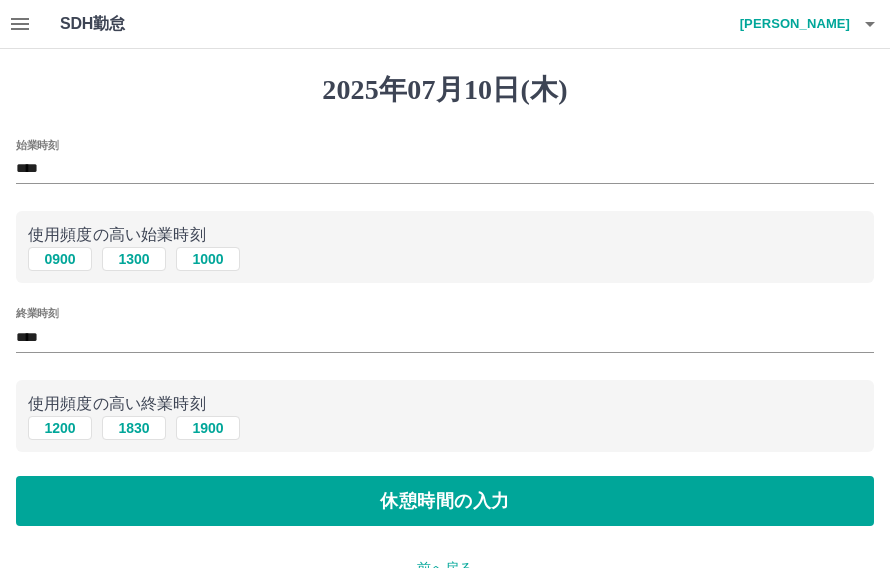 click on "休憩時間の入力" at bounding box center (445, 501) 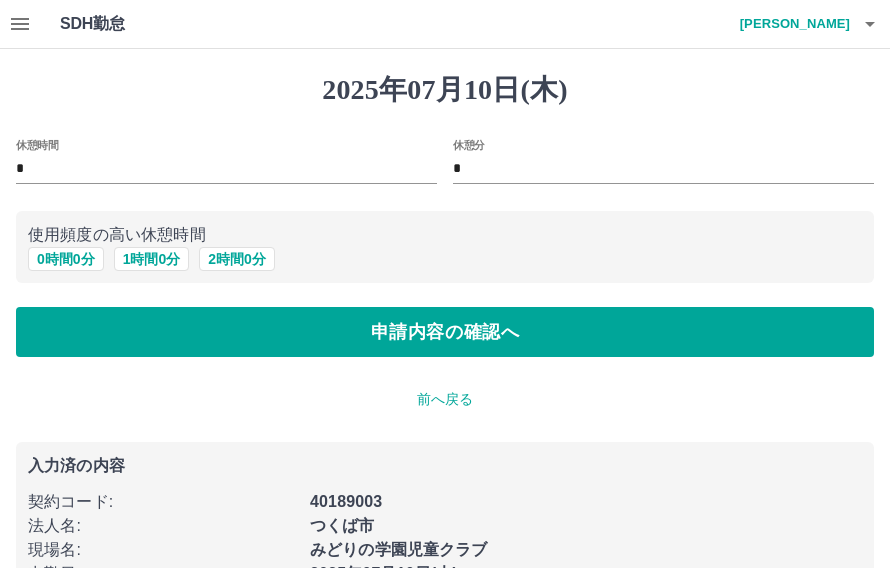 click on "申請内容の確認へ" at bounding box center (445, 332) 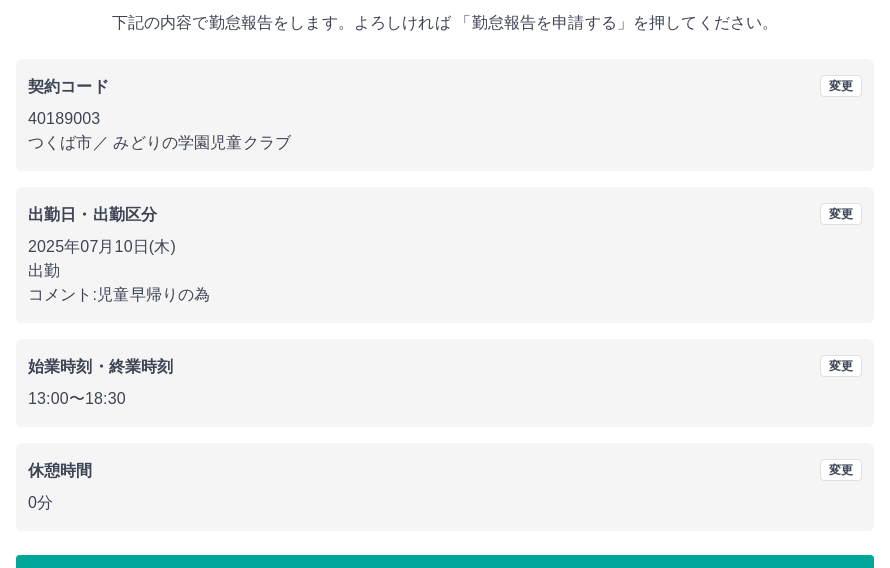 scroll, scrollTop: 119, scrollLeft: 0, axis: vertical 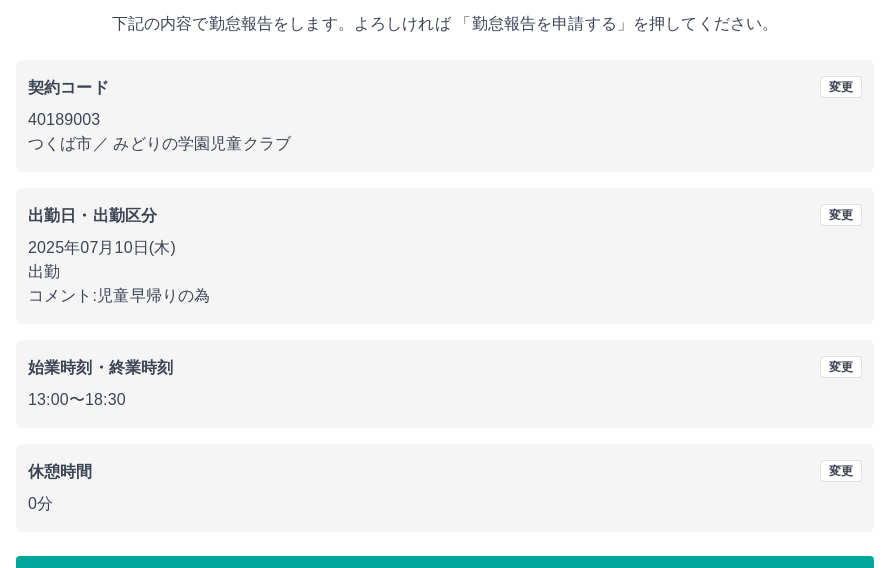 click on "勤怠報告を申請する" at bounding box center [445, 581] 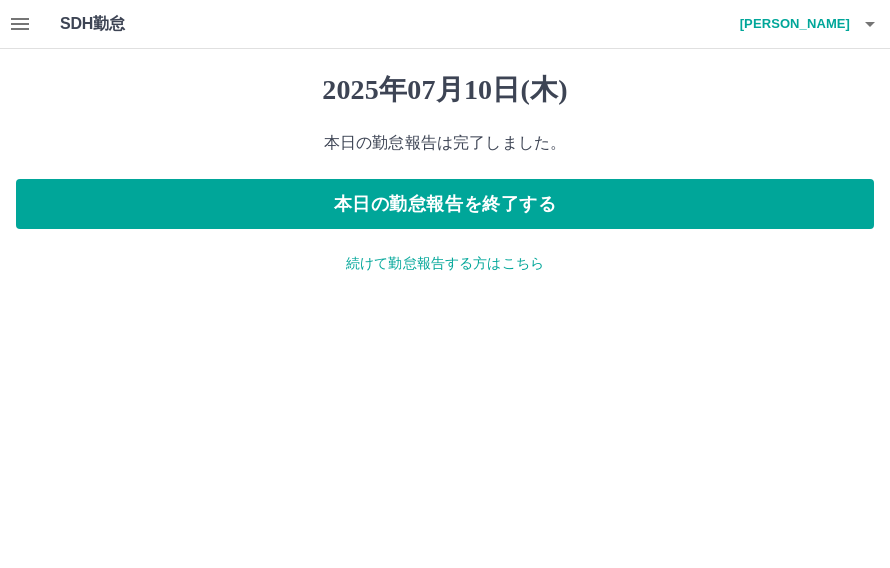 scroll, scrollTop: 0, scrollLeft: 0, axis: both 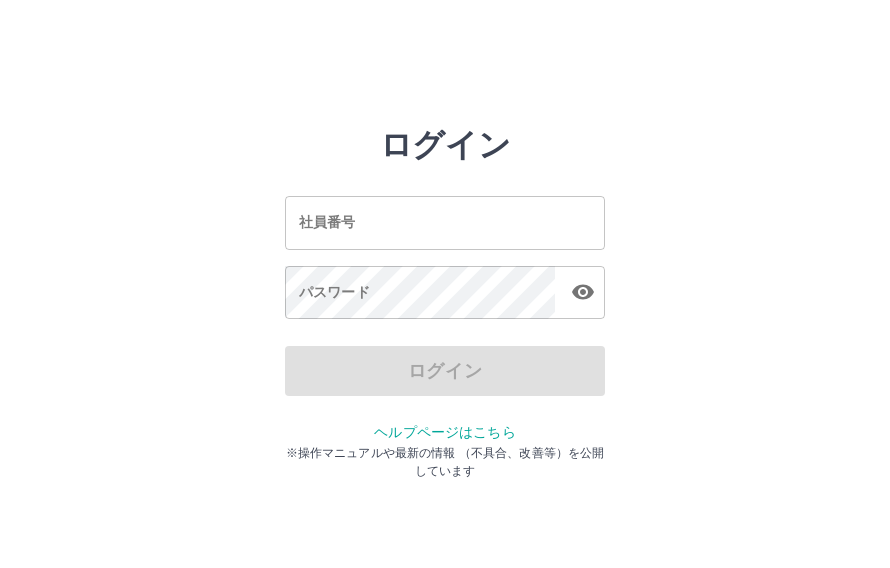 click on "社員番号" at bounding box center [445, 222] 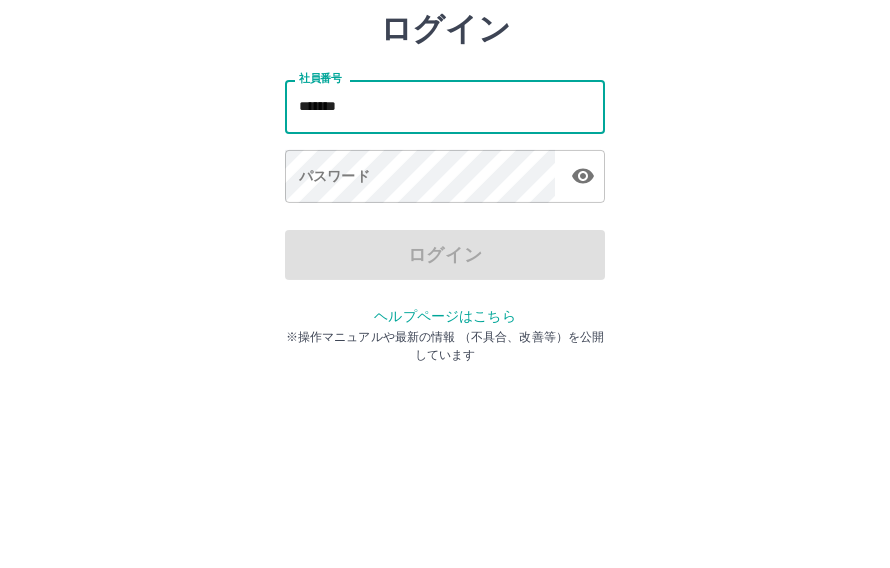 type on "*******" 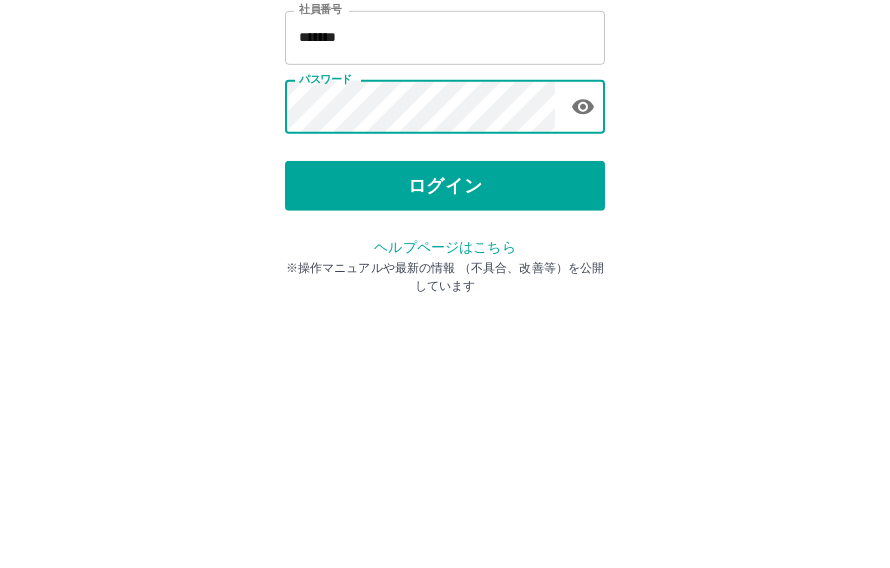 click on "ログイン" at bounding box center (445, 371) 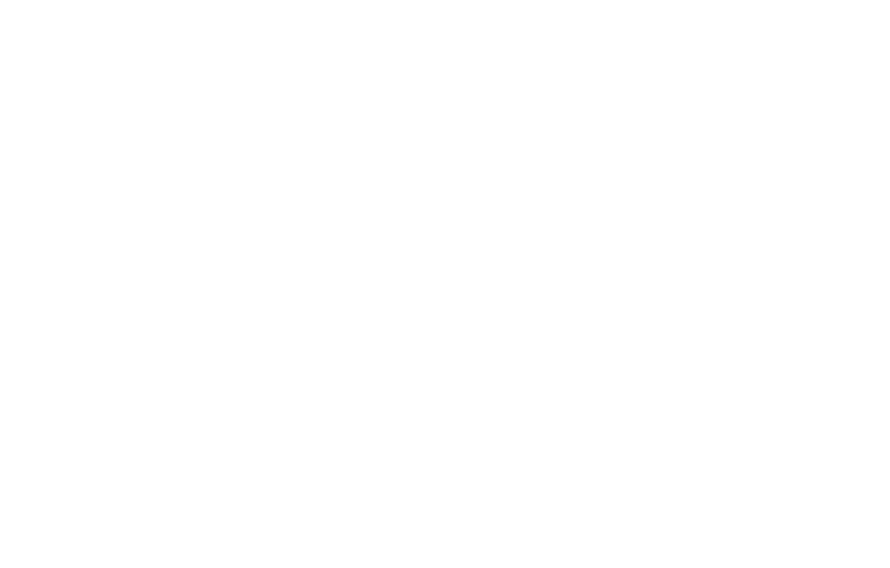 scroll, scrollTop: 0, scrollLeft: 0, axis: both 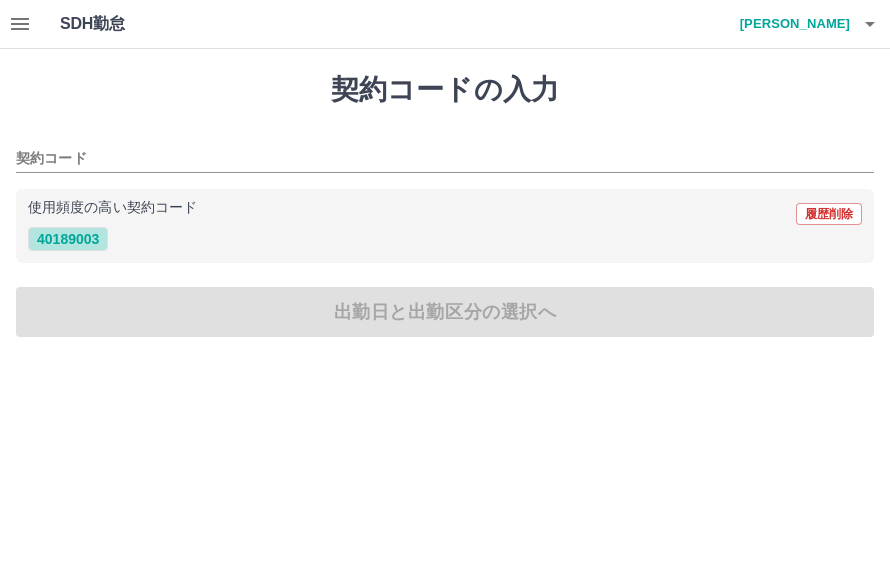 click on "40189003" at bounding box center [68, 239] 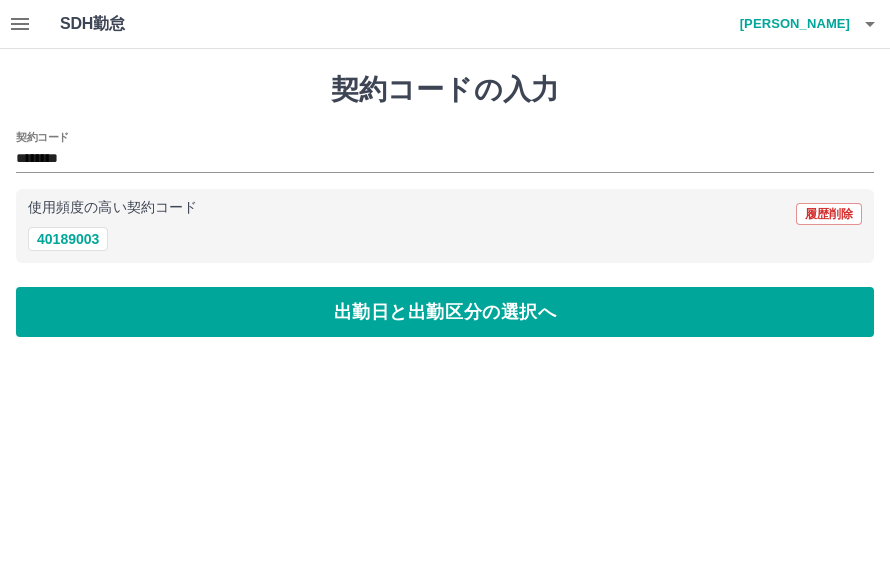 click on "出勤日と出勤区分の選択へ" at bounding box center [445, 312] 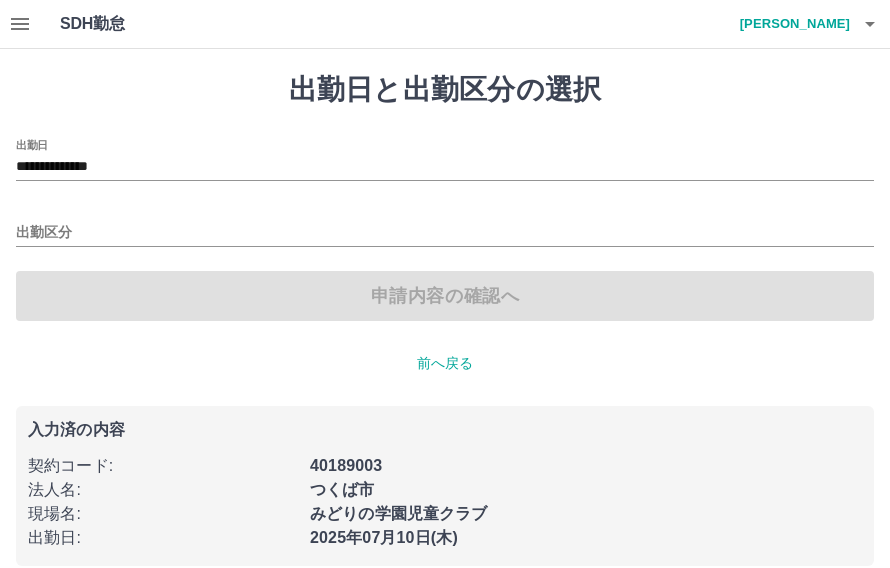 click on "**********" at bounding box center [445, 167] 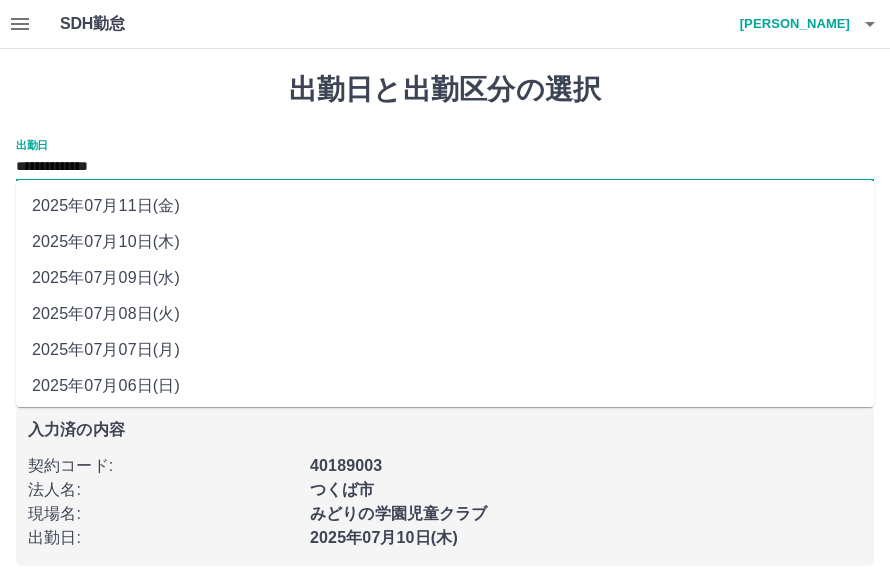 click on "2025年07月09日(水)" at bounding box center [445, 278] 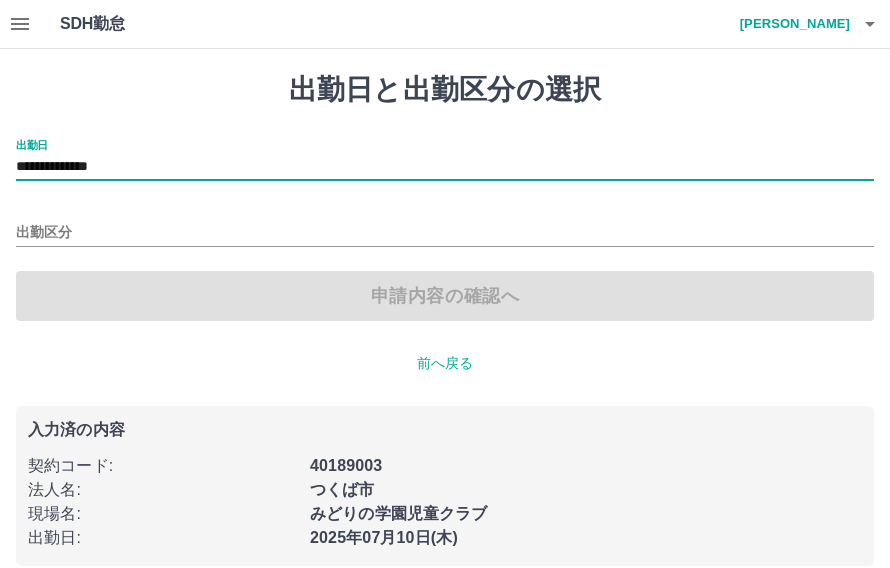 click on "出勤区分" at bounding box center (445, 226) 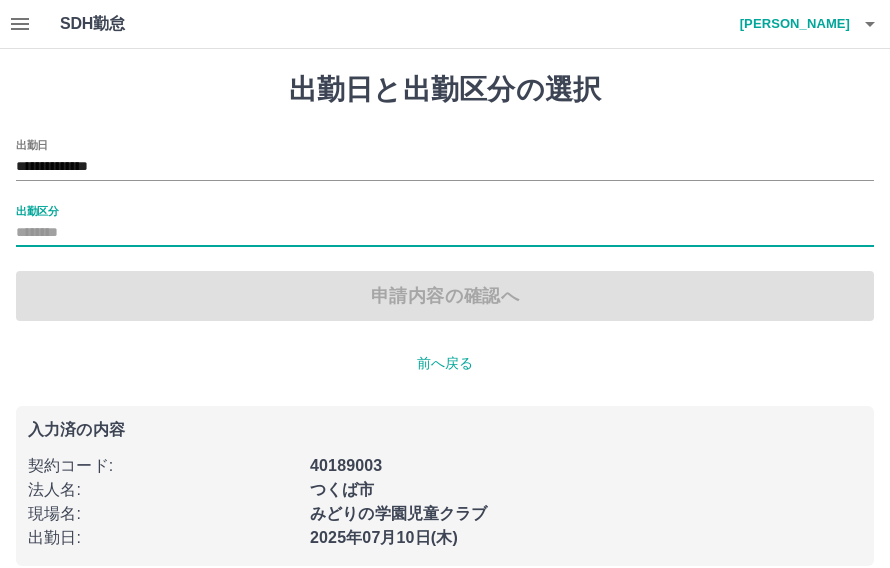 click on "出勤区分" at bounding box center (37, 210) 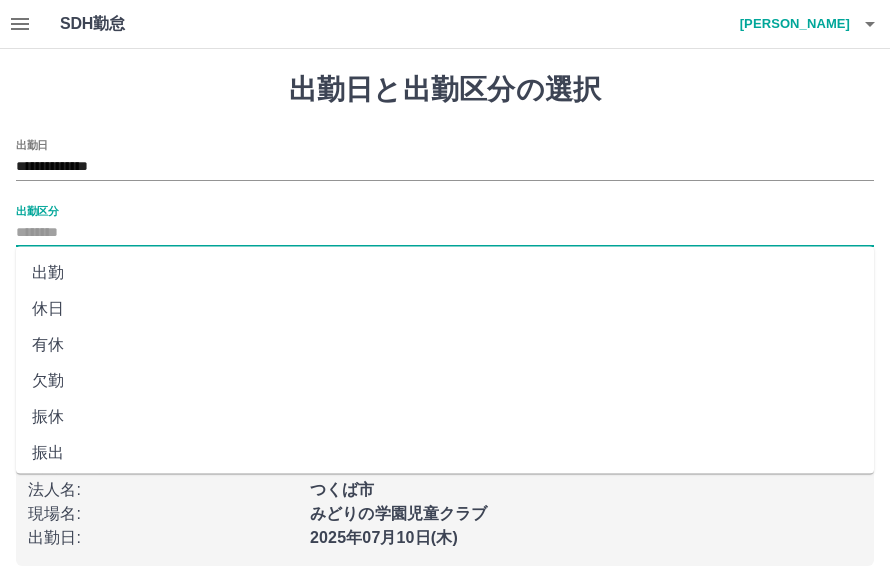 click on "出勤" at bounding box center (445, 273) 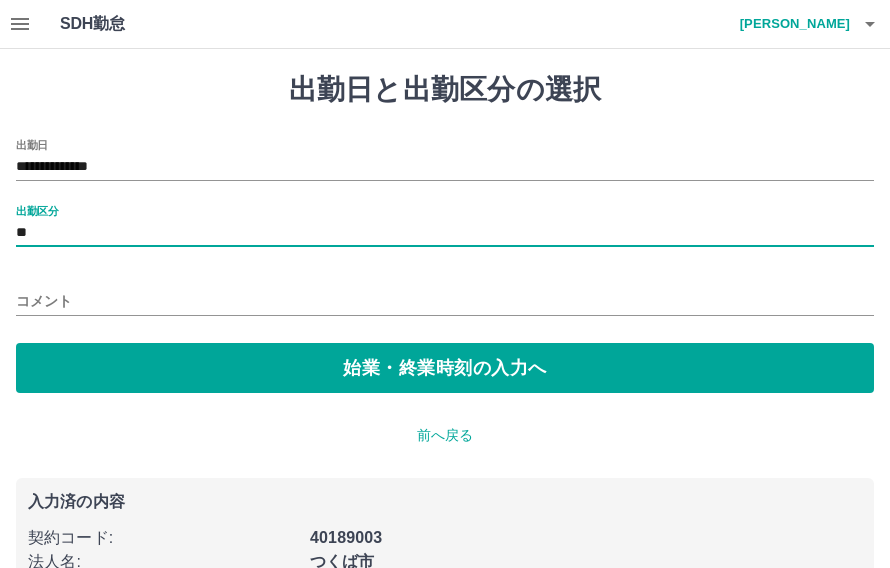 click on "コメント" at bounding box center (445, 301) 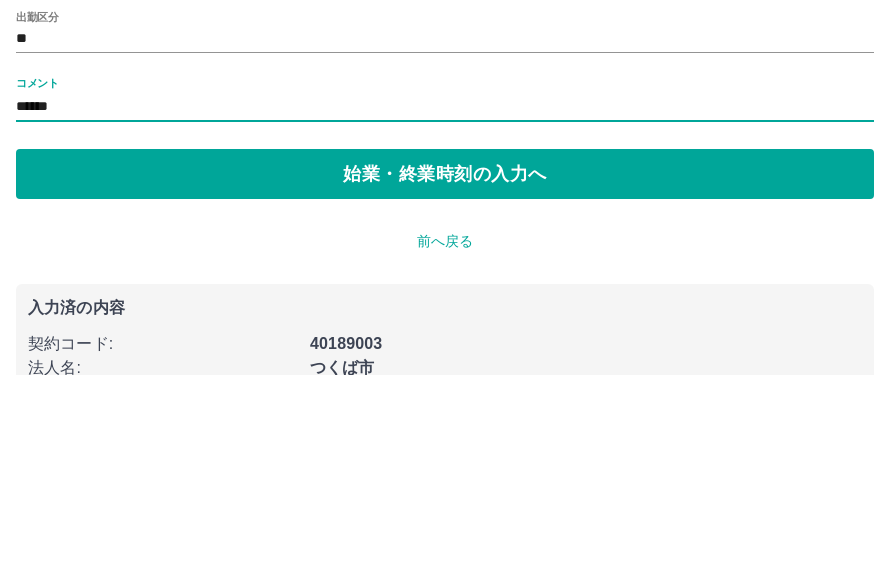 type on "******" 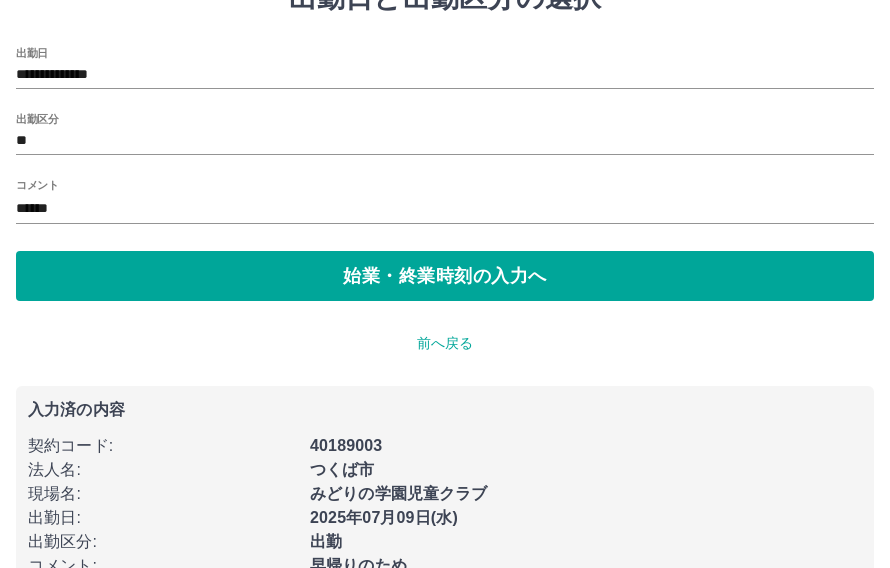 scroll, scrollTop: 0, scrollLeft: 0, axis: both 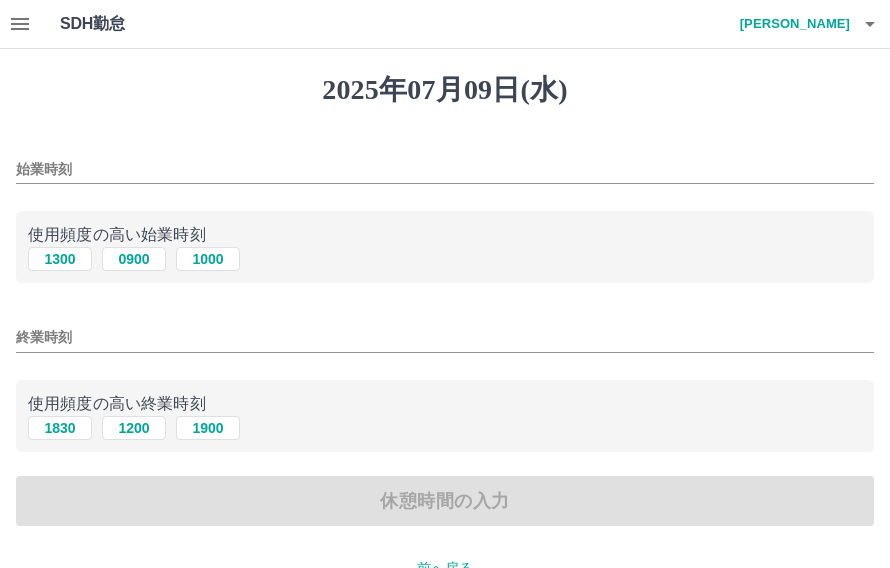click on "1300" at bounding box center [60, 259] 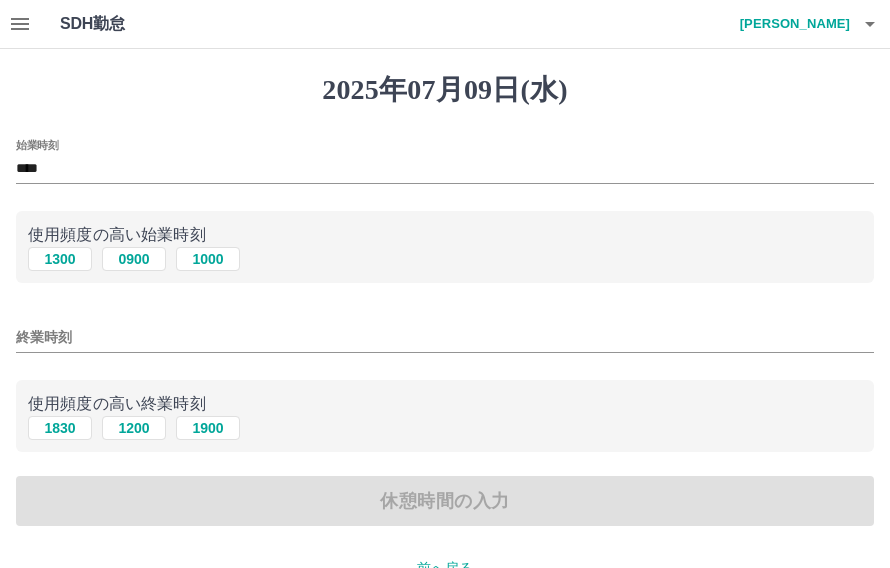 click on "1830" at bounding box center [60, 428] 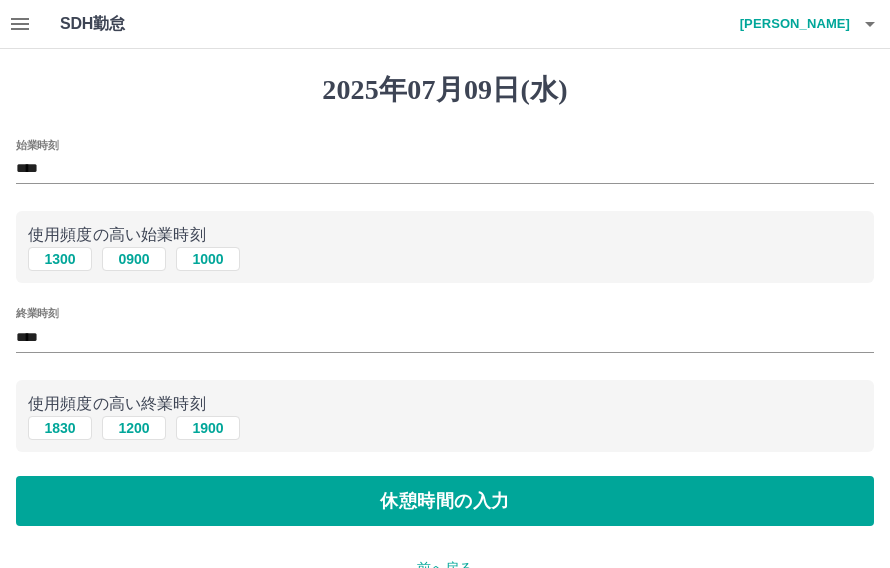 click on "休憩時間の入力" at bounding box center (445, 501) 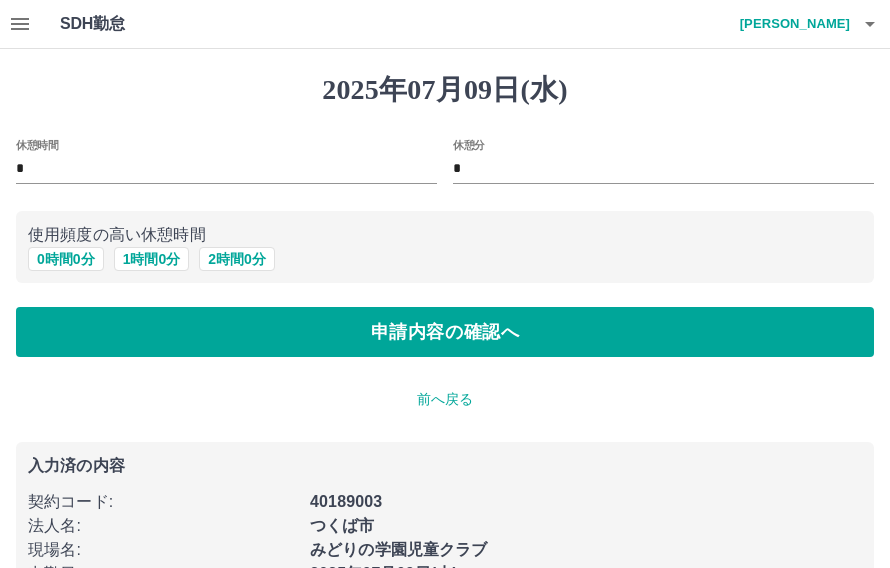 click on "申請内容の確認へ" at bounding box center [445, 332] 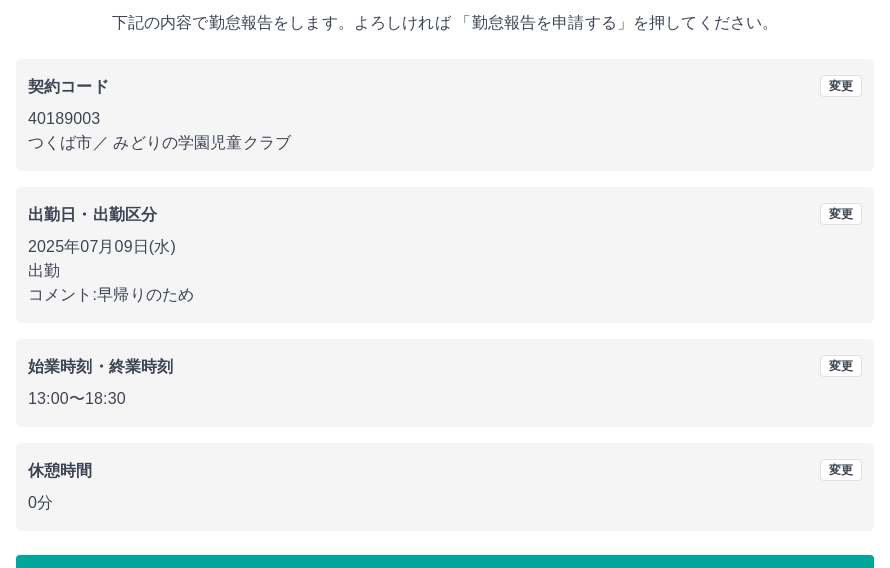 click on "勤怠報告を申請する" at bounding box center [445, 581] 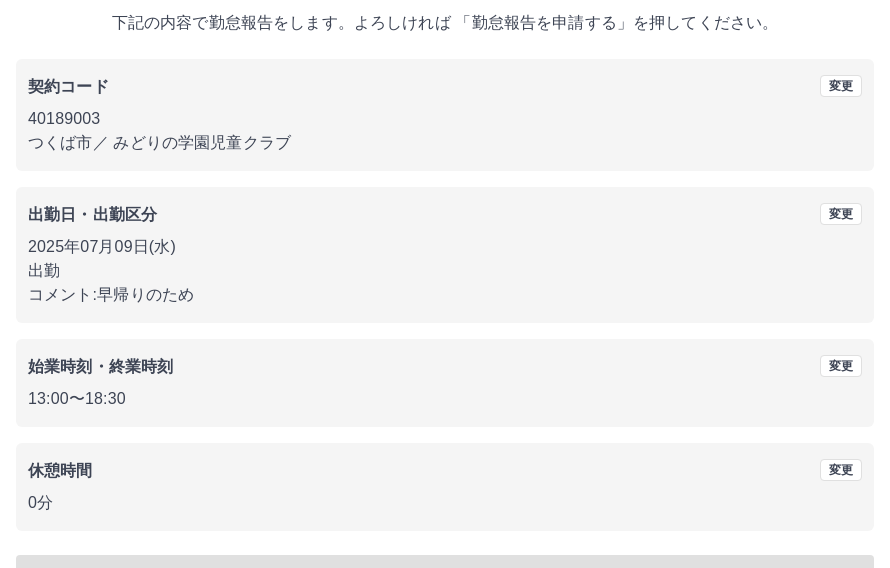 scroll, scrollTop: 119, scrollLeft: 0, axis: vertical 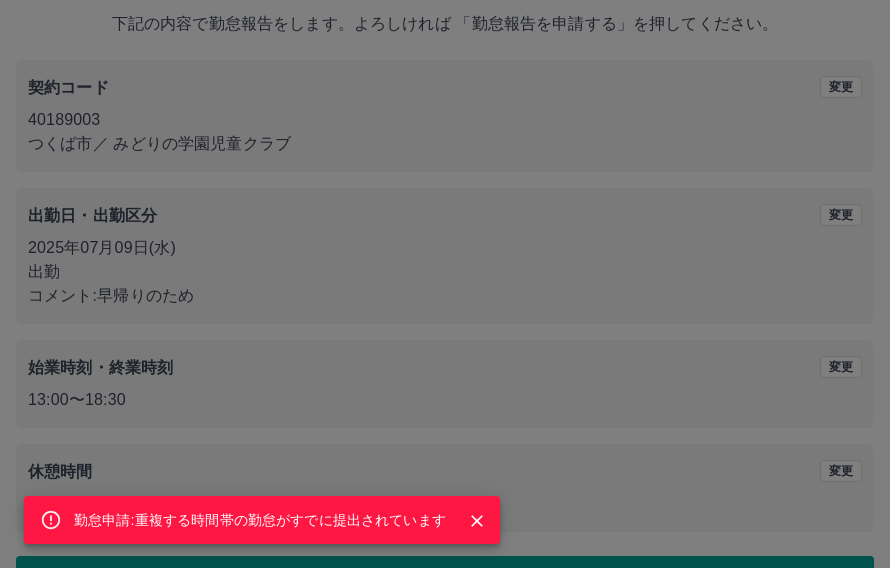 click at bounding box center (477, 521) 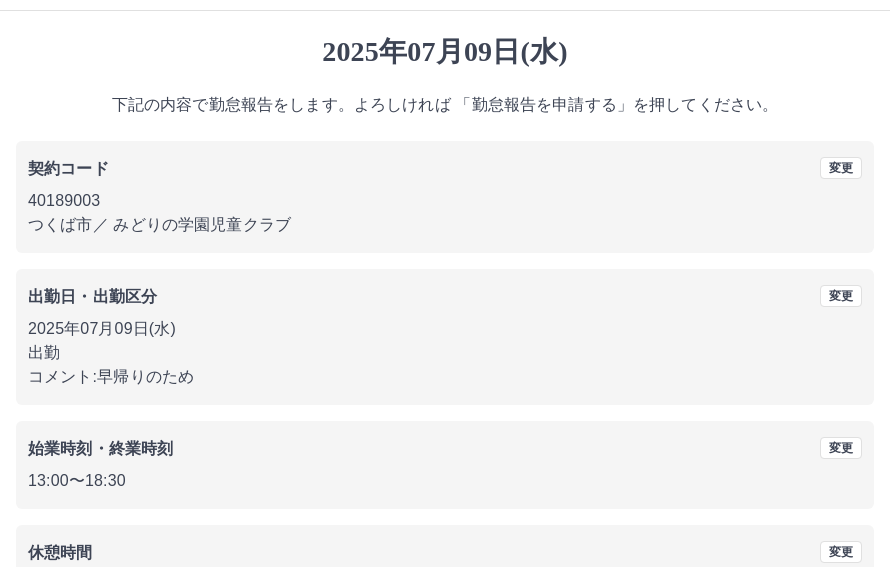 scroll, scrollTop: 0, scrollLeft: 0, axis: both 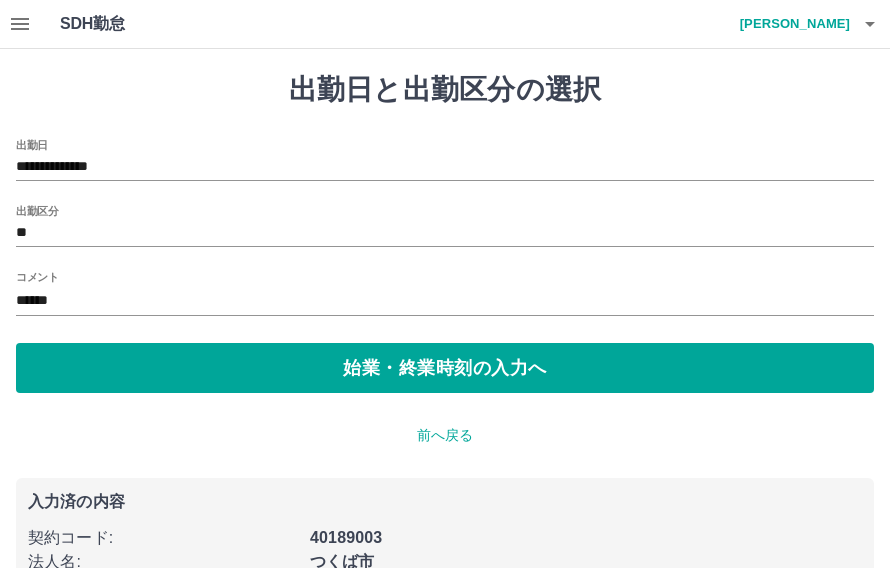 click on "**********" at bounding box center [445, 167] 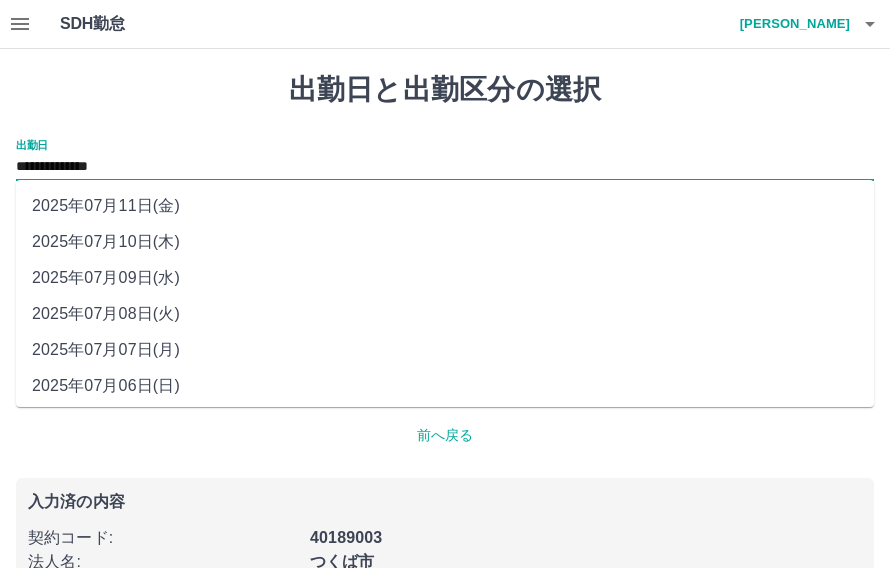 click on "2025年07月10日(木)" at bounding box center [445, 242] 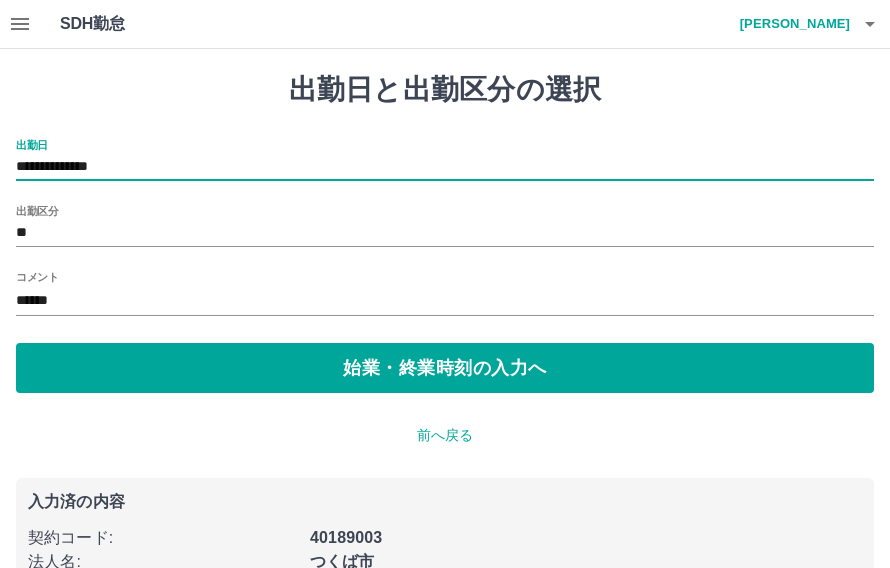 click on "始業・終業時刻の入力へ" at bounding box center (445, 368) 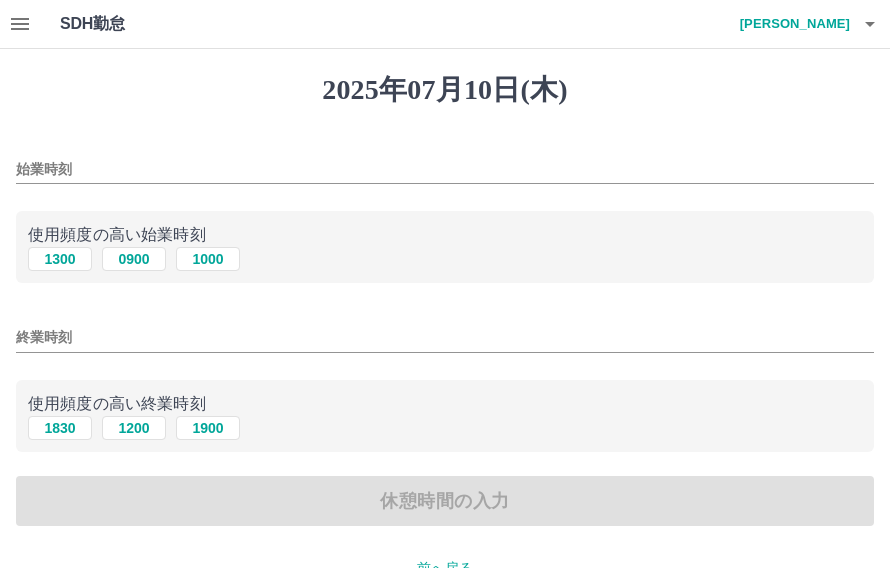 click on "1300" at bounding box center [60, 259] 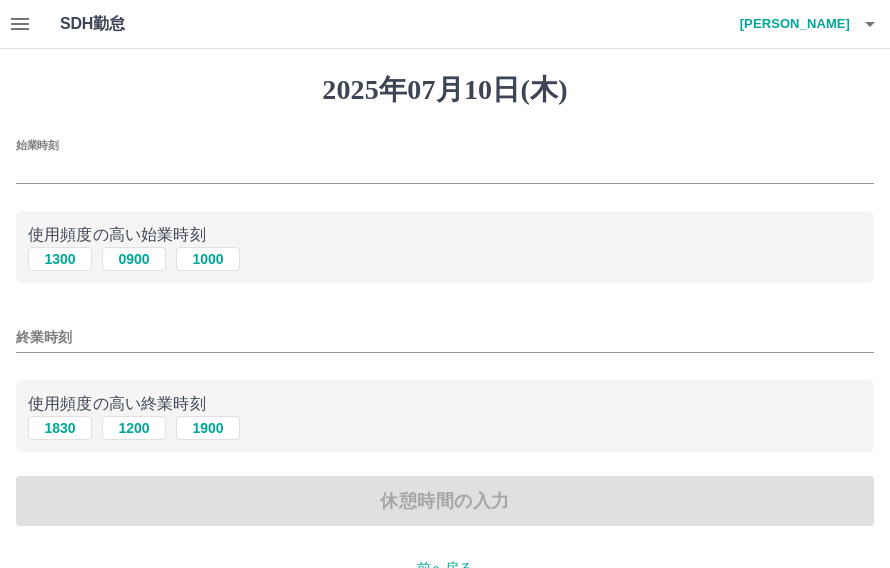 type on "****" 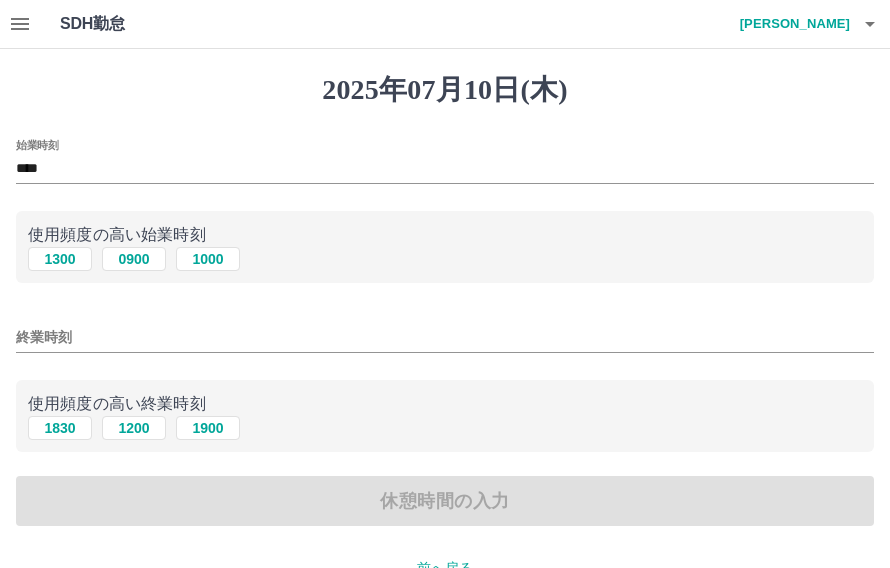 click on "1830" at bounding box center [60, 428] 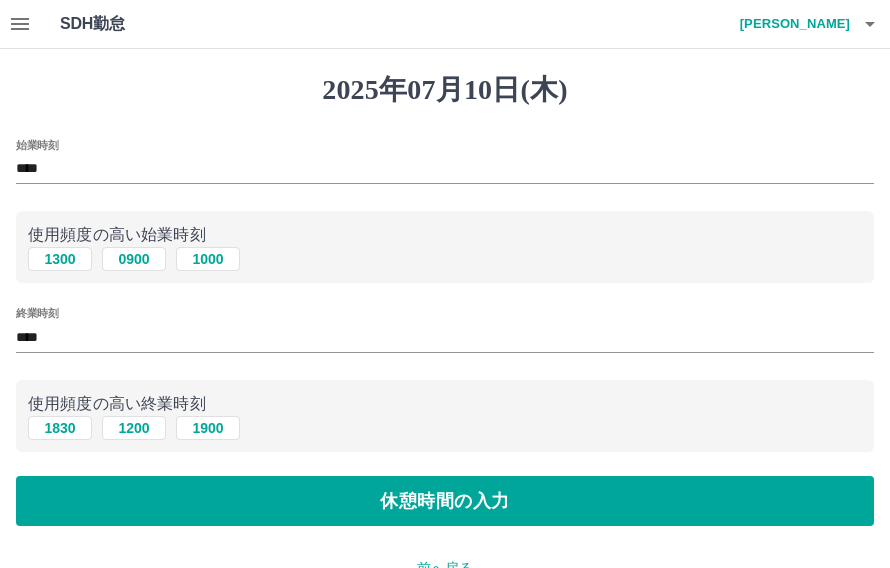 click on "休憩時間の入力" at bounding box center [445, 501] 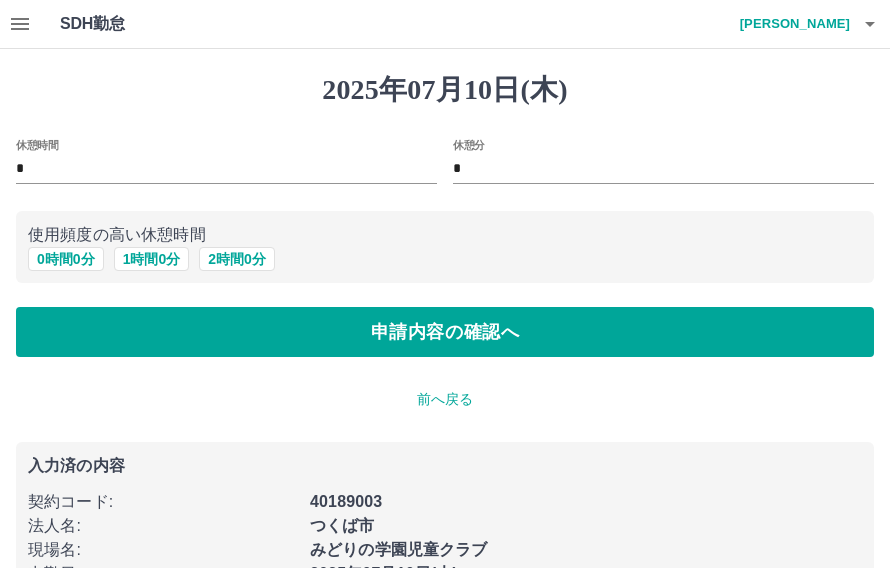 click on "申請内容の確認へ" at bounding box center (445, 332) 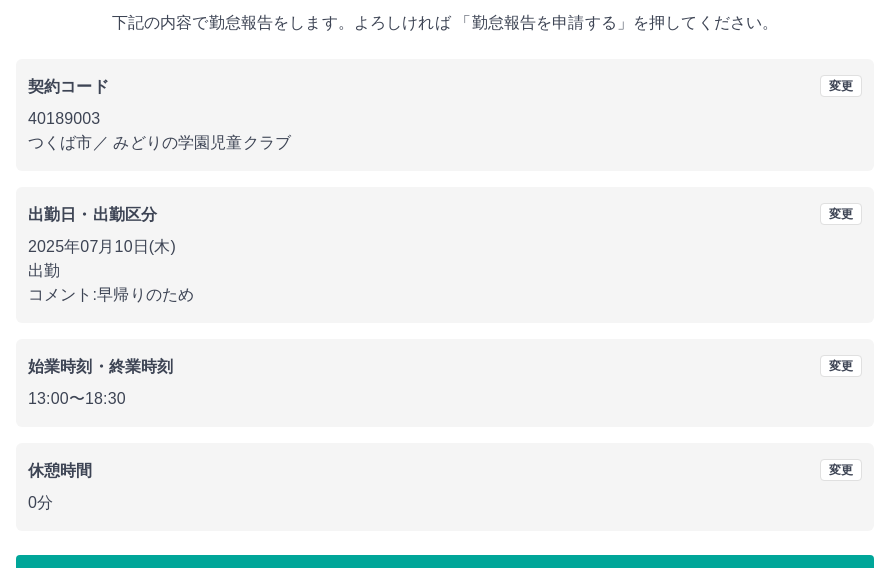 scroll, scrollTop: 119, scrollLeft: 0, axis: vertical 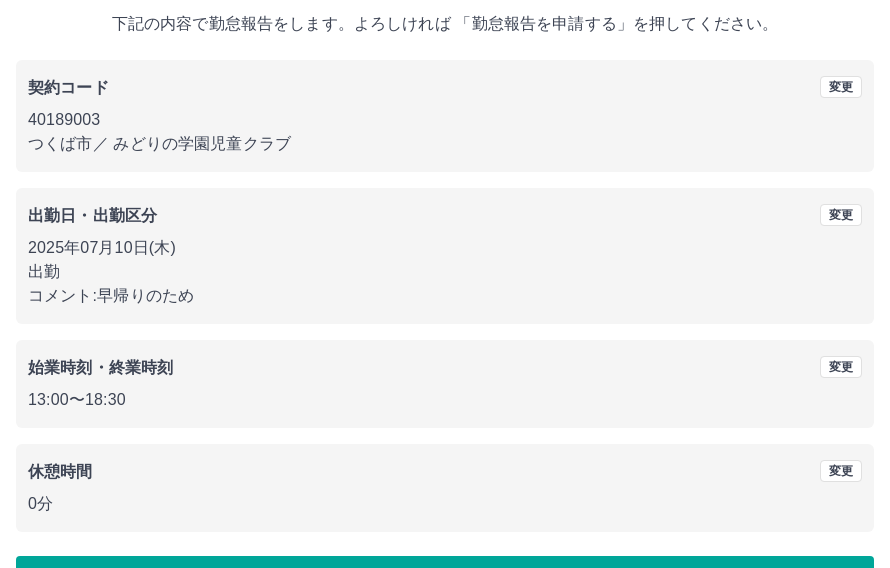 click on "勤怠報告を申請する" at bounding box center (445, 581) 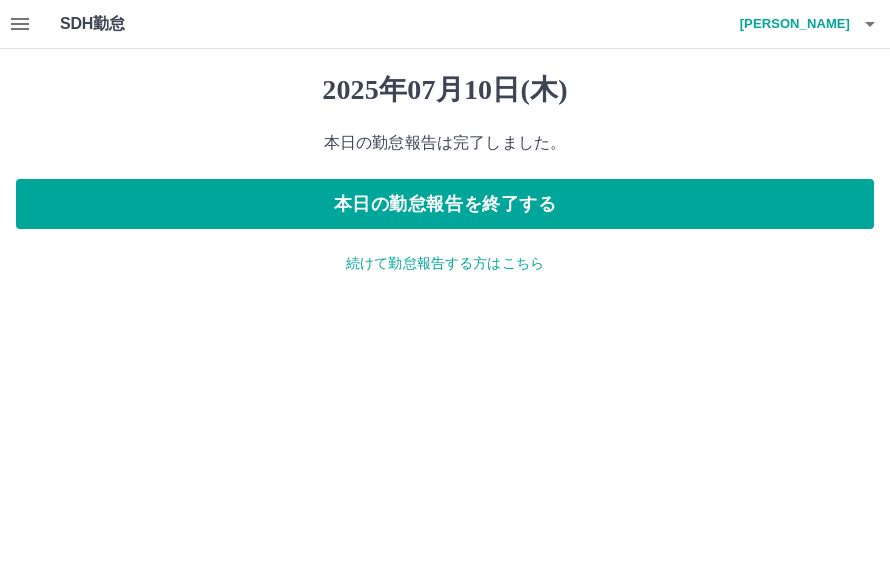 scroll, scrollTop: 0, scrollLeft: 0, axis: both 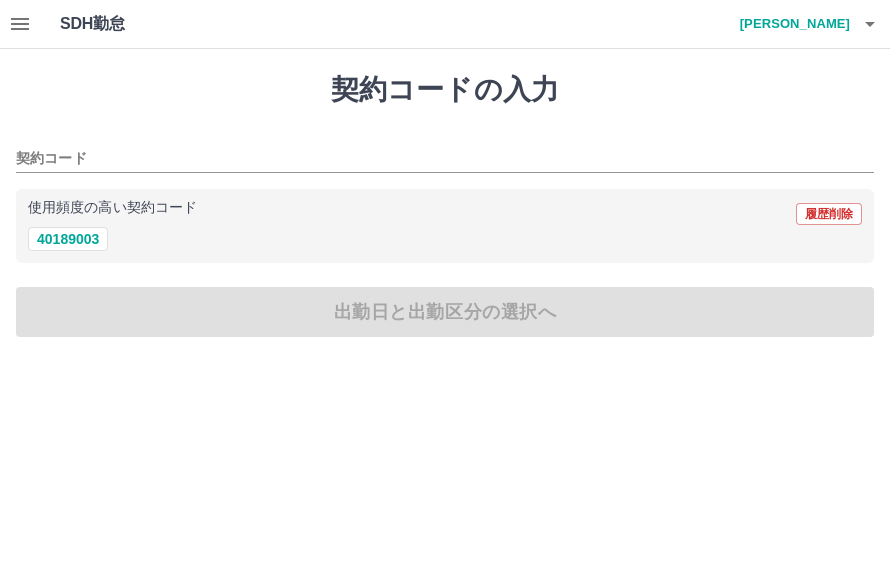 click on "40189003" at bounding box center (68, 239) 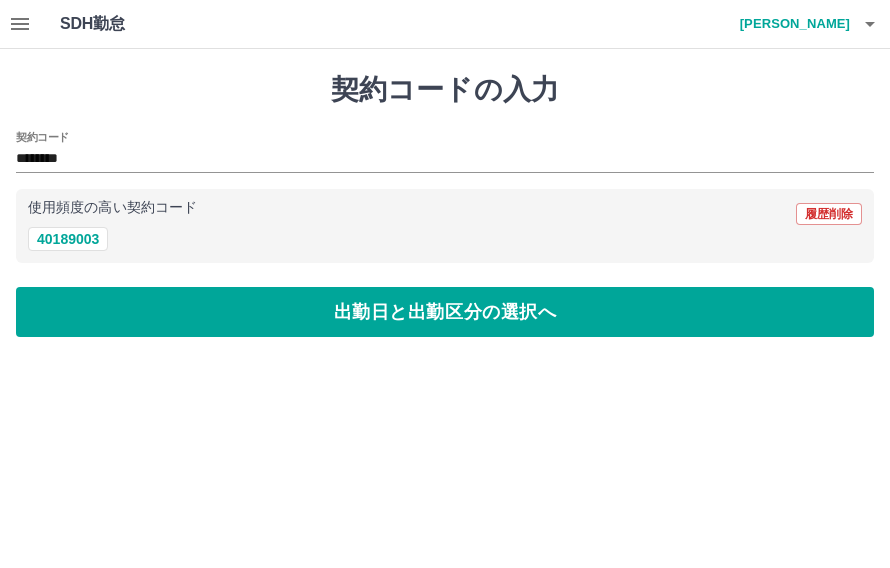 click on "出勤日と出勤区分の選択へ" at bounding box center (445, 312) 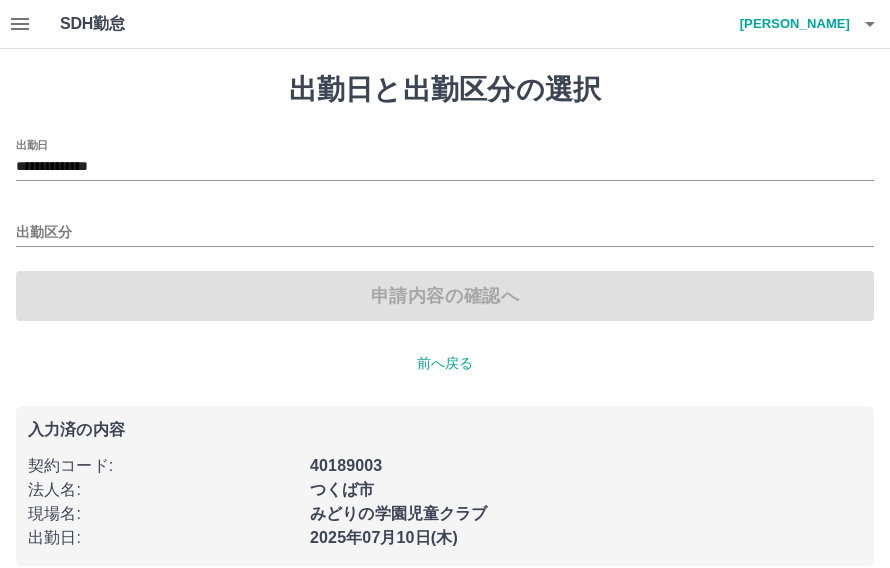 click on "**********" at bounding box center [445, 167] 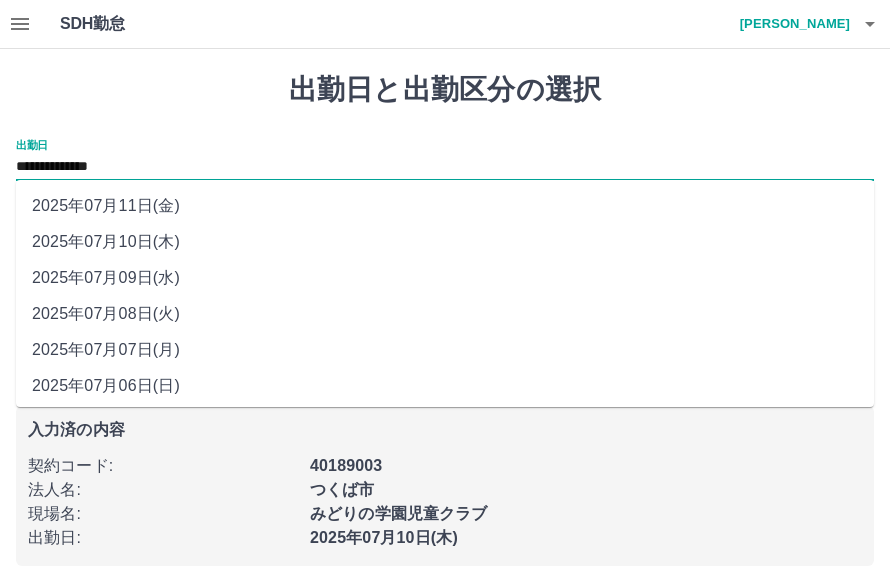 click on "2025年07月11日(金)" at bounding box center (445, 206) 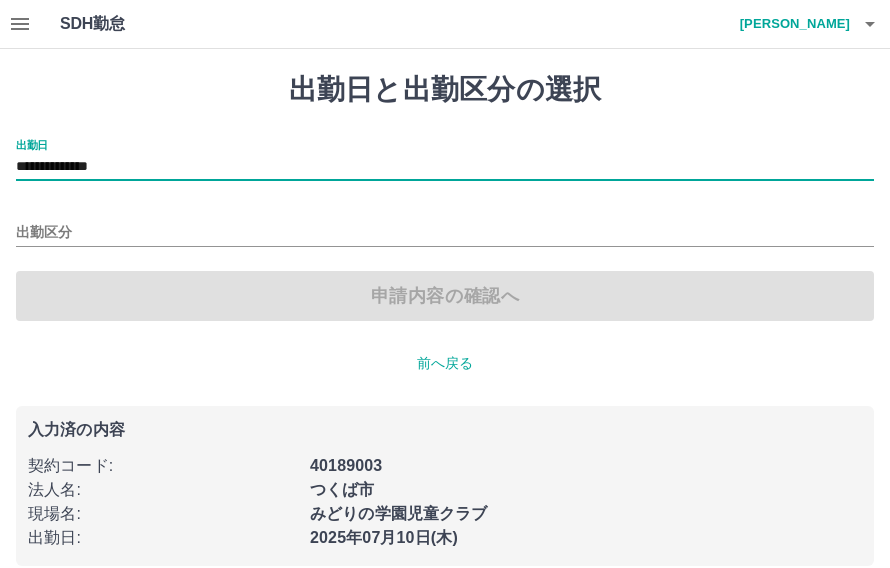 click on "出勤区分" at bounding box center (445, 233) 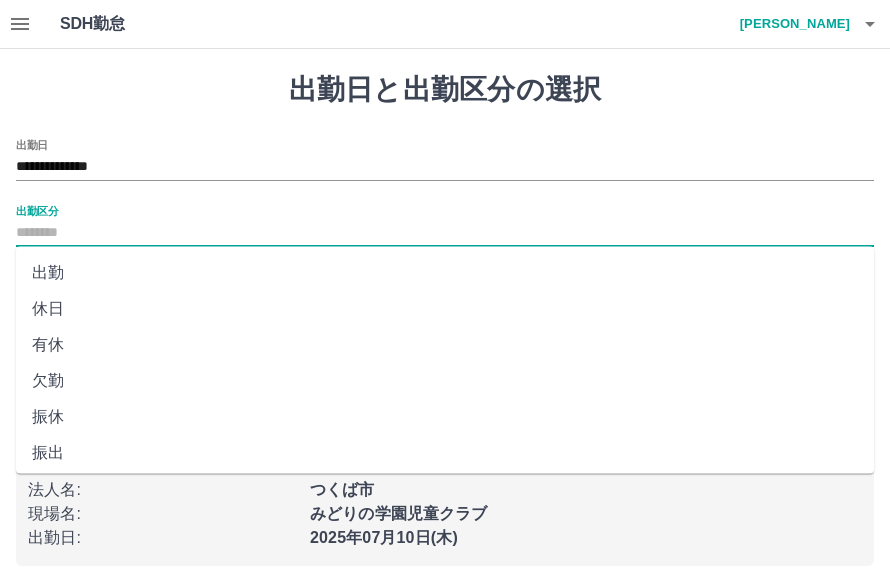 click on "出勤" at bounding box center [445, 273] 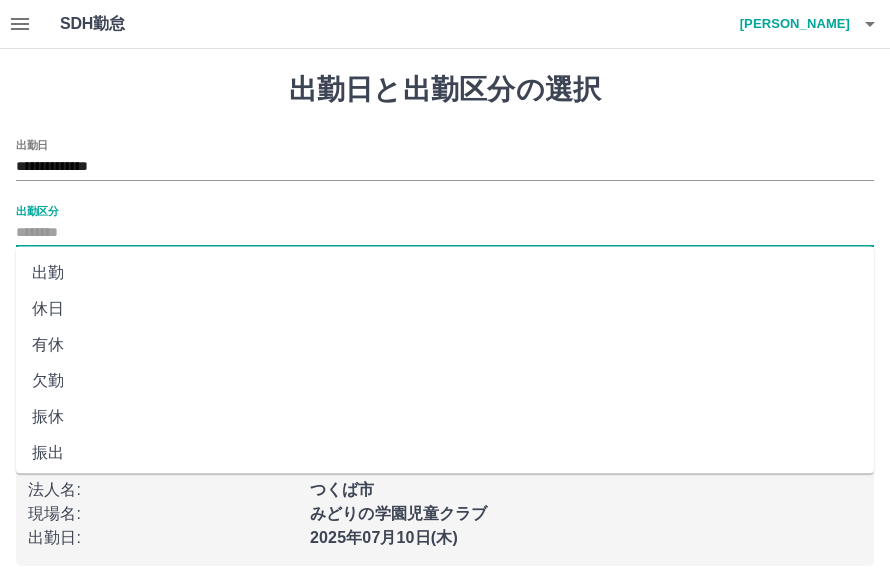 type on "**" 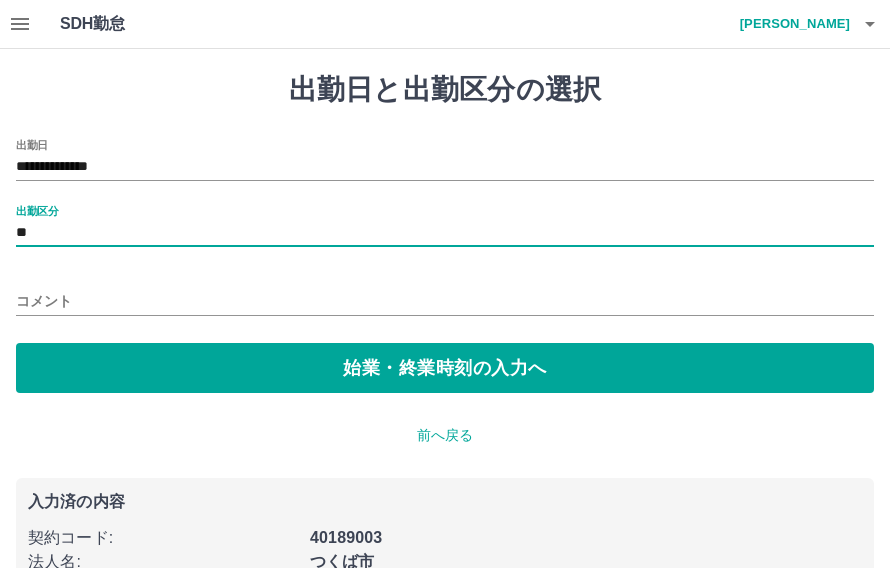 click on "コメント" at bounding box center (445, 301) 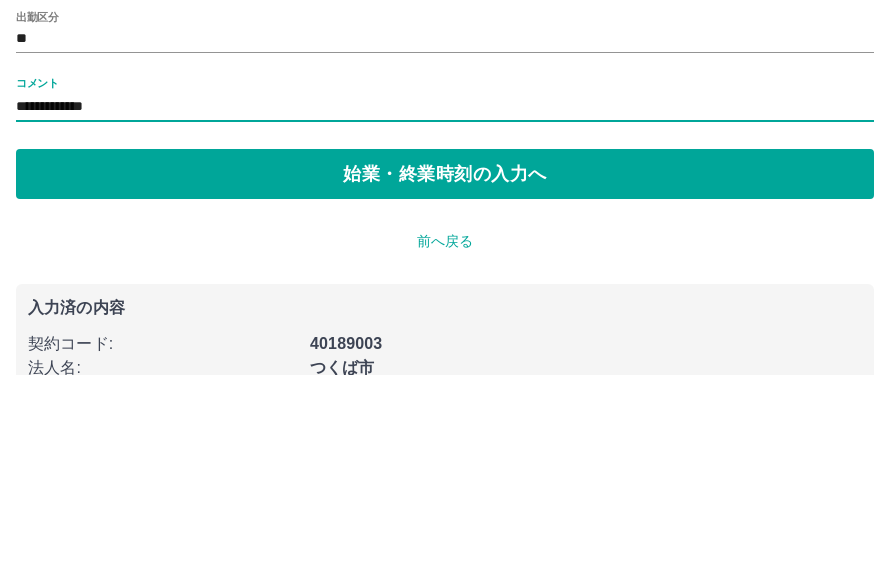 type on "**********" 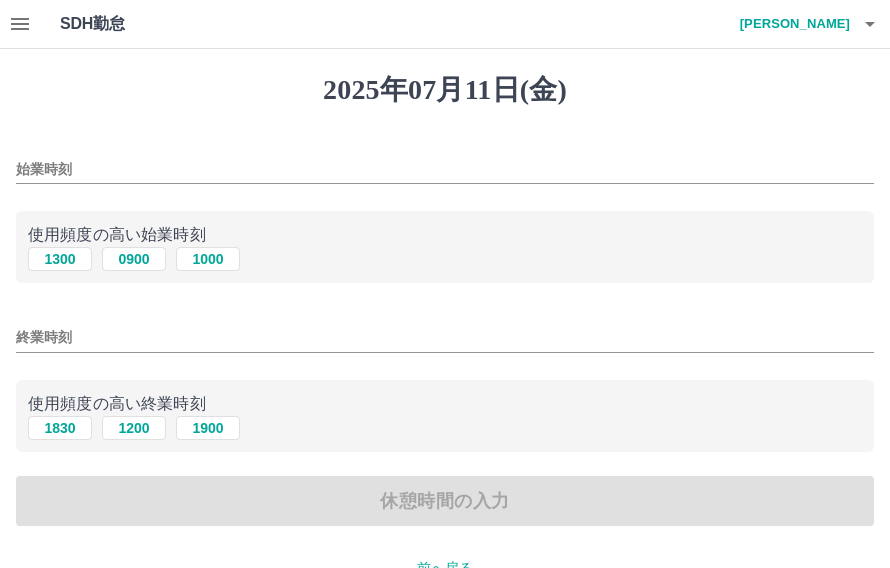 click on "1000" at bounding box center [208, 259] 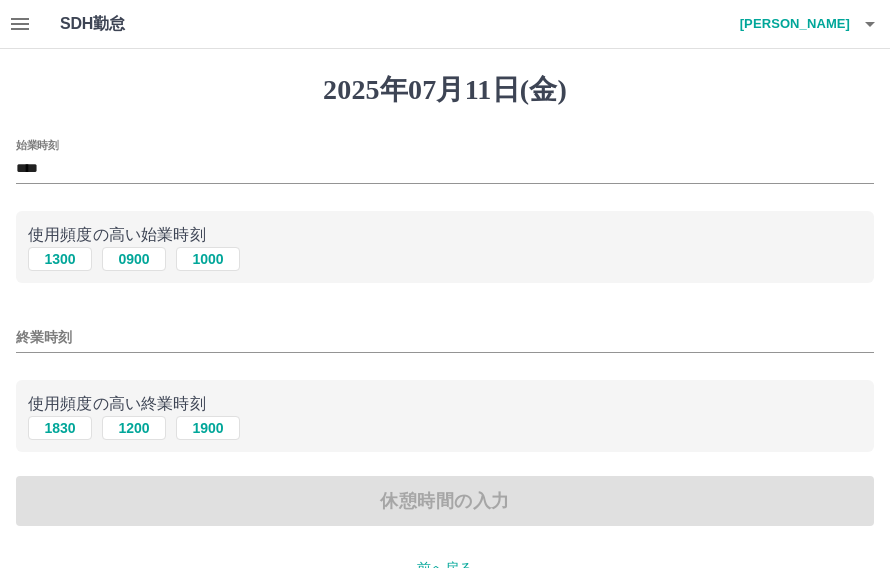 click on "1830" at bounding box center [60, 428] 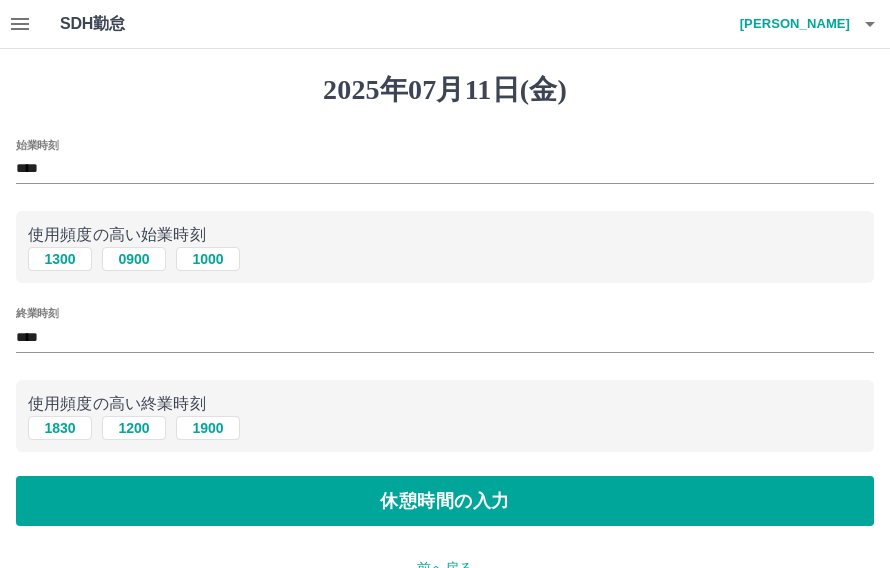 click on "休憩時間の入力" at bounding box center [445, 501] 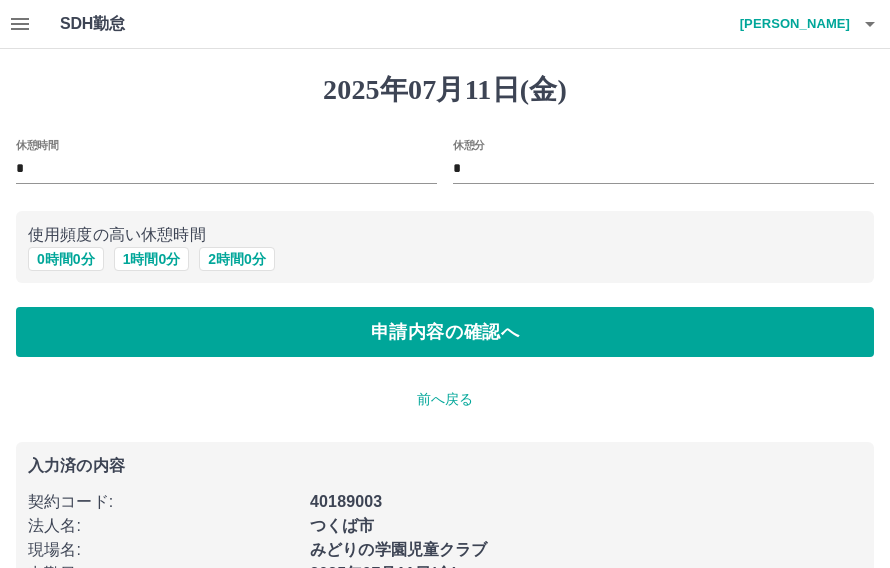 click on "1 時間 0 分" at bounding box center [152, 259] 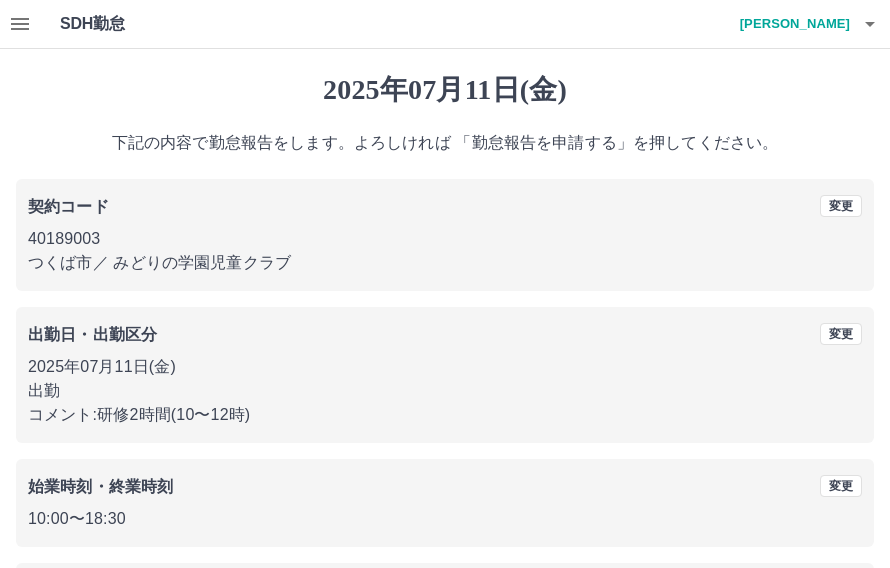 scroll, scrollTop: 27, scrollLeft: 0, axis: vertical 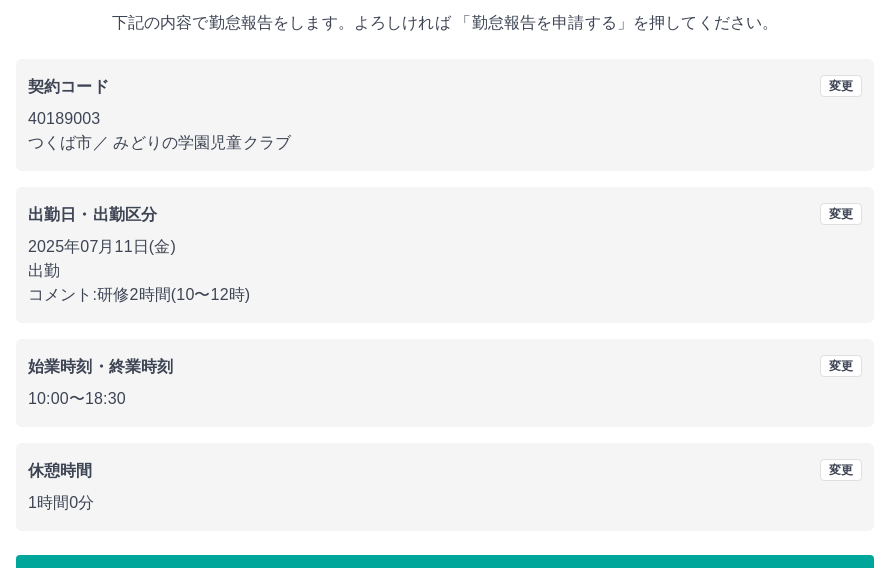 click on "勤怠報告を申請する" at bounding box center [445, 581] 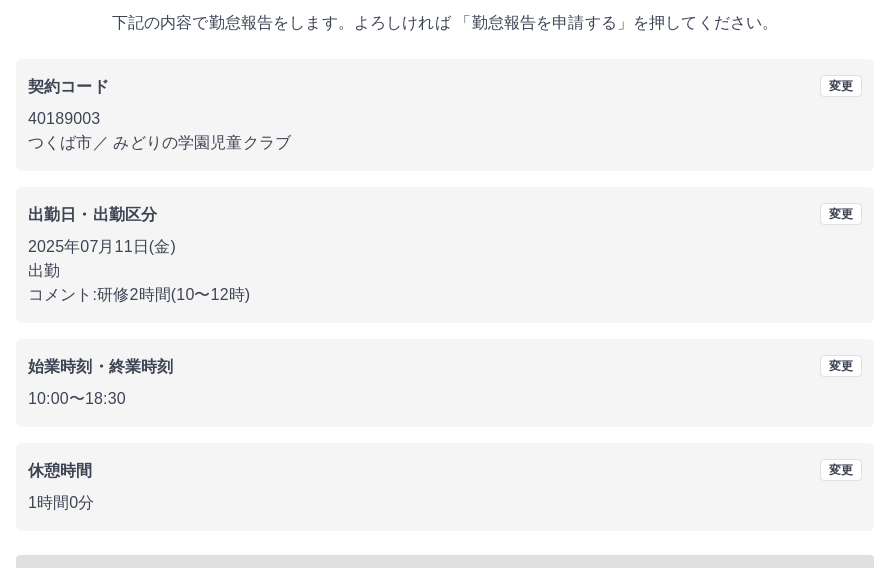 scroll, scrollTop: 119, scrollLeft: 0, axis: vertical 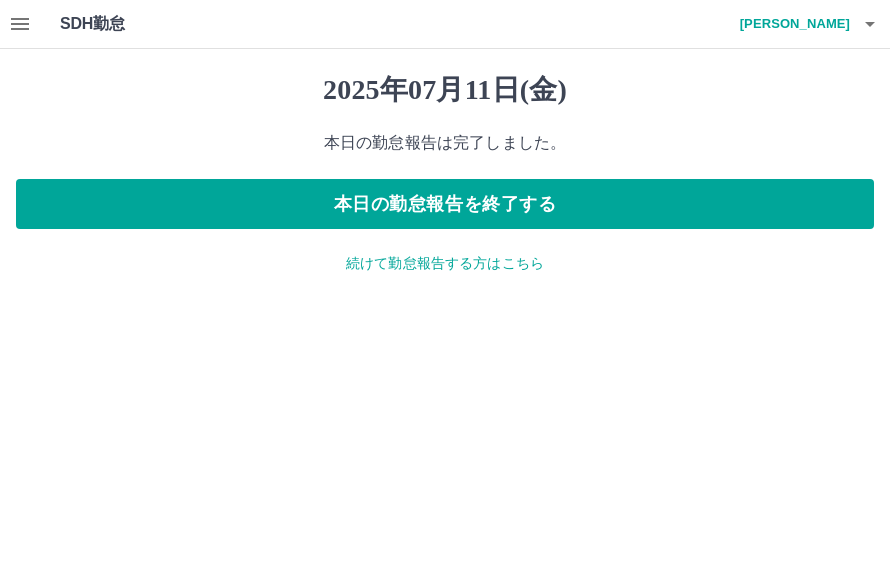 click on "本日の勤怠報告を終了する" at bounding box center [445, 204] 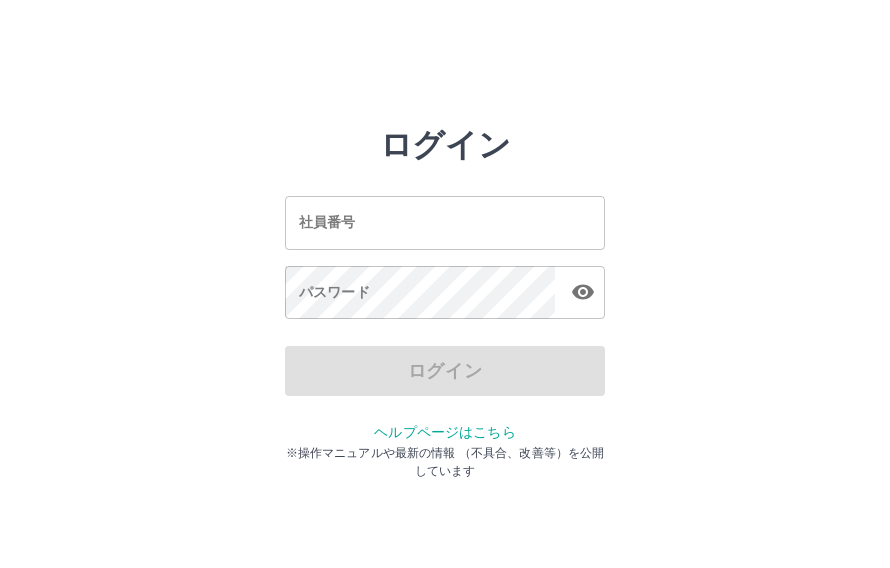 scroll, scrollTop: 0, scrollLeft: 0, axis: both 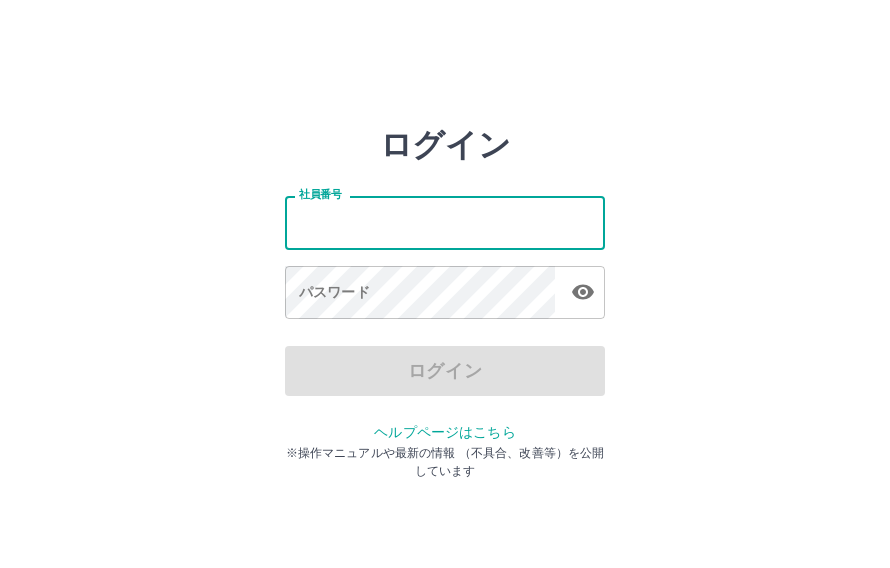 click on "社員番号 社員番号 パスワード パスワード" at bounding box center (445, 254) 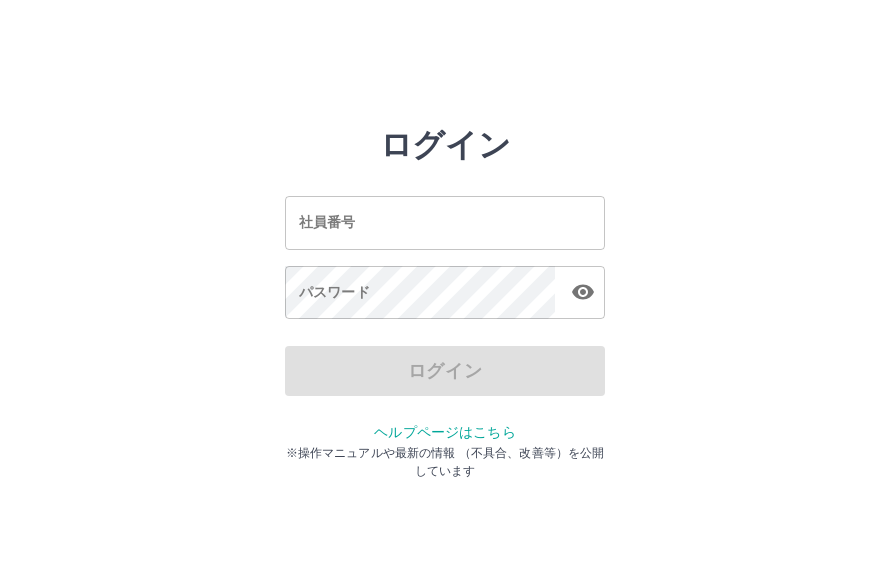 click on "社員番号" at bounding box center [445, 222] 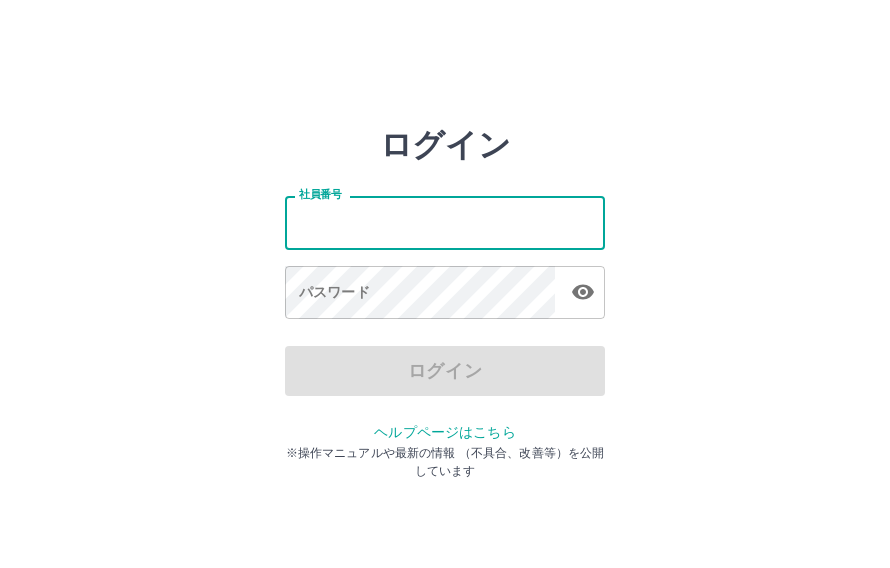 click on "社員番号 社員番号 パスワード パスワード" at bounding box center (445, 254) 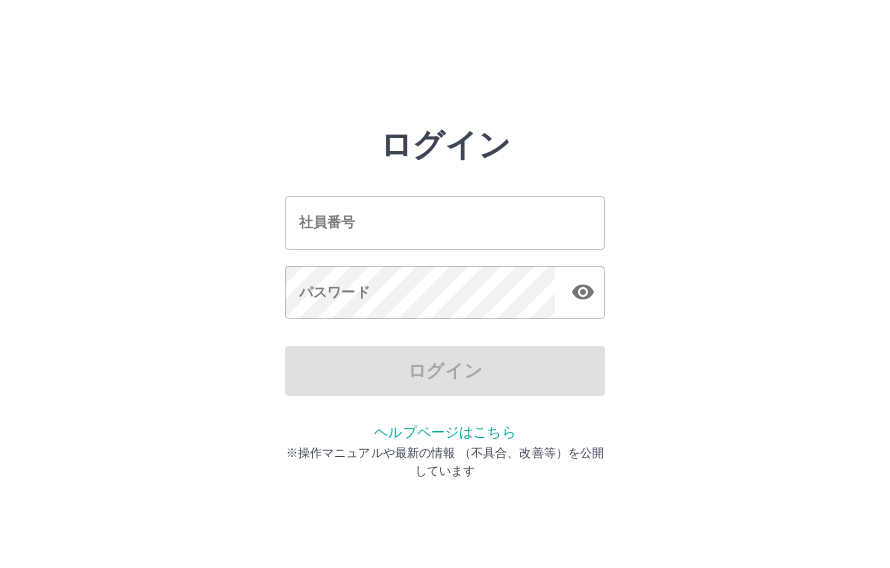 click on "社員番号" at bounding box center (445, 222) 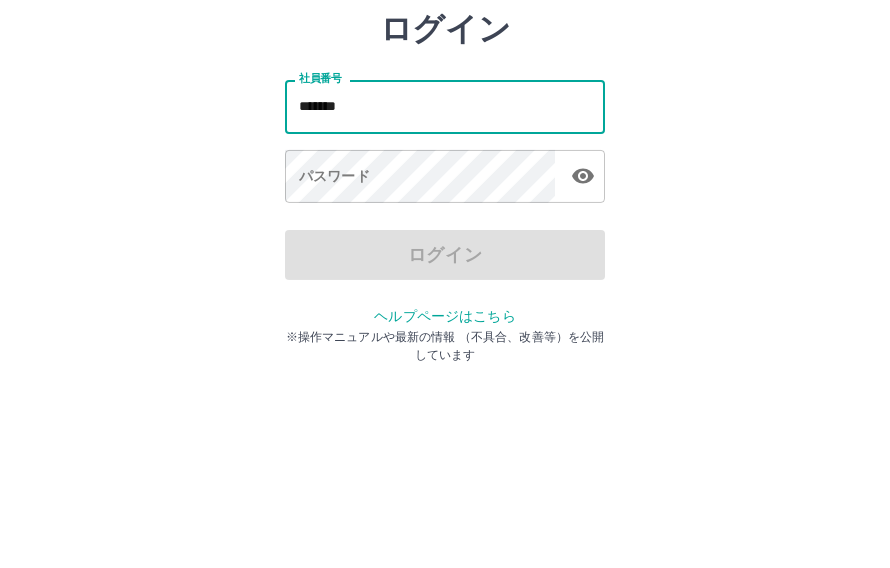 type on "*******" 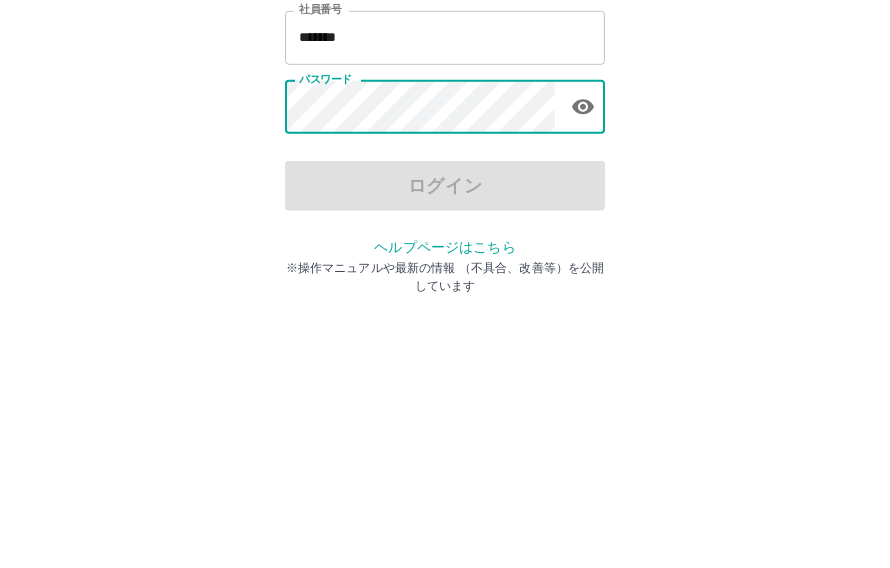 click at bounding box center (583, 292) 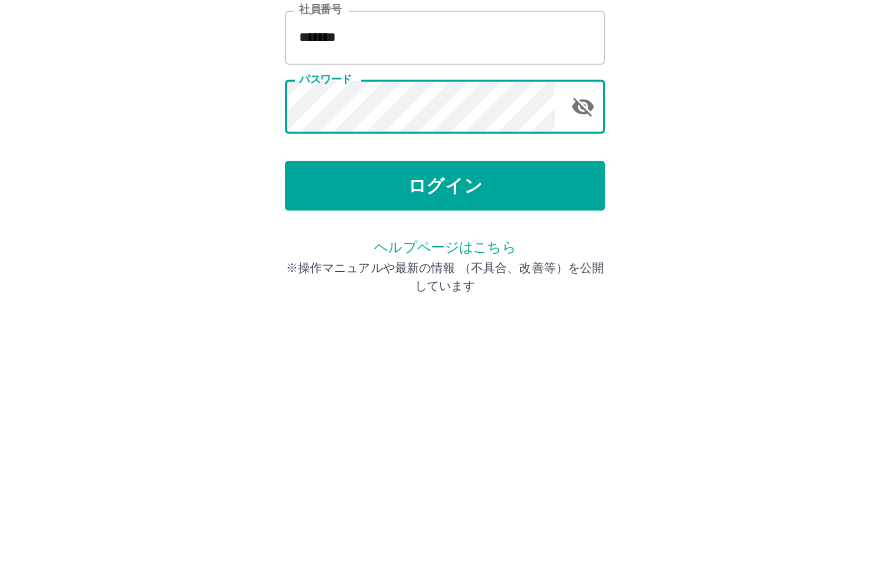 click on "ログイン" at bounding box center [445, 371] 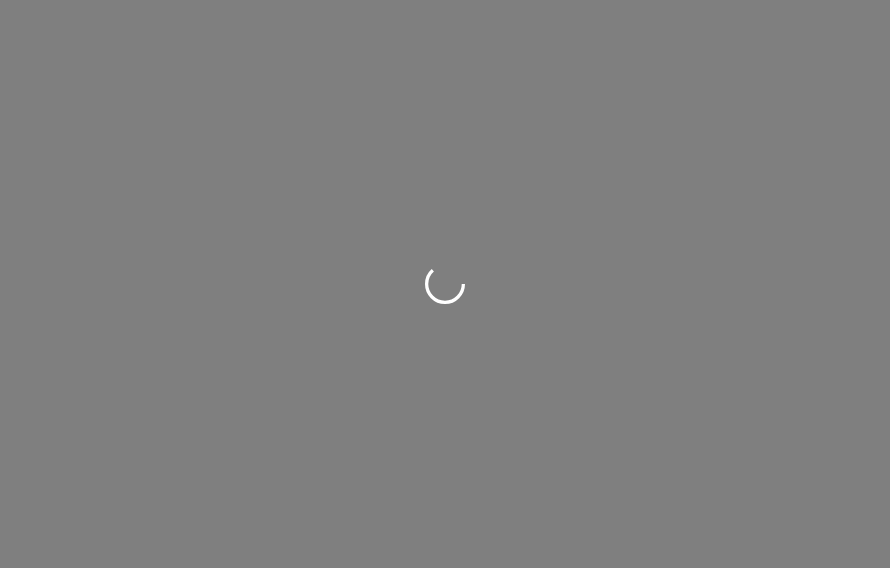 scroll, scrollTop: 0, scrollLeft: 0, axis: both 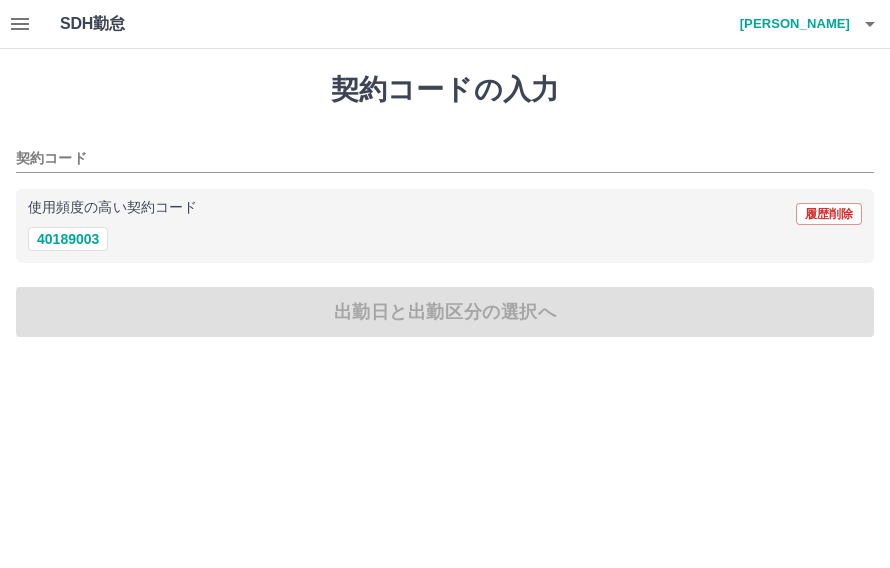 click on "40189003" at bounding box center [68, 239] 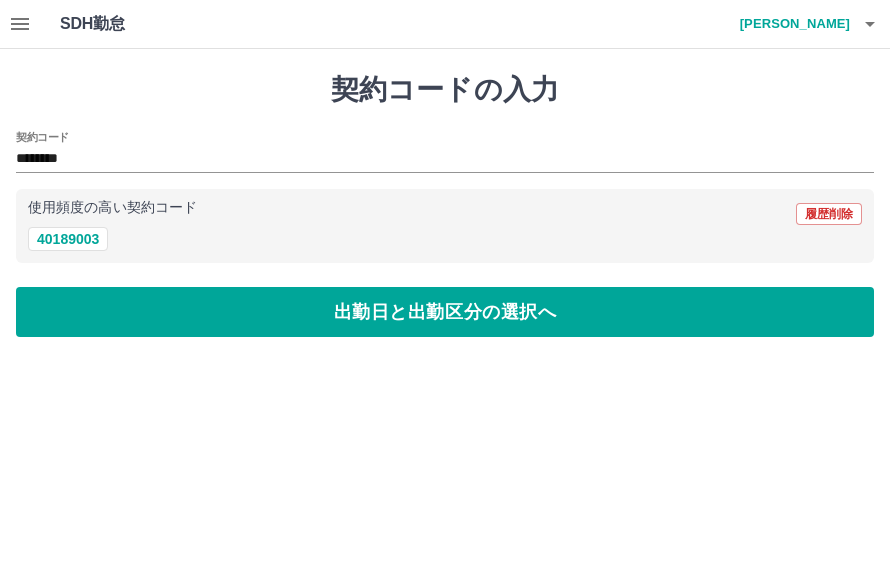 click on "出勤日と出勤区分の選択へ" at bounding box center (445, 312) 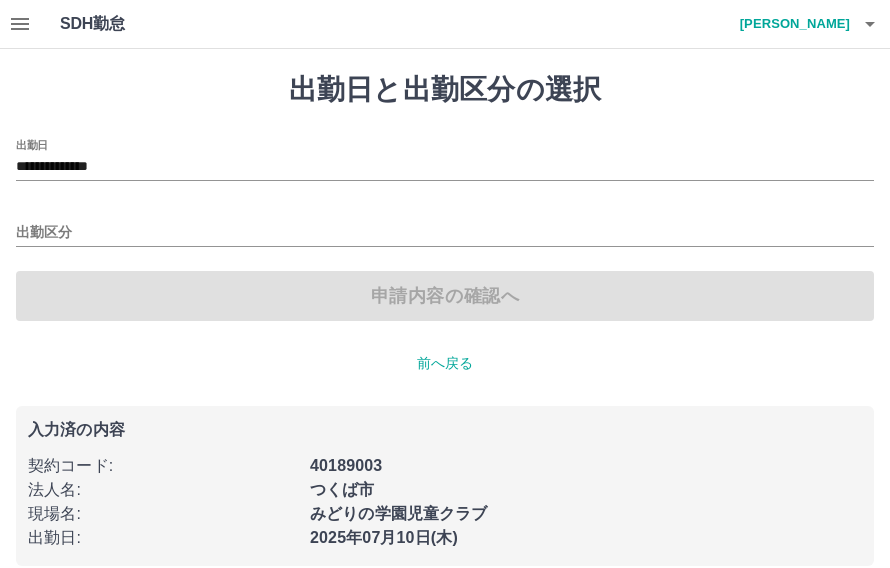click on "出勤区分" at bounding box center [445, 233] 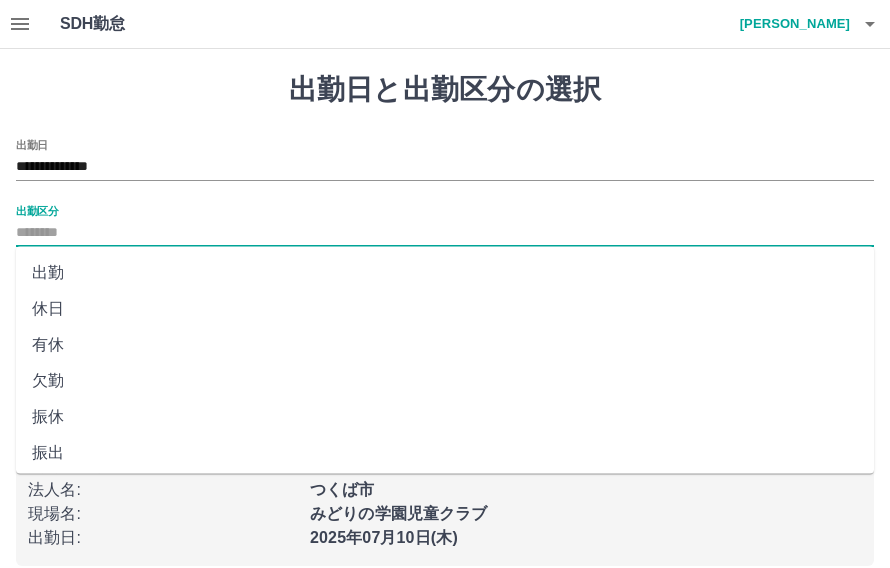 click on "出勤" at bounding box center [445, 273] 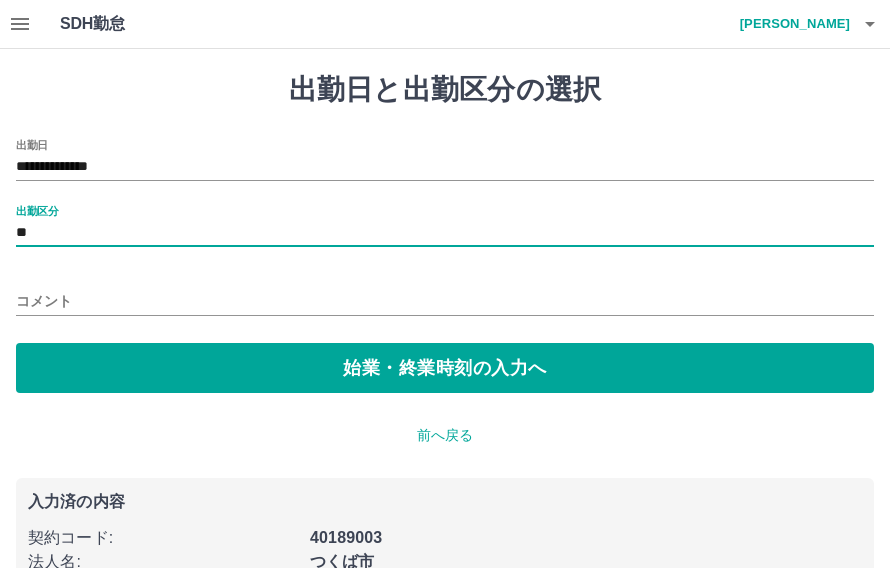 click on "コメント" at bounding box center [445, 301] 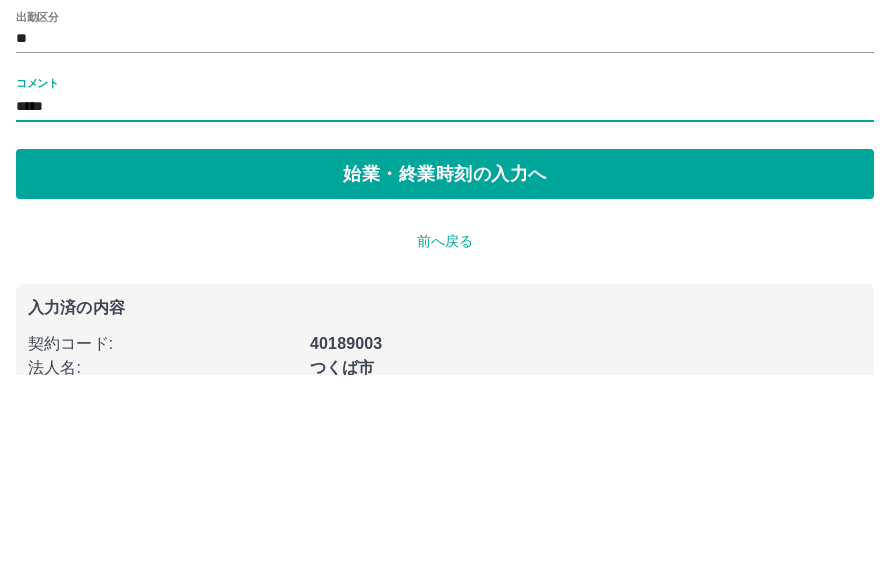 type on "*****" 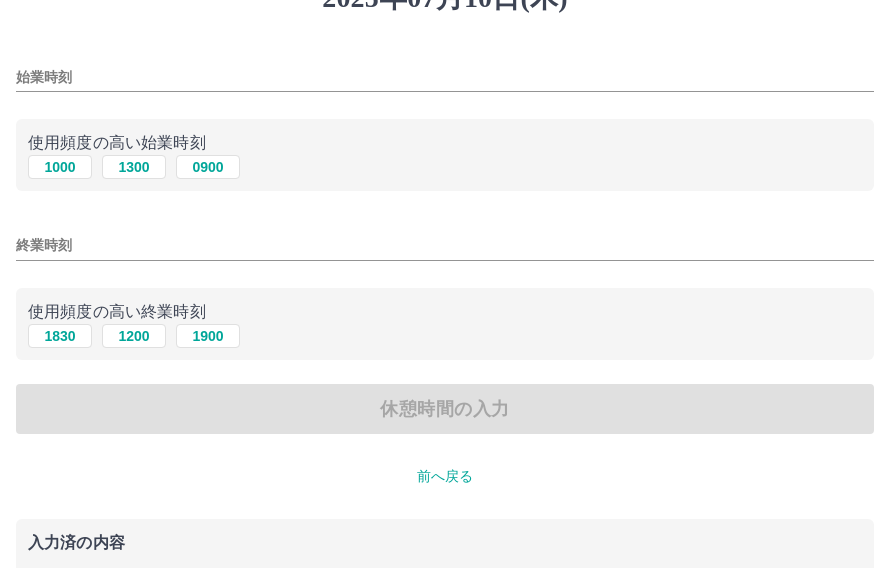 scroll, scrollTop: 0, scrollLeft: 0, axis: both 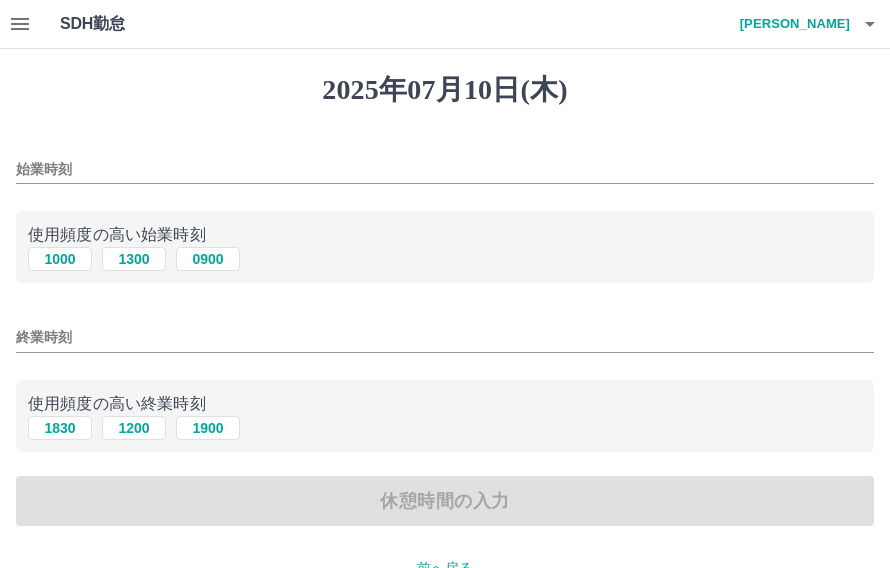 click on "1000" at bounding box center (60, 259) 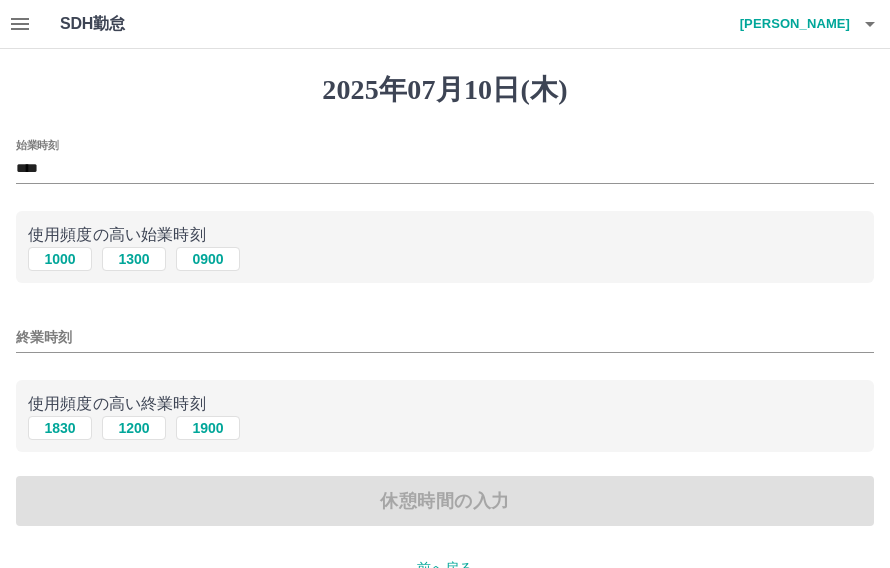 click on "1300" at bounding box center [134, 259] 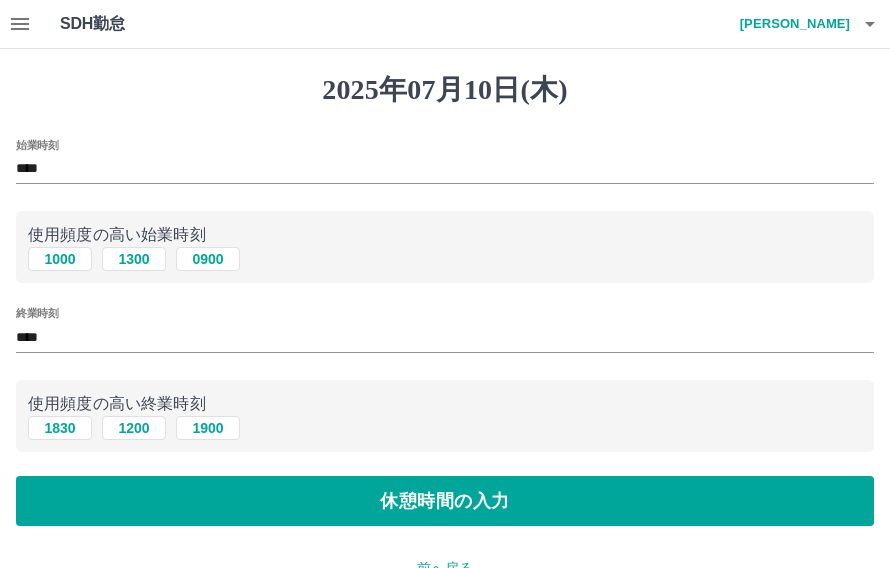 click on "休憩時間の入力" at bounding box center [445, 501] 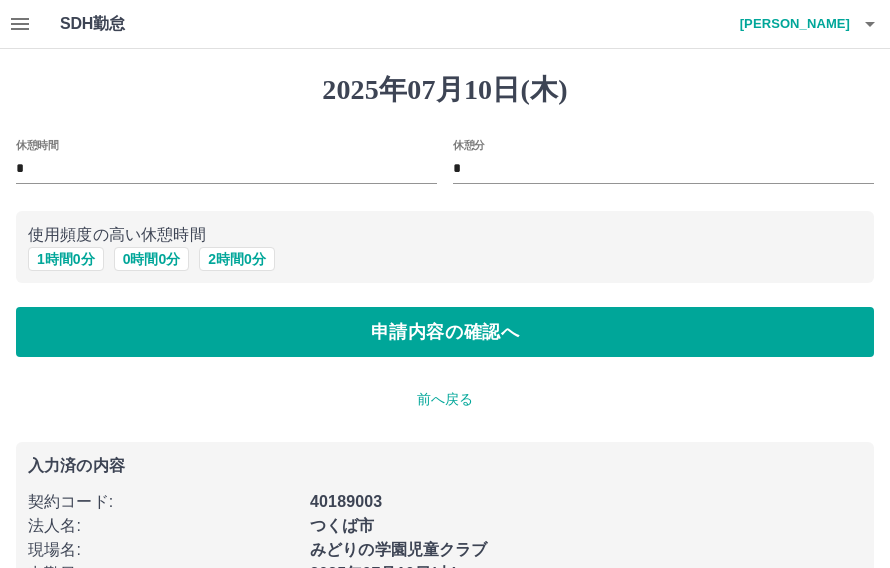 click on "0 時間 0 分" at bounding box center (152, 259) 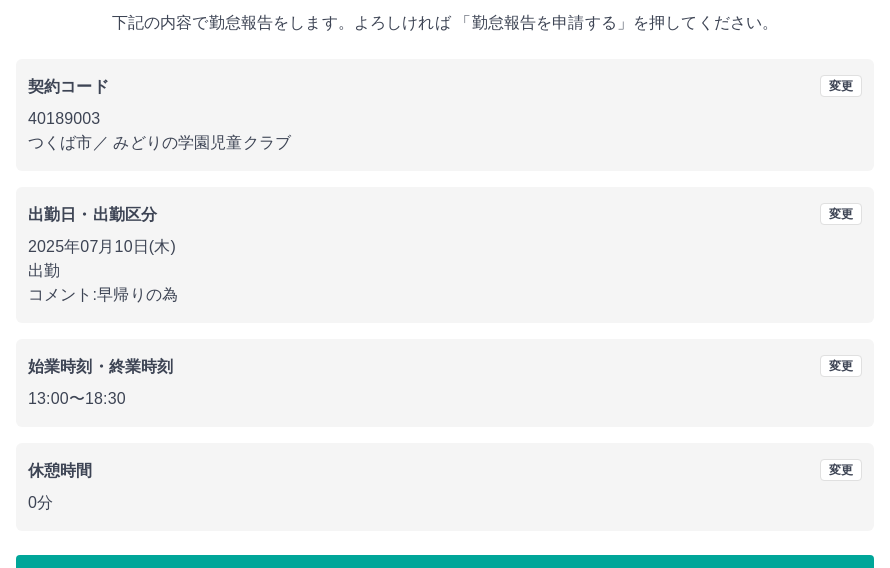 scroll, scrollTop: 119, scrollLeft: 0, axis: vertical 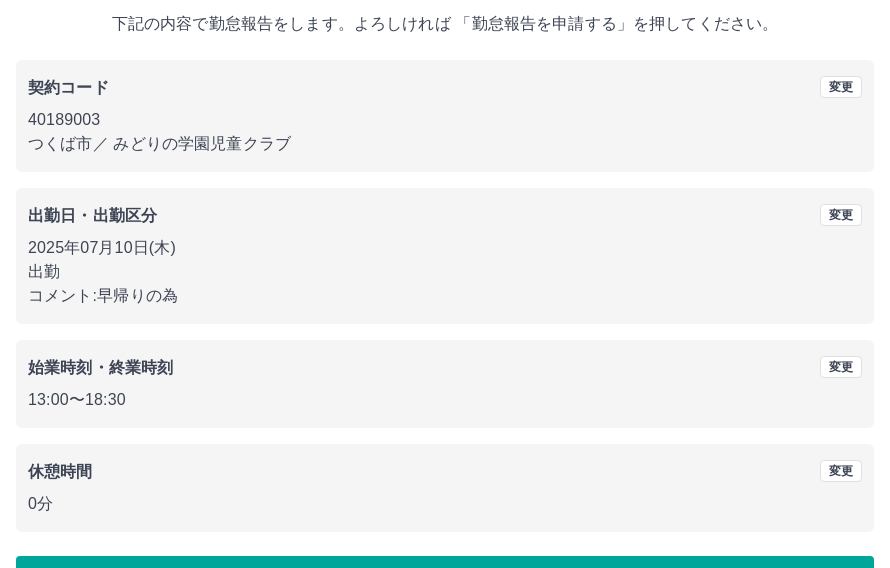 click on "勤怠報告を申請する" at bounding box center (445, 581) 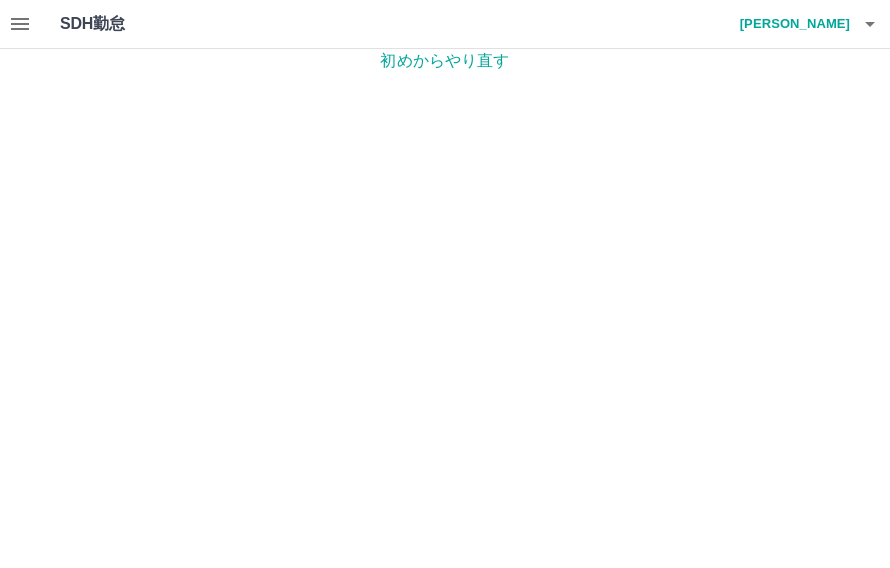 scroll, scrollTop: 0, scrollLeft: 0, axis: both 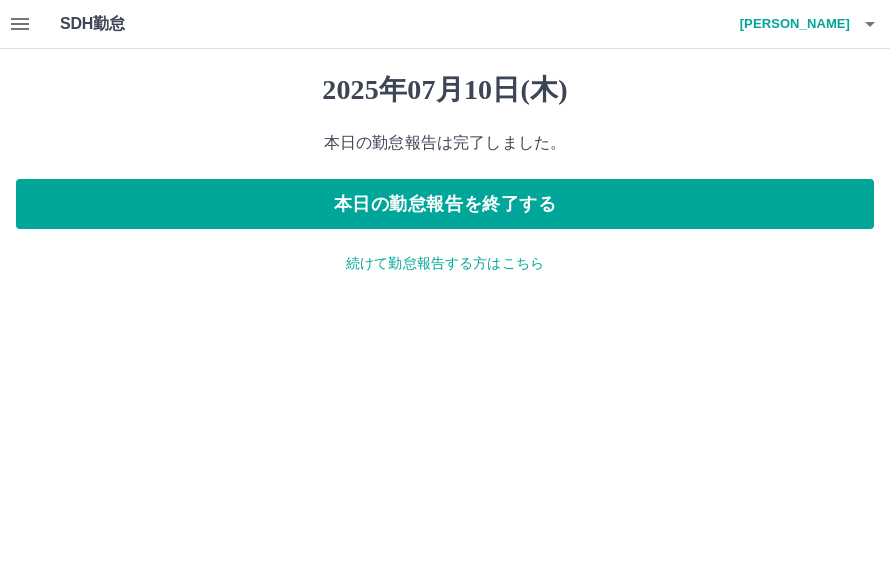 click 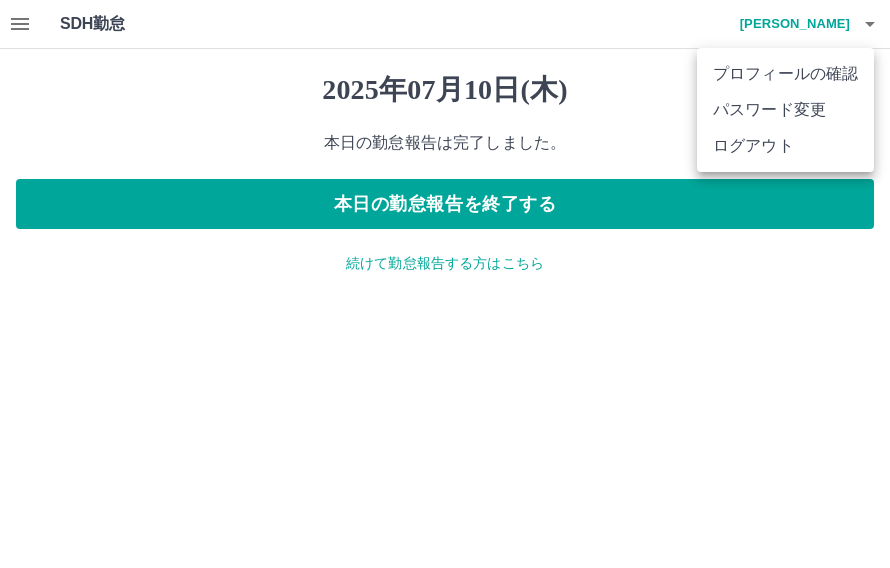 click on "ログアウト" at bounding box center [785, 146] 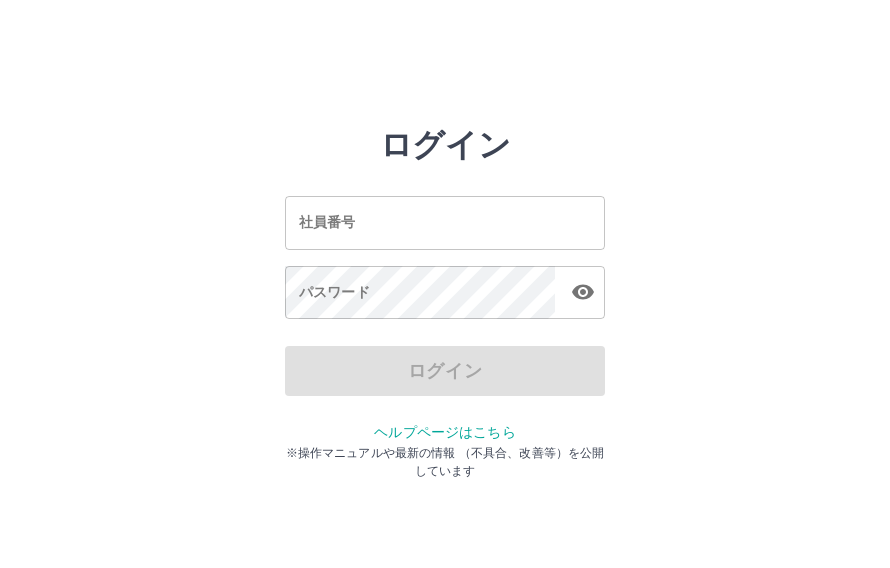 scroll, scrollTop: 0, scrollLeft: 0, axis: both 